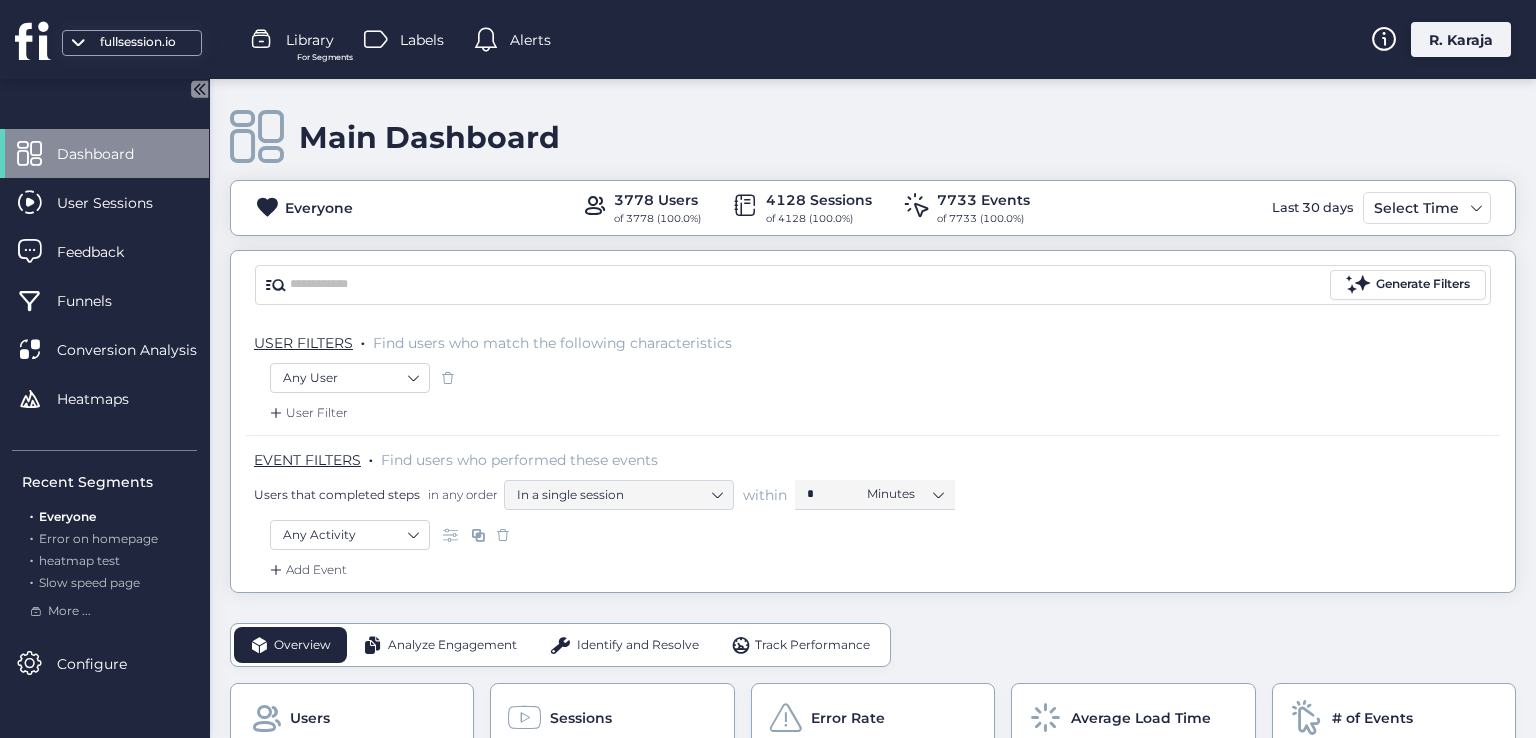 scroll, scrollTop: 0, scrollLeft: 0, axis: both 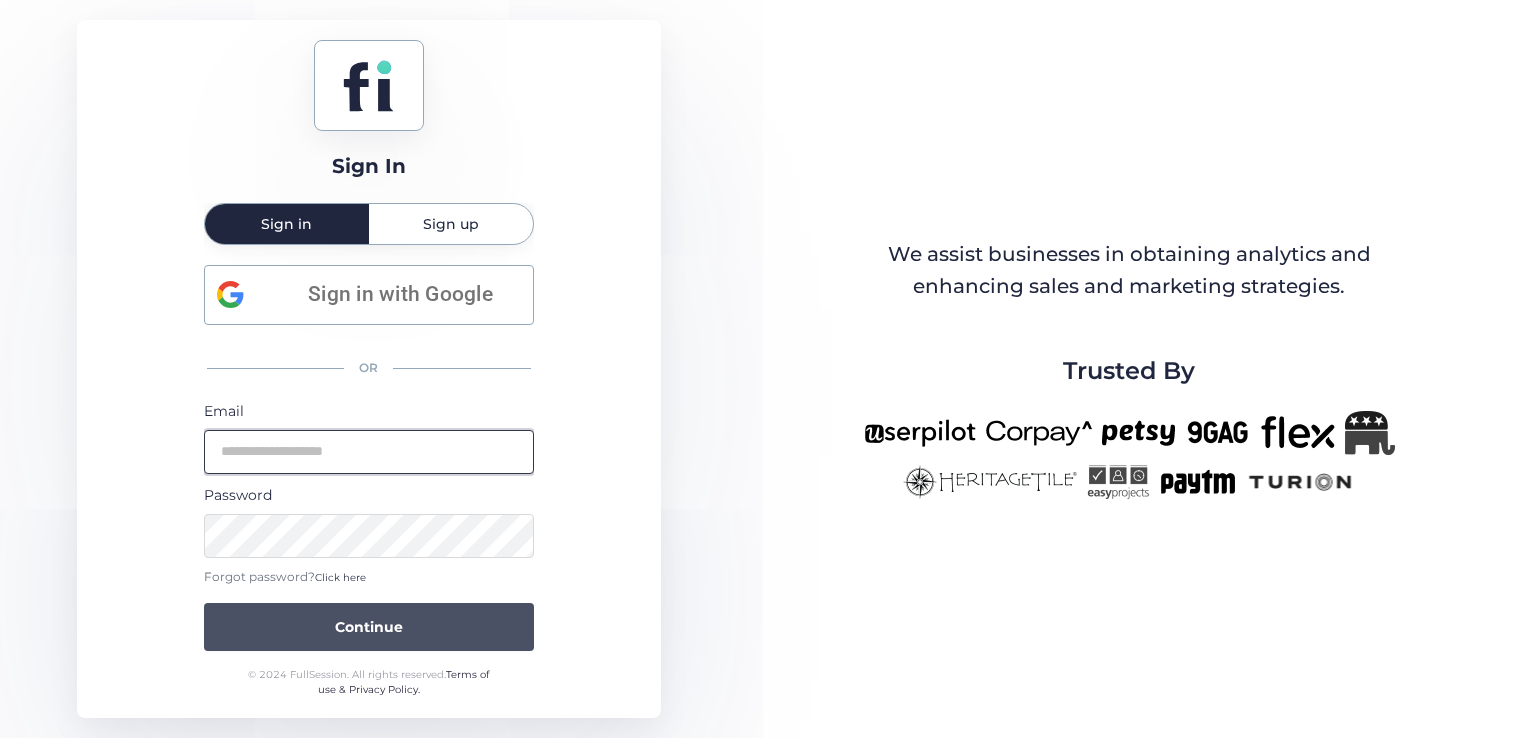 type on "**********" 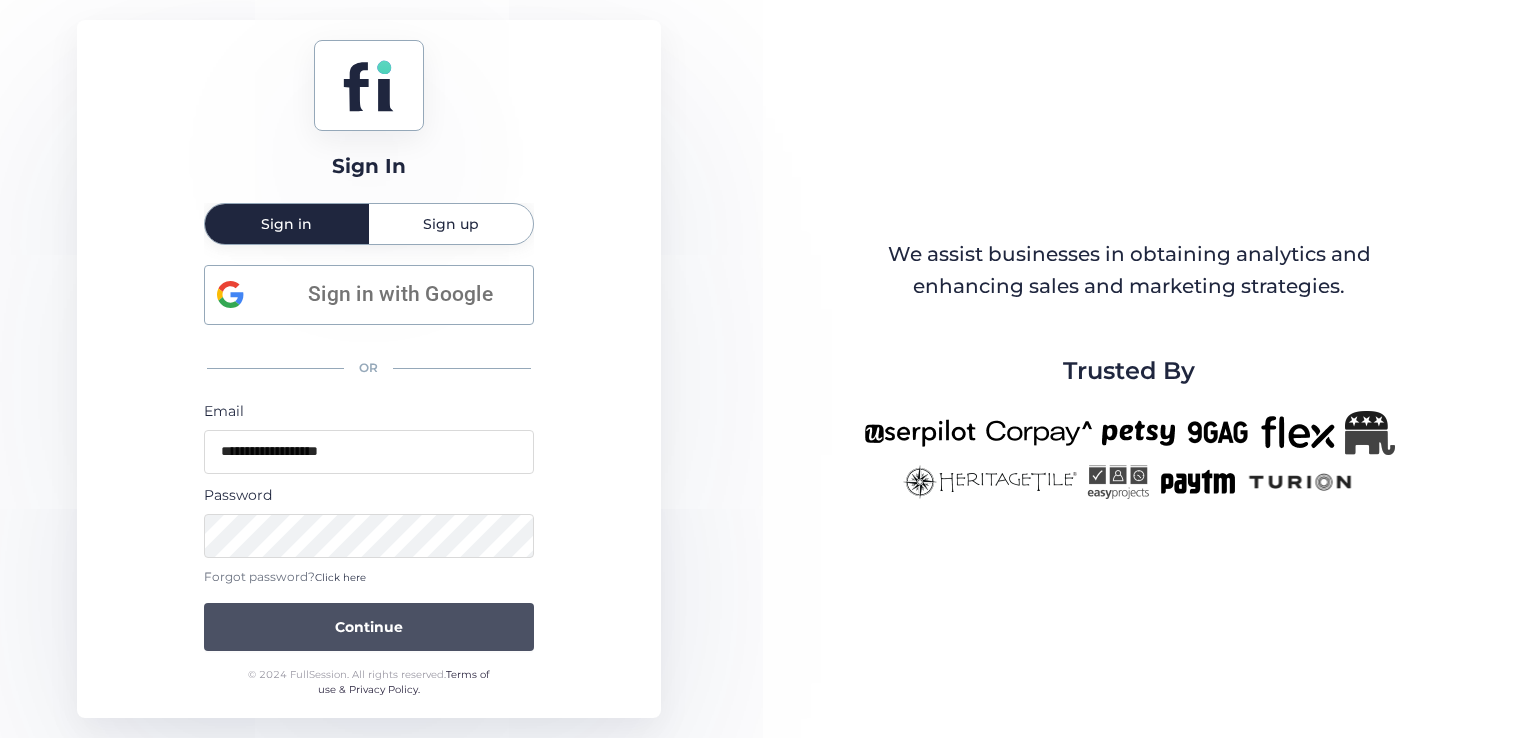 click on "Continue" at bounding box center (369, 627) 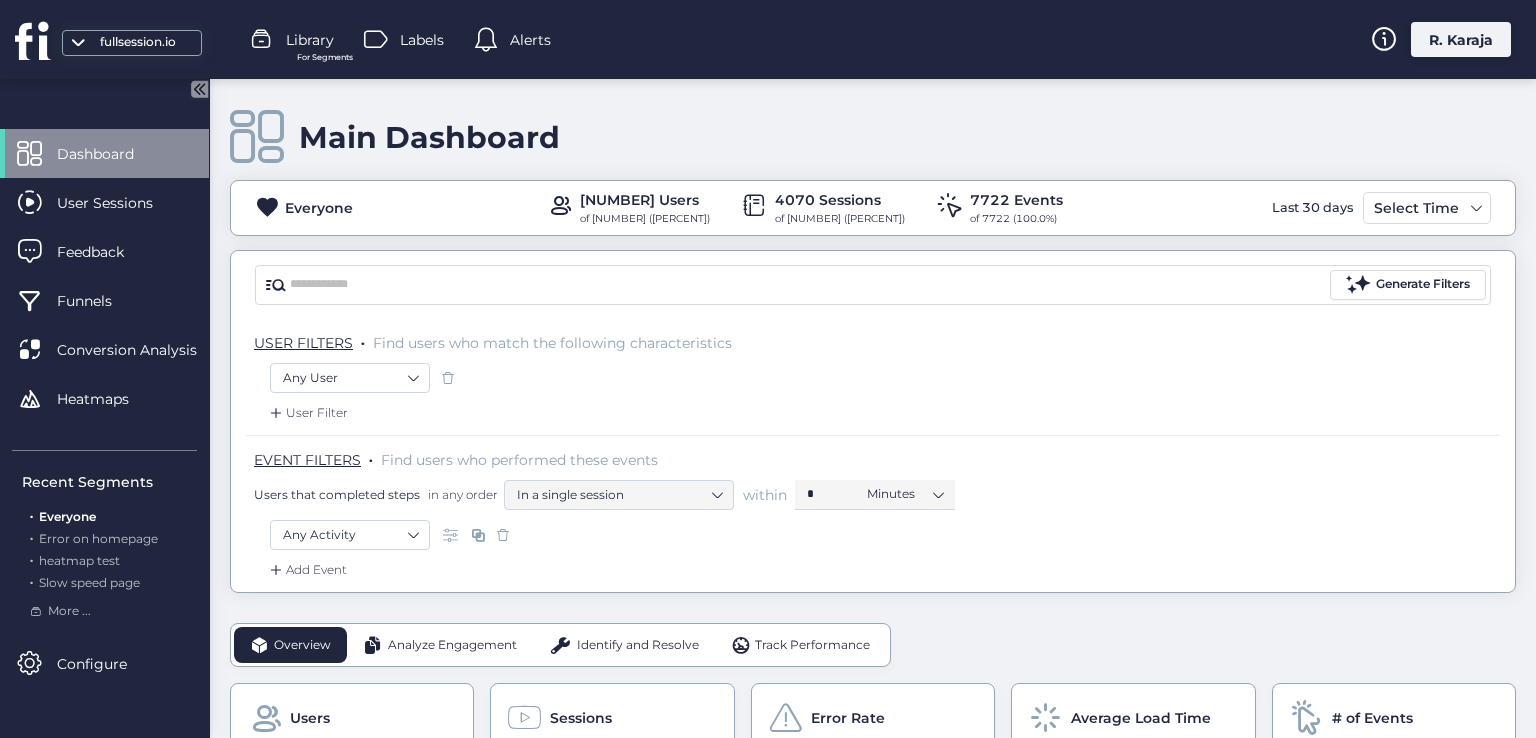 click on "EVENT FILTERS" at bounding box center [307, 460] 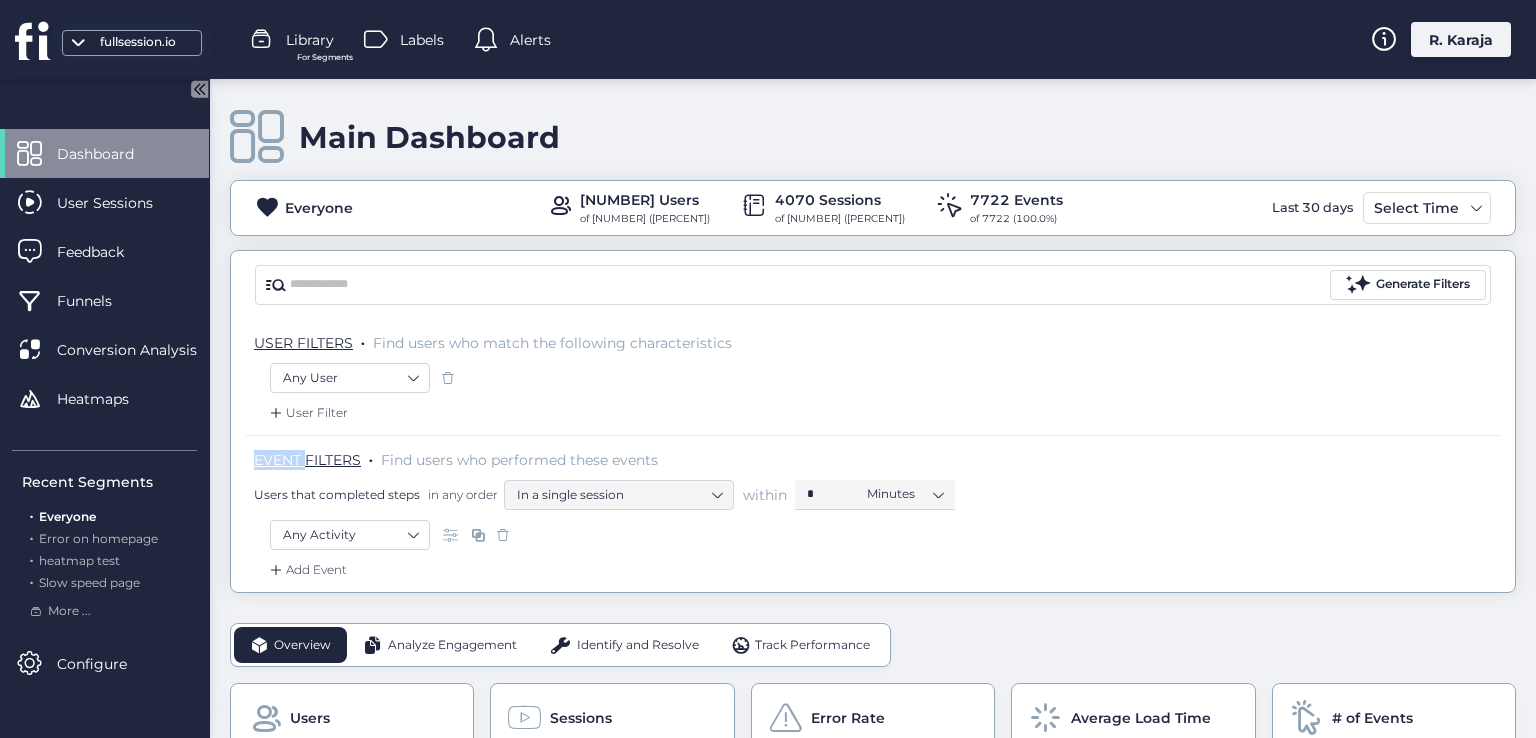 click on "EVENT FILTERS" at bounding box center (307, 460) 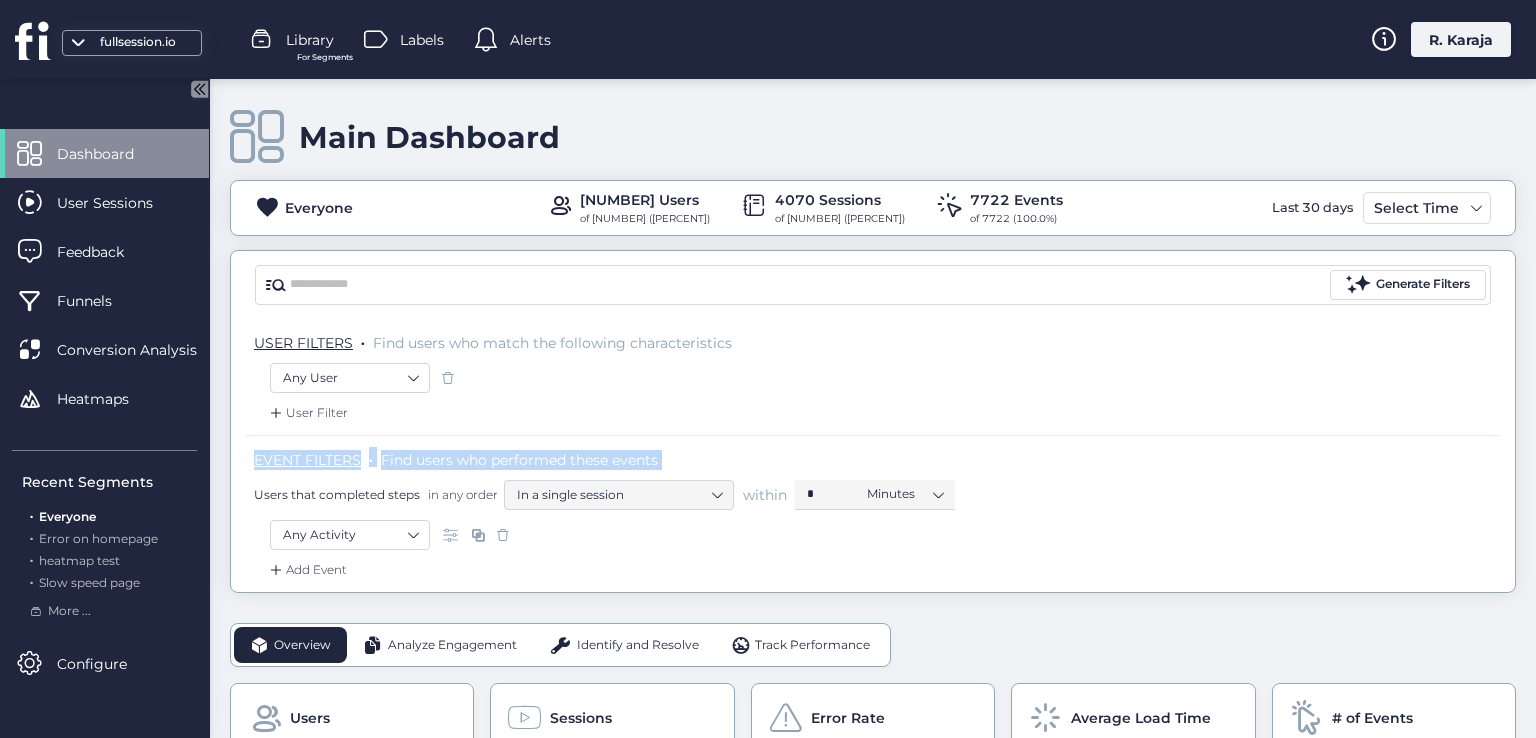 click on "EVENT FILTERS" at bounding box center [307, 460] 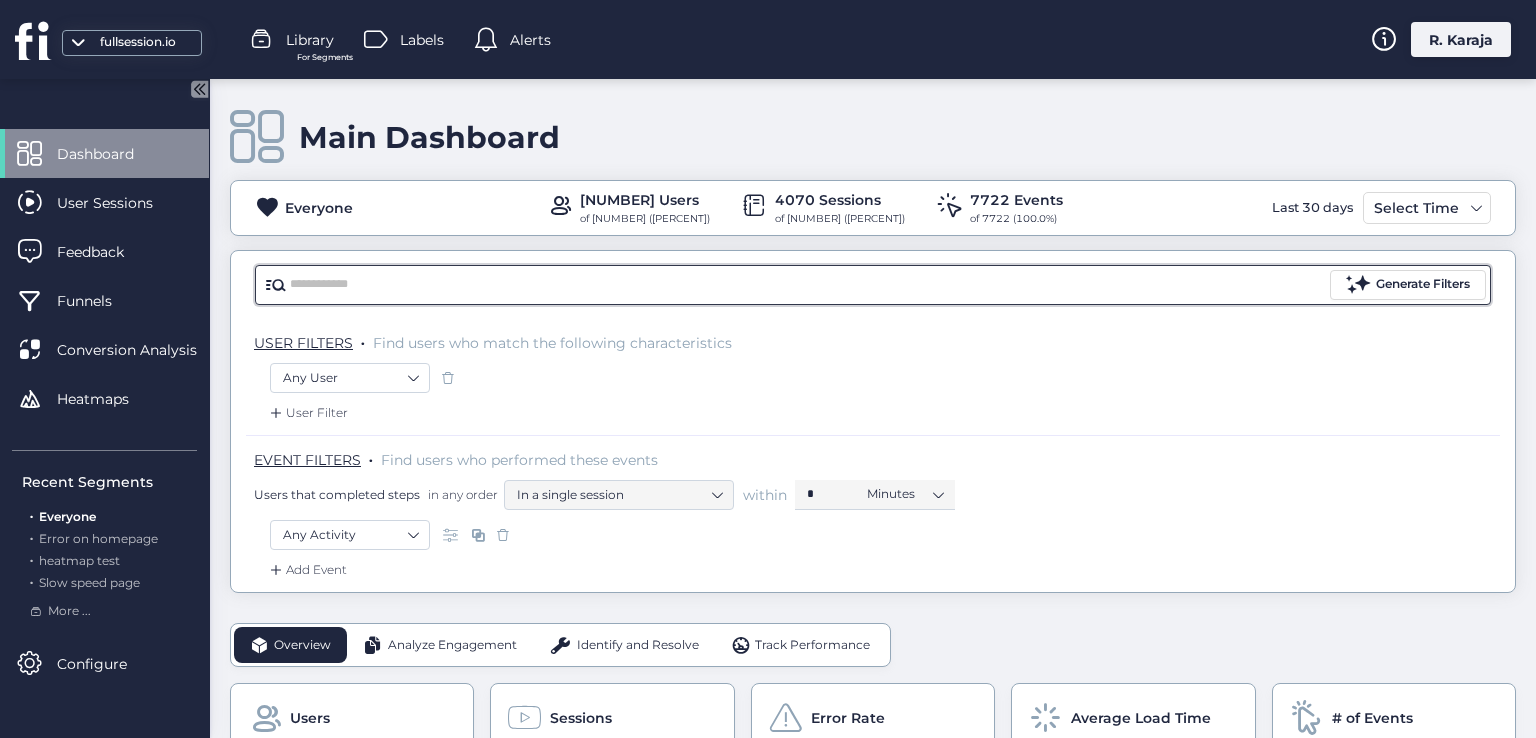 click at bounding box center (808, 285) 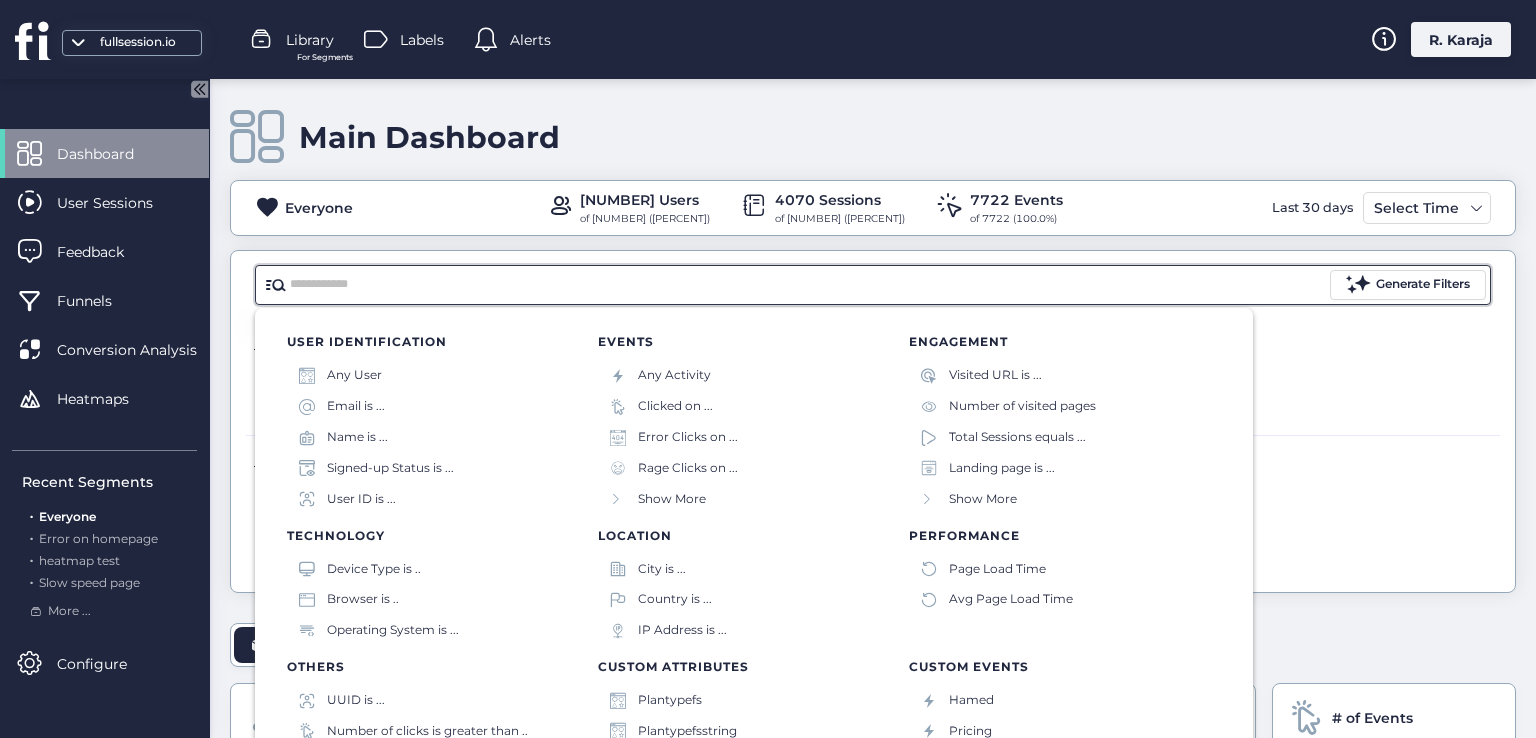 type on "*" 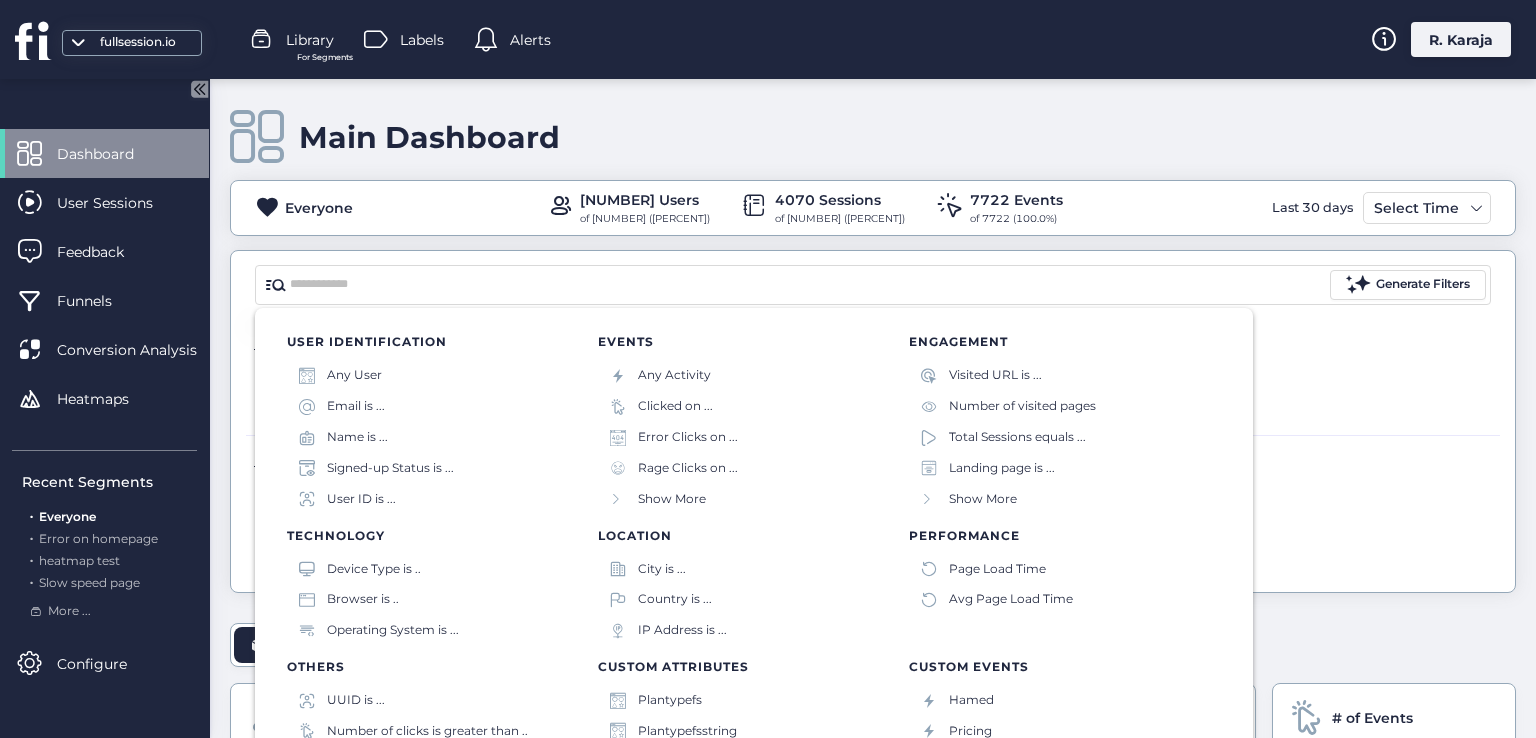 click on "Everyone  [NUMBER] Users of [NUMBER] ([PERCENT]) [NUMBER] Sessions of [NUMBER] ([PERCENT]) [NUMBER] Events of [NUMBER] ([PERCENT]) Last [NUMBER] days Select Time" 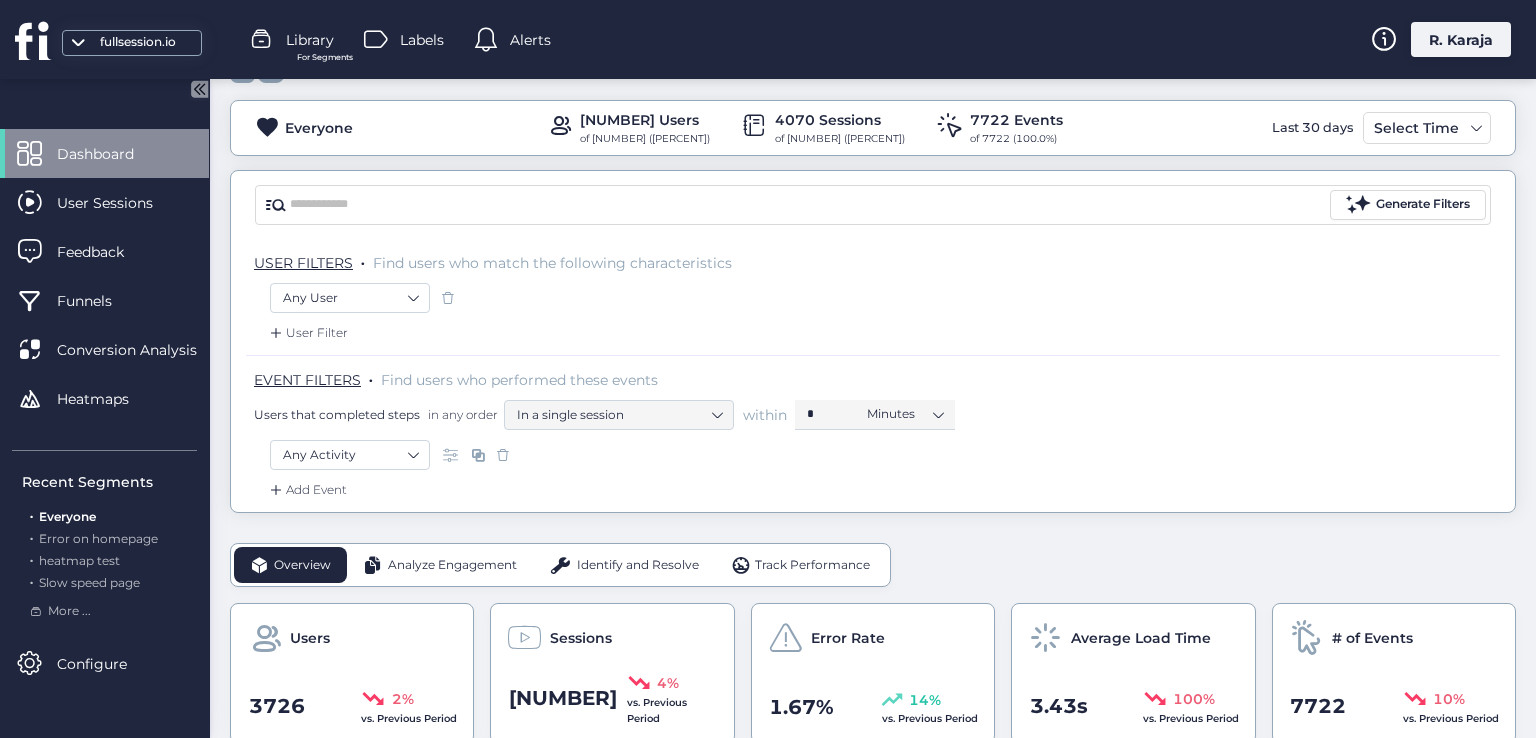 scroll, scrollTop: 0, scrollLeft: 0, axis: both 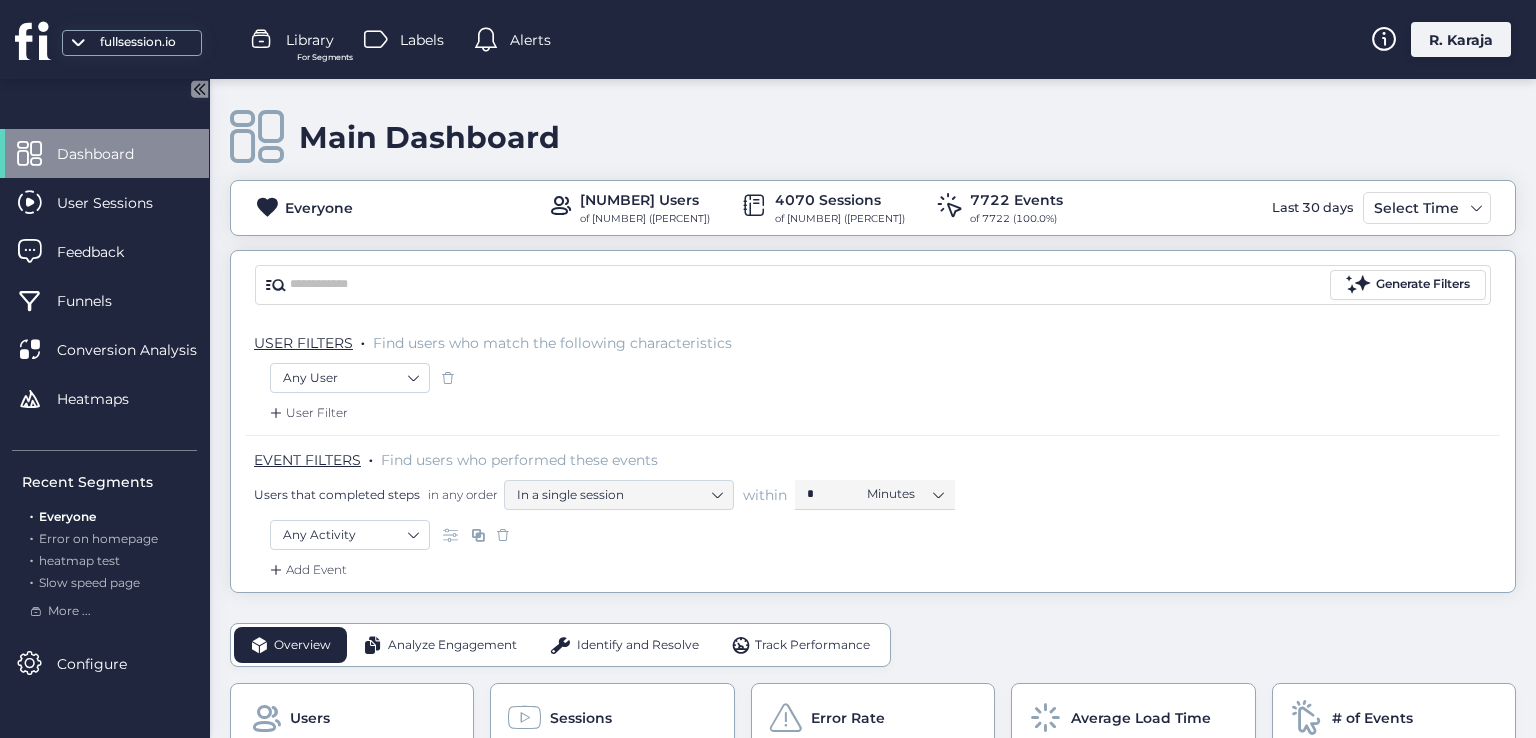 click on "Analyze Engagement" 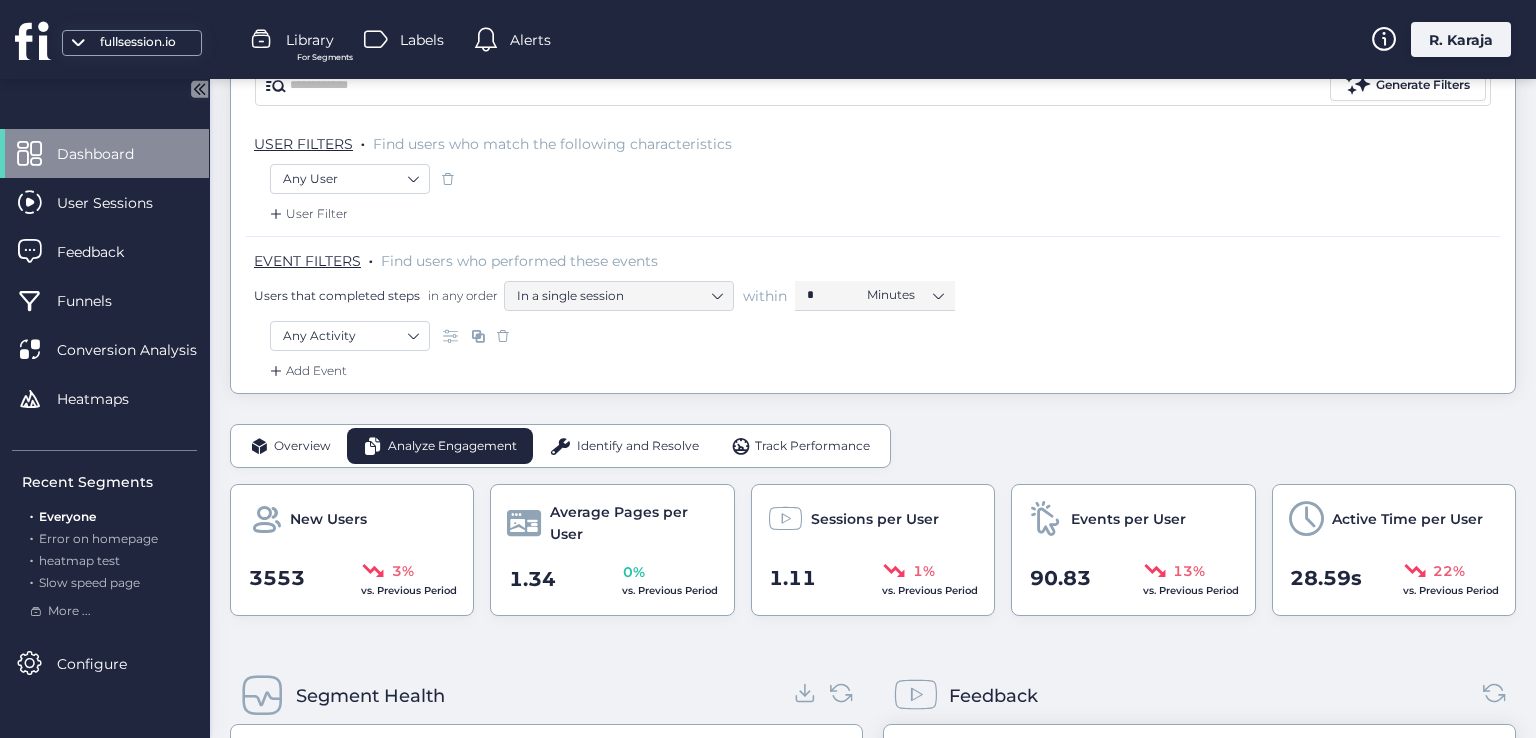 scroll, scrollTop: 176, scrollLeft: 0, axis: vertical 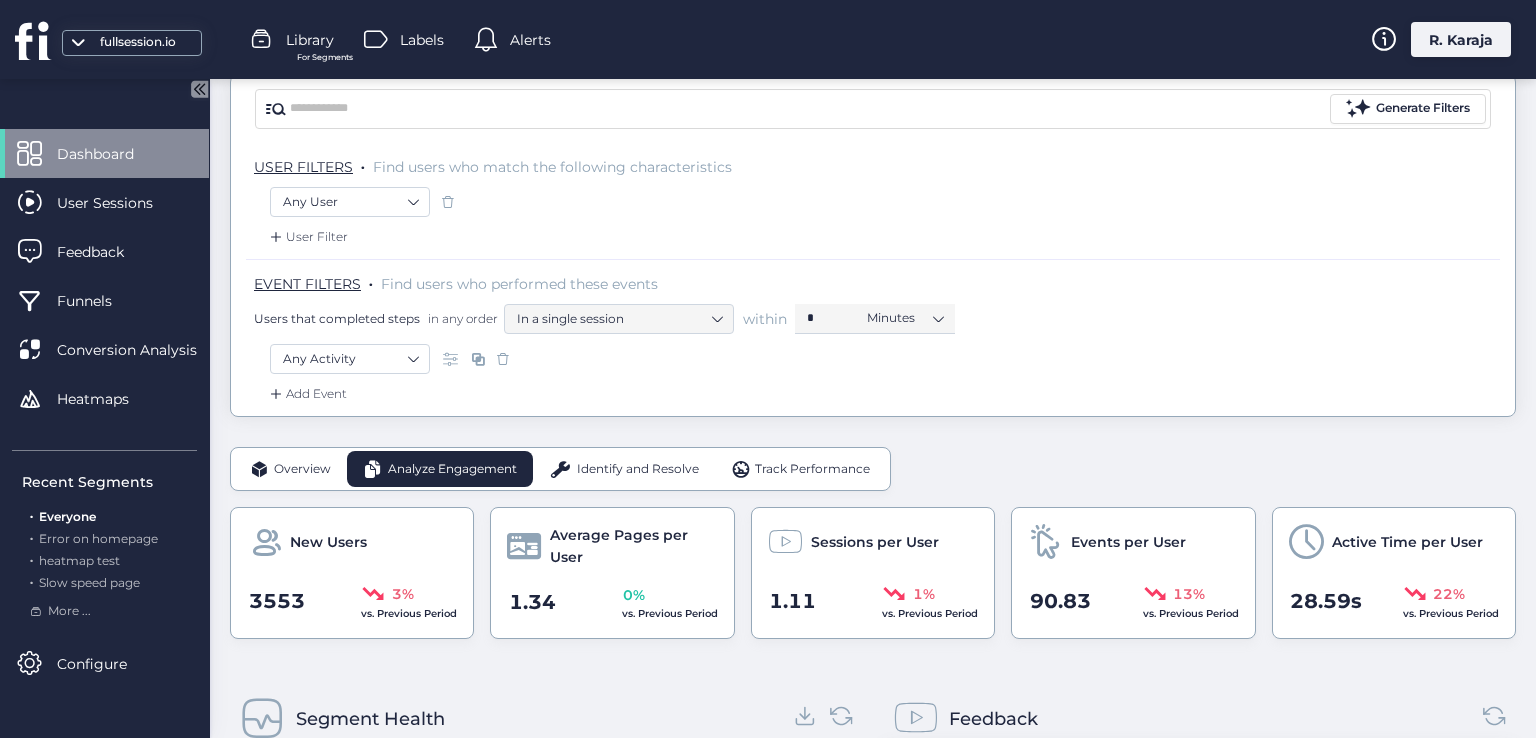 click on "Identify and Resolve" 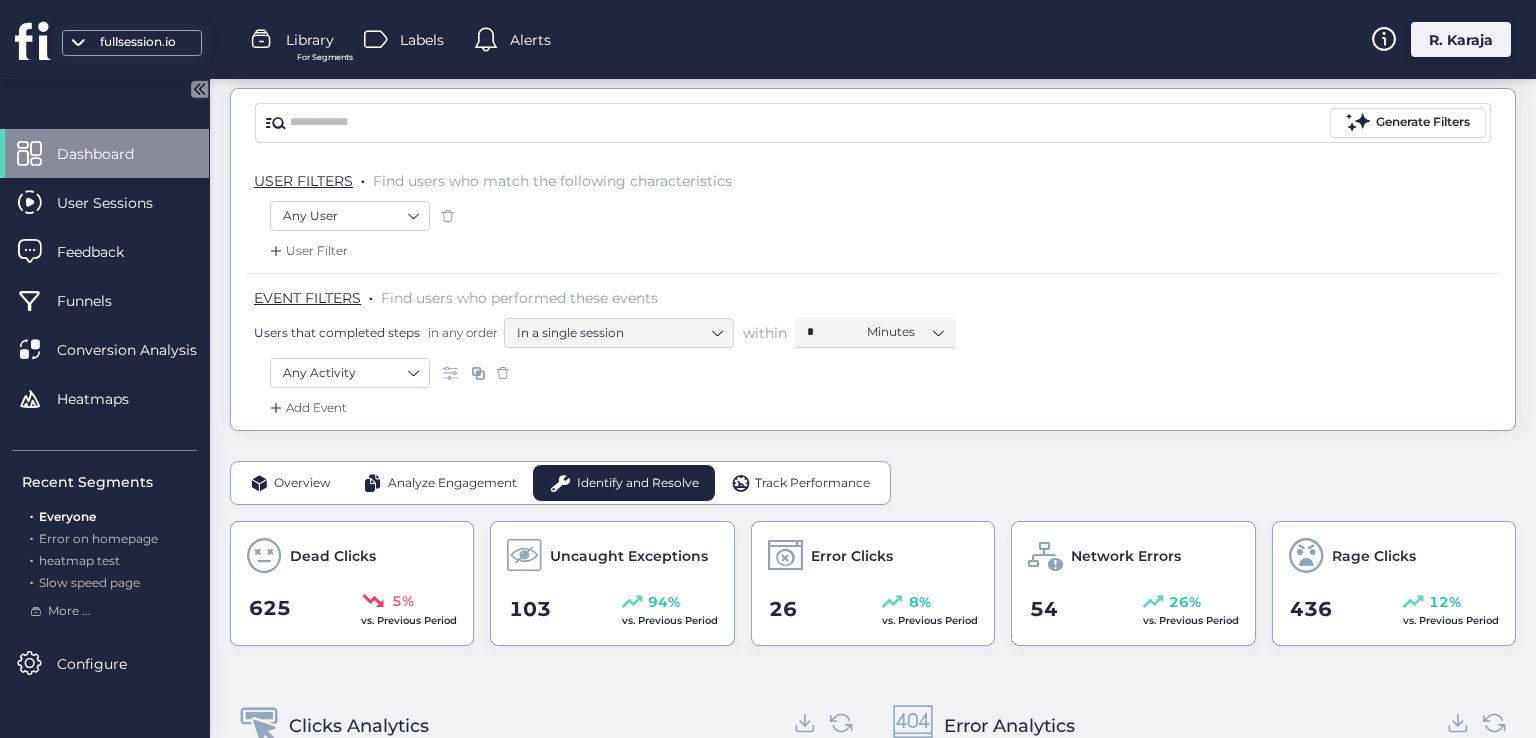 scroll, scrollTop: 75, scrollLeft: 0, axis: vertical 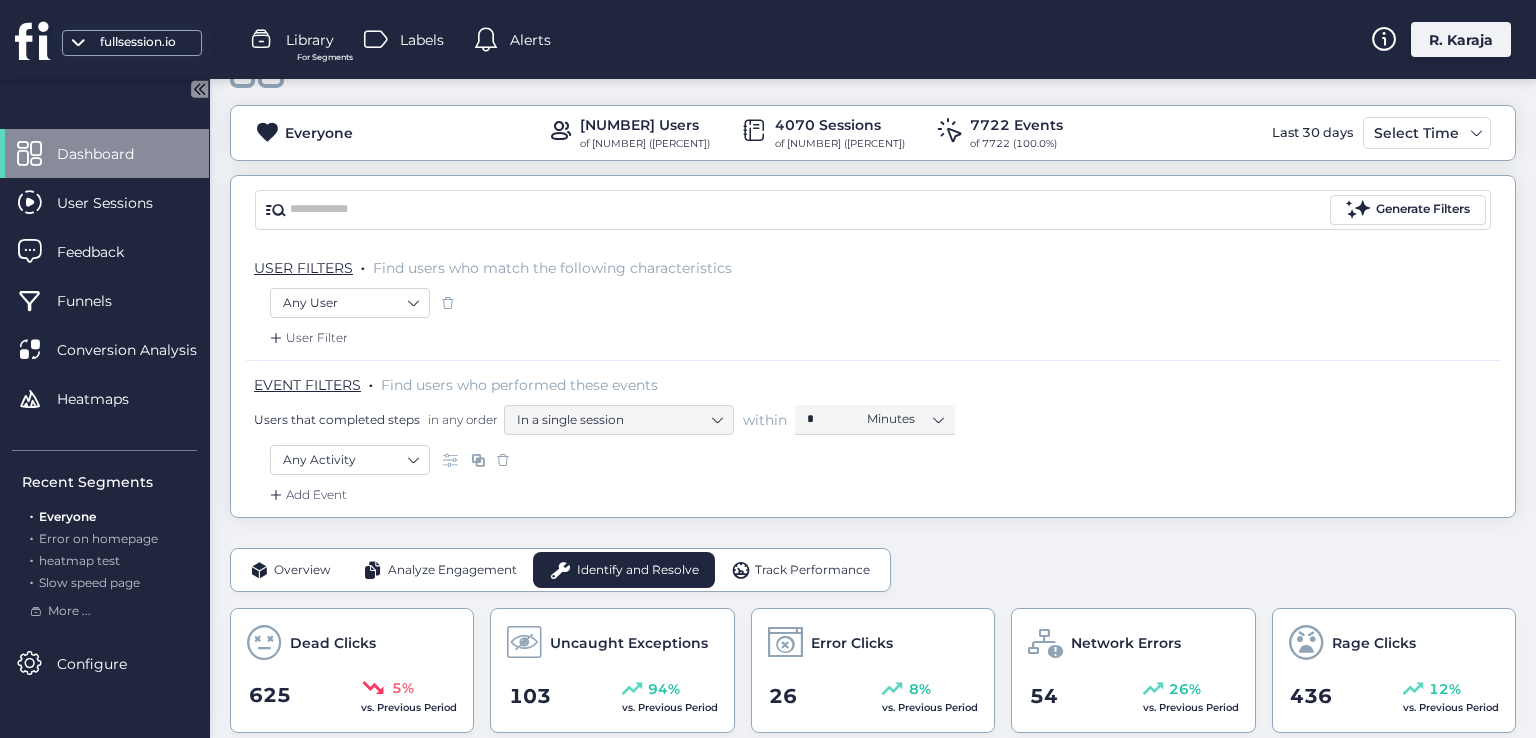 click on "Track Performance" 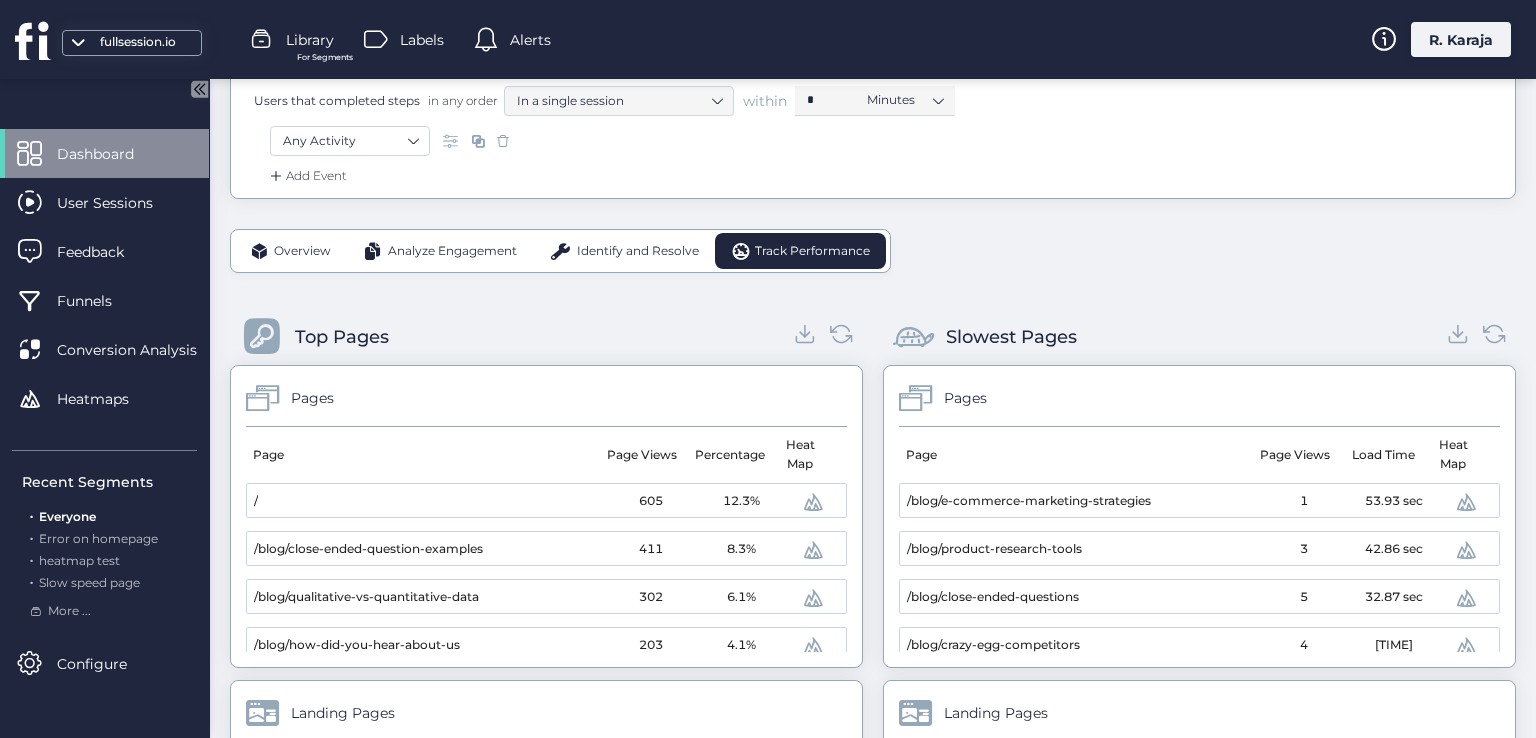 scroll, scrollTop: 409, scrollLeft: 0, axis: vertical 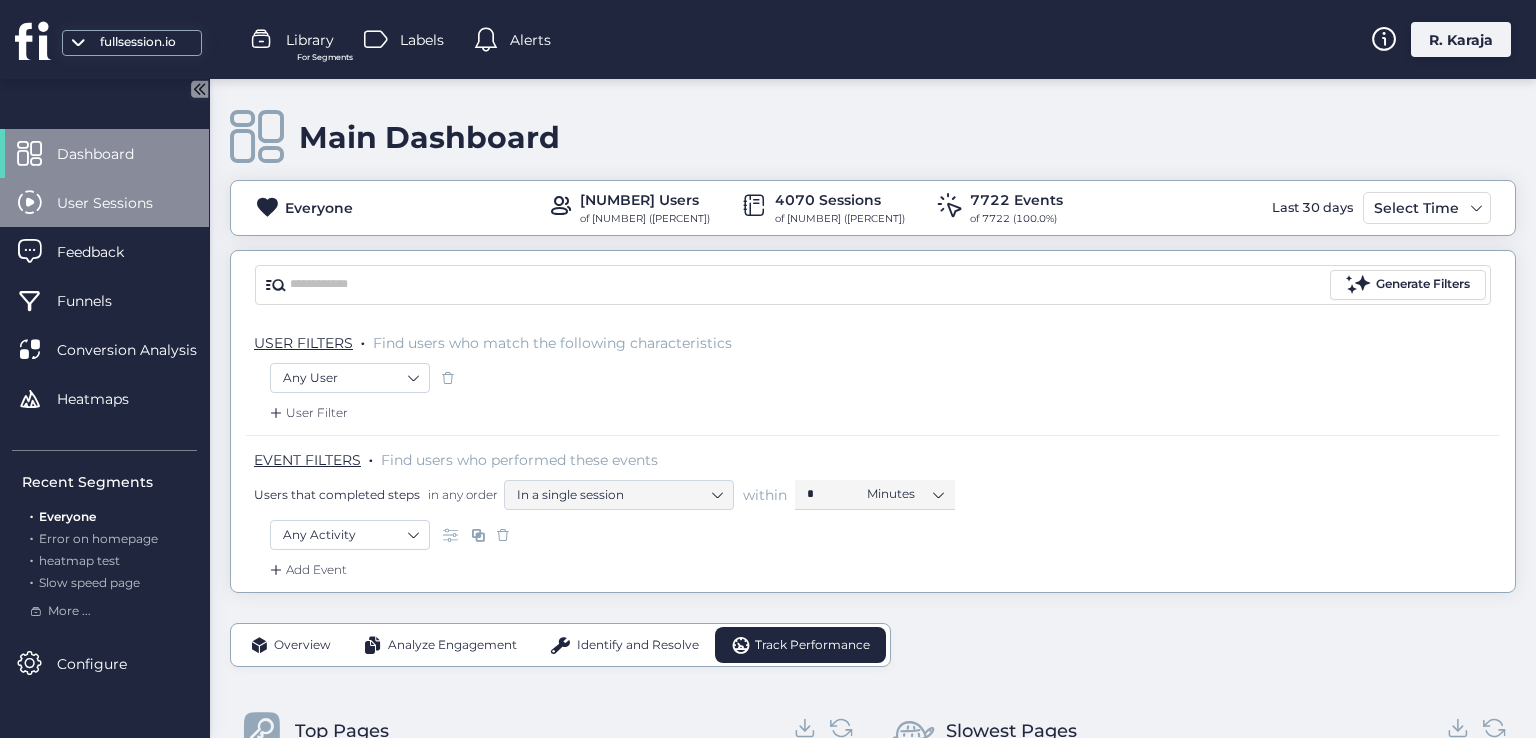 click on "User Sessions" 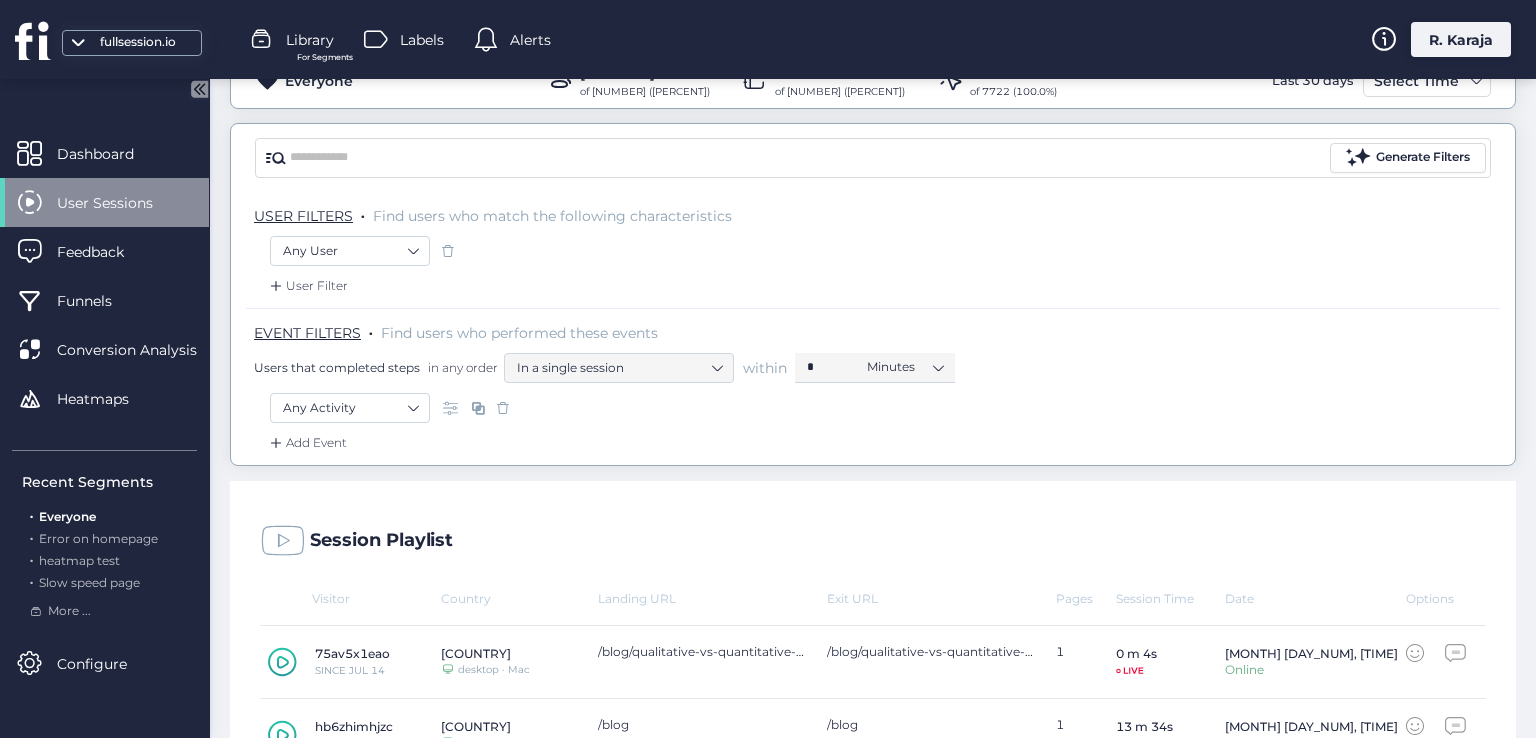 scroll, scrollTop: 0, scrollLeft: 0, axis: both 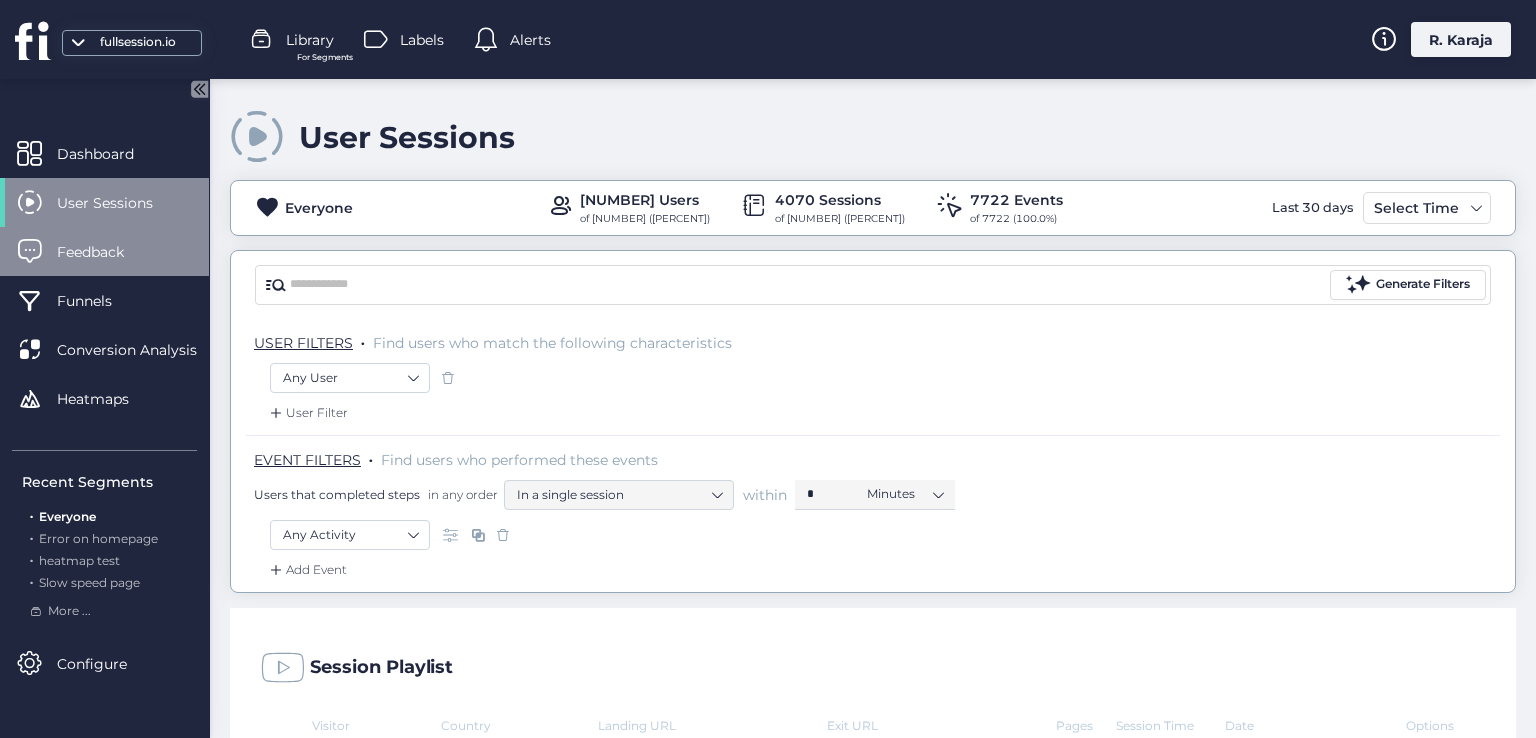click on "Feedback" 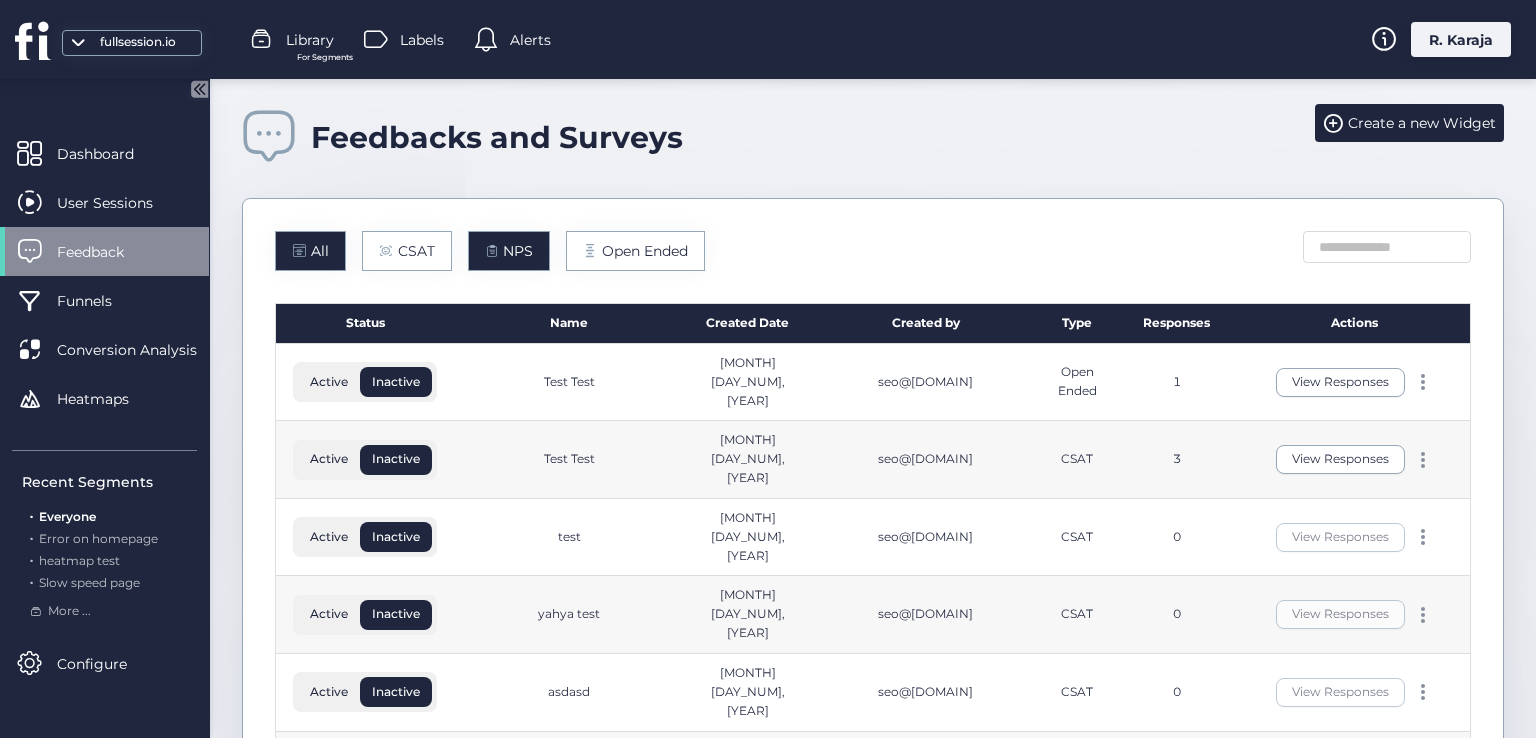 click on "NPS" at bounding box center (509, 251) 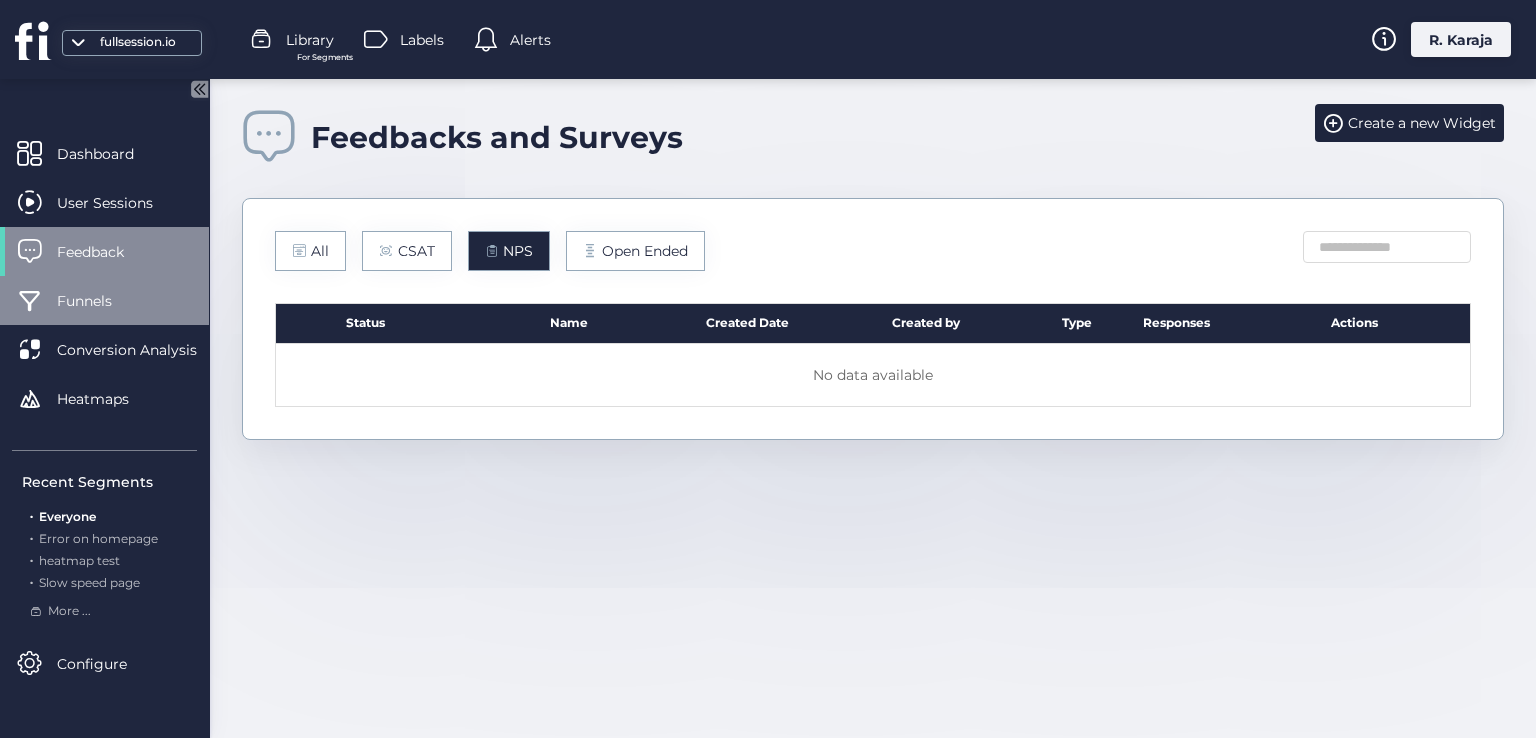 click on "Funnels" 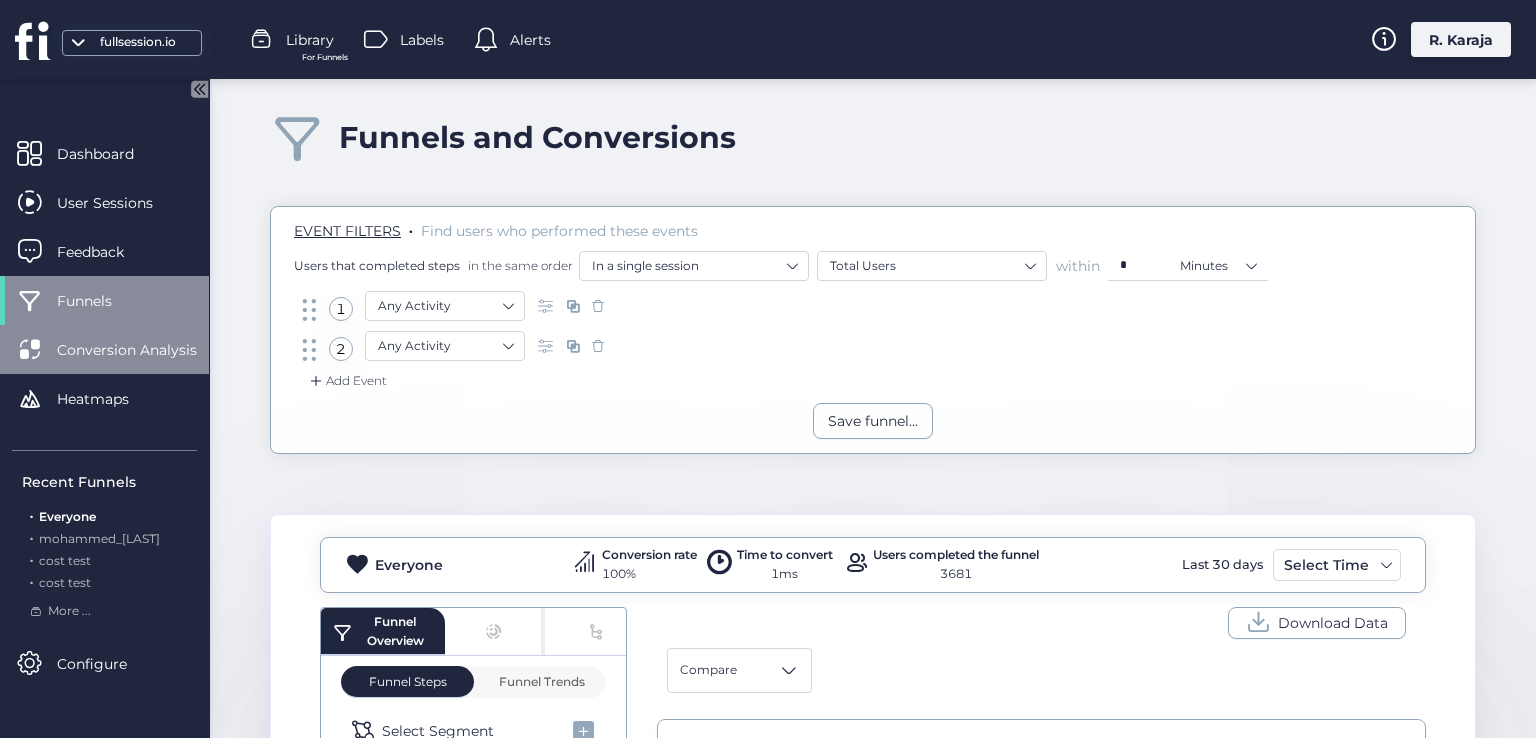 click on "Conversion Analysis" 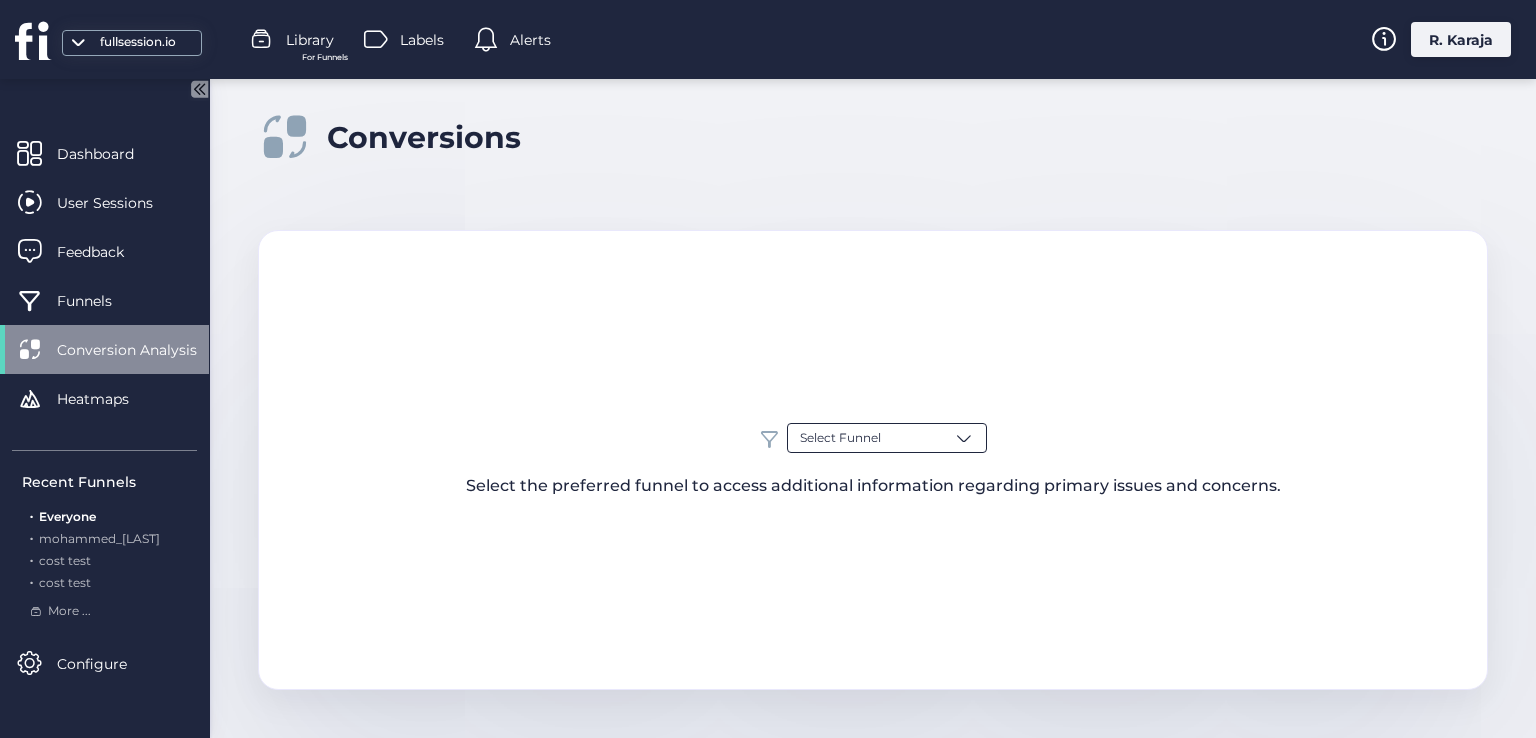 click on "Select Funnel" 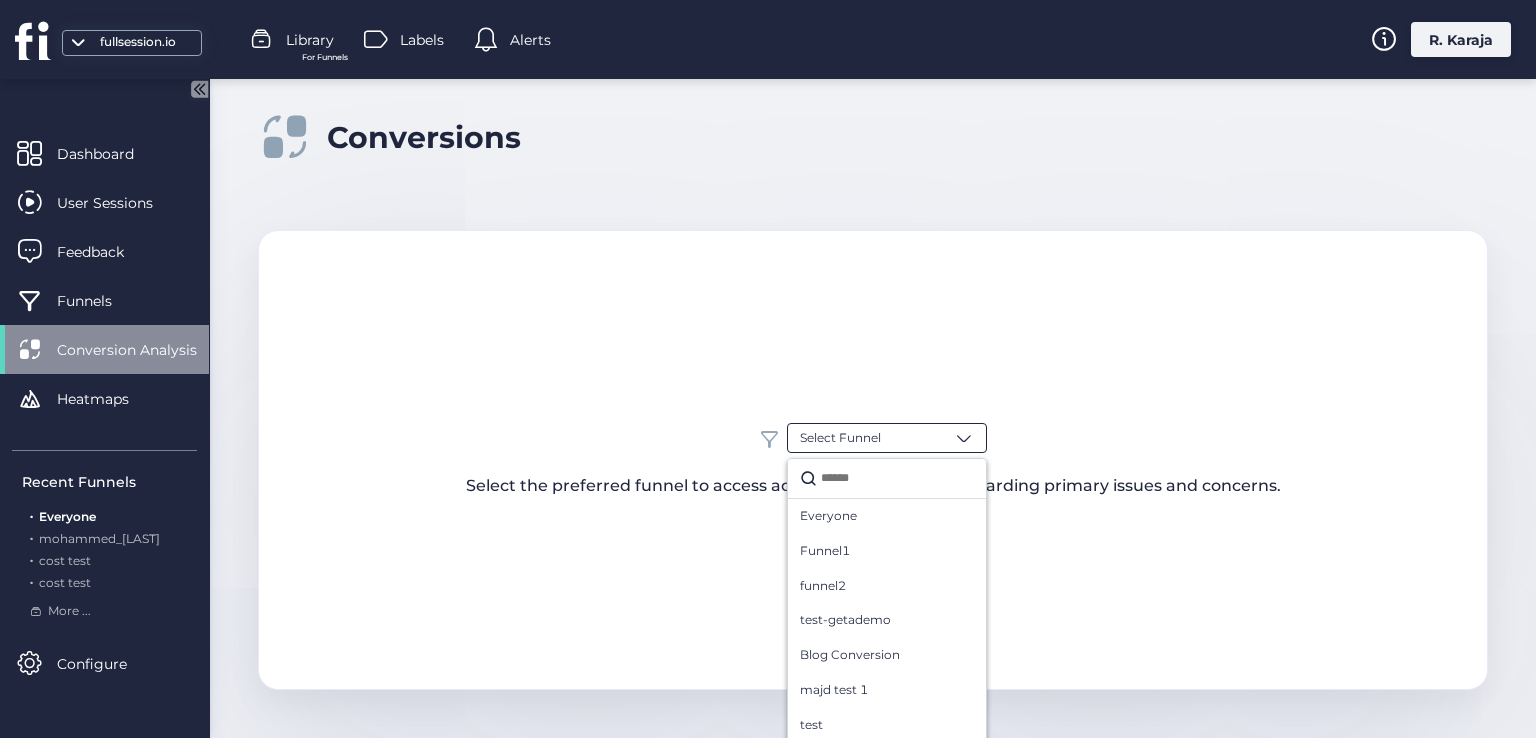 click on "Select Funnel Everyone Funnel1 funnel2 test-getademo Blog Conversion [PERSON] test 1 test Sales funnel Hotjar vs Clarity to Pricing Hotjar alternative conversion test2 roy hsadasd price conversion Testing with [PERSON] blog to pricing fgndfgh sdfsdf testfunnel2223 test funnels 16-9 Pricing page  funnel3 test-funnel-custom-events is not test Is Not Test 2 test roy test 1  test1 Segment Change Test app test staging test tesrt new funnel-[PERSON] [PERSON] test click Test change input fast test testing testasdasdsada one uuid click test test is not Test order of steps new funnel test last two days new funnel 1 Page Test TOPkIssues-large [PERSON] Test sd kkk Funnel1 (copy) funnel for test testTopIssues [PERSON] [PERSON] test [PERSON] test blog testing Qualified leads test 2 test roy Blog Test 2 test4 Everyone (copy) 333 test1234 click-thrashing testtttttt testttttttttttttt undefined (copy) case2 clicking-elemnts 14-5 [PERSON] HOTJAR Everyone (copy)eeeee Blog to Pricing Conversion Tobedeleted Blog Conv sdsdsdsd [PERSON] HOTJAR ALTERNATIVES" 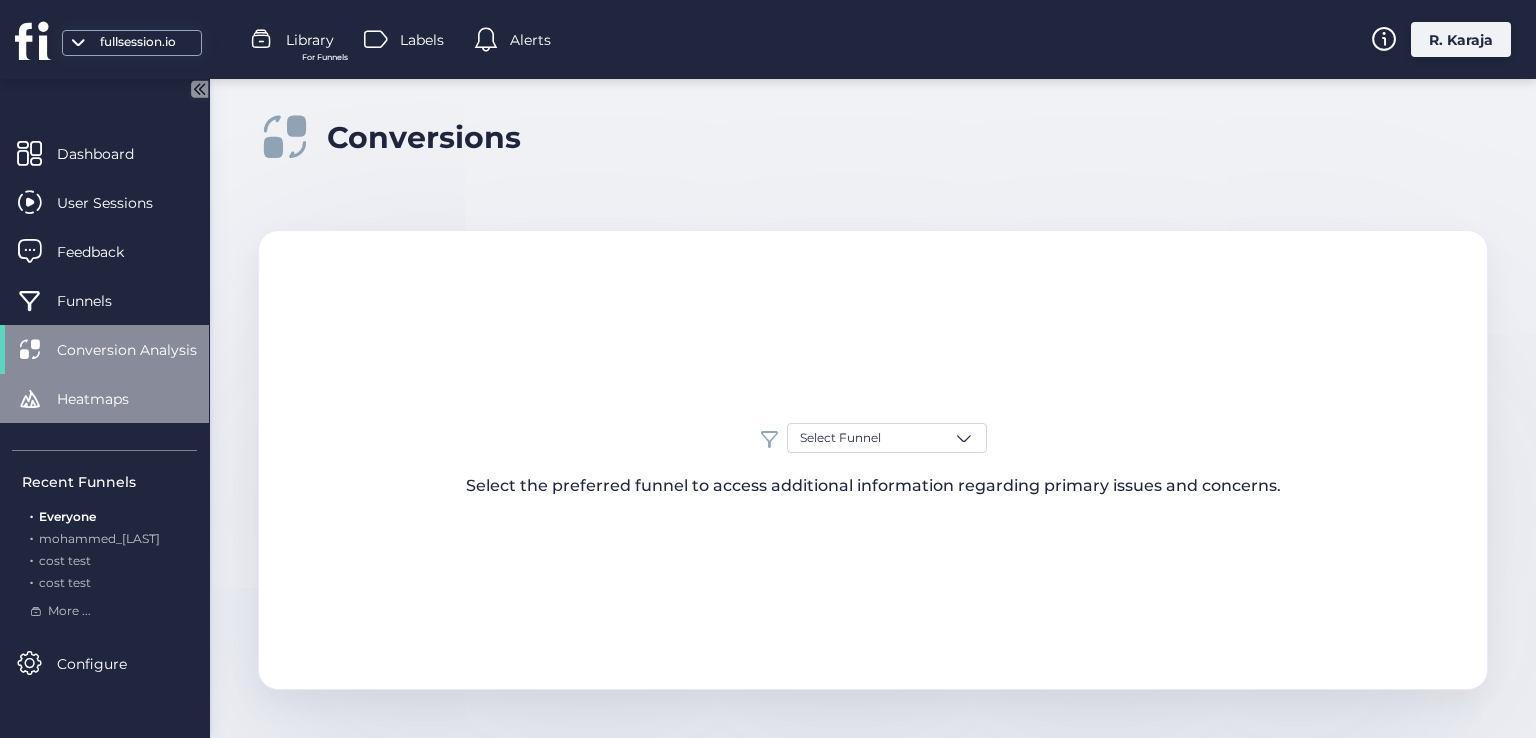 click on "Heatmaps" 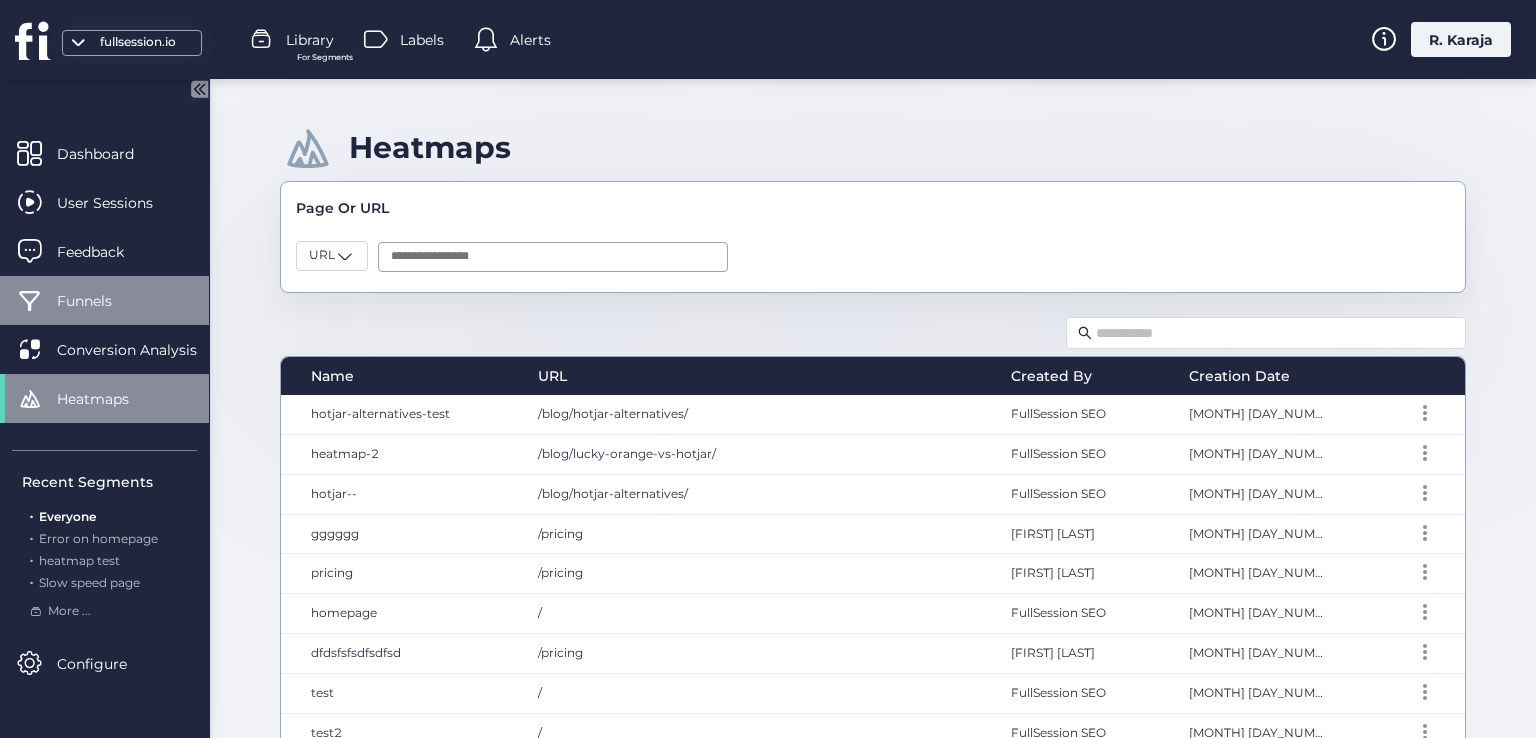 click on "Funnels" 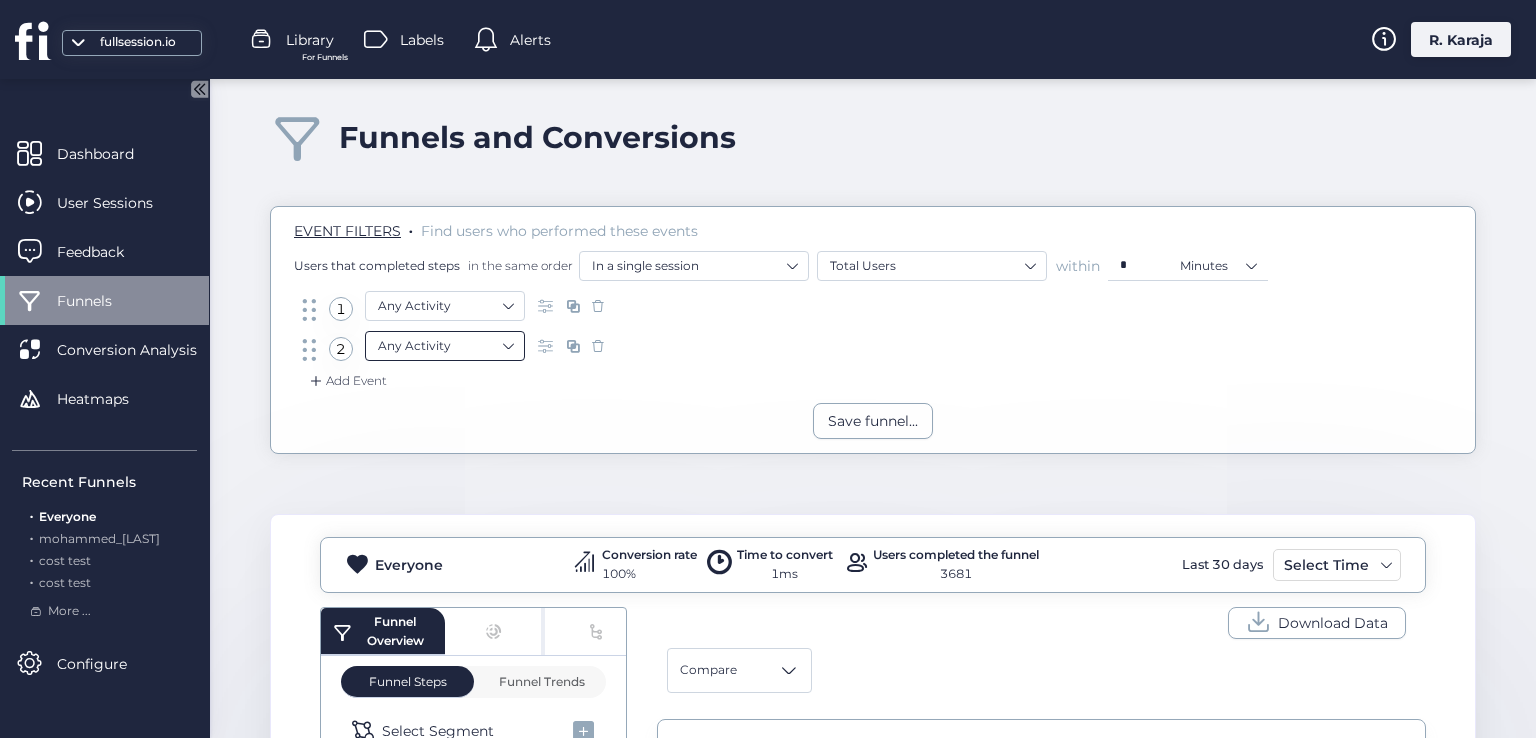 click on "Any Activity" 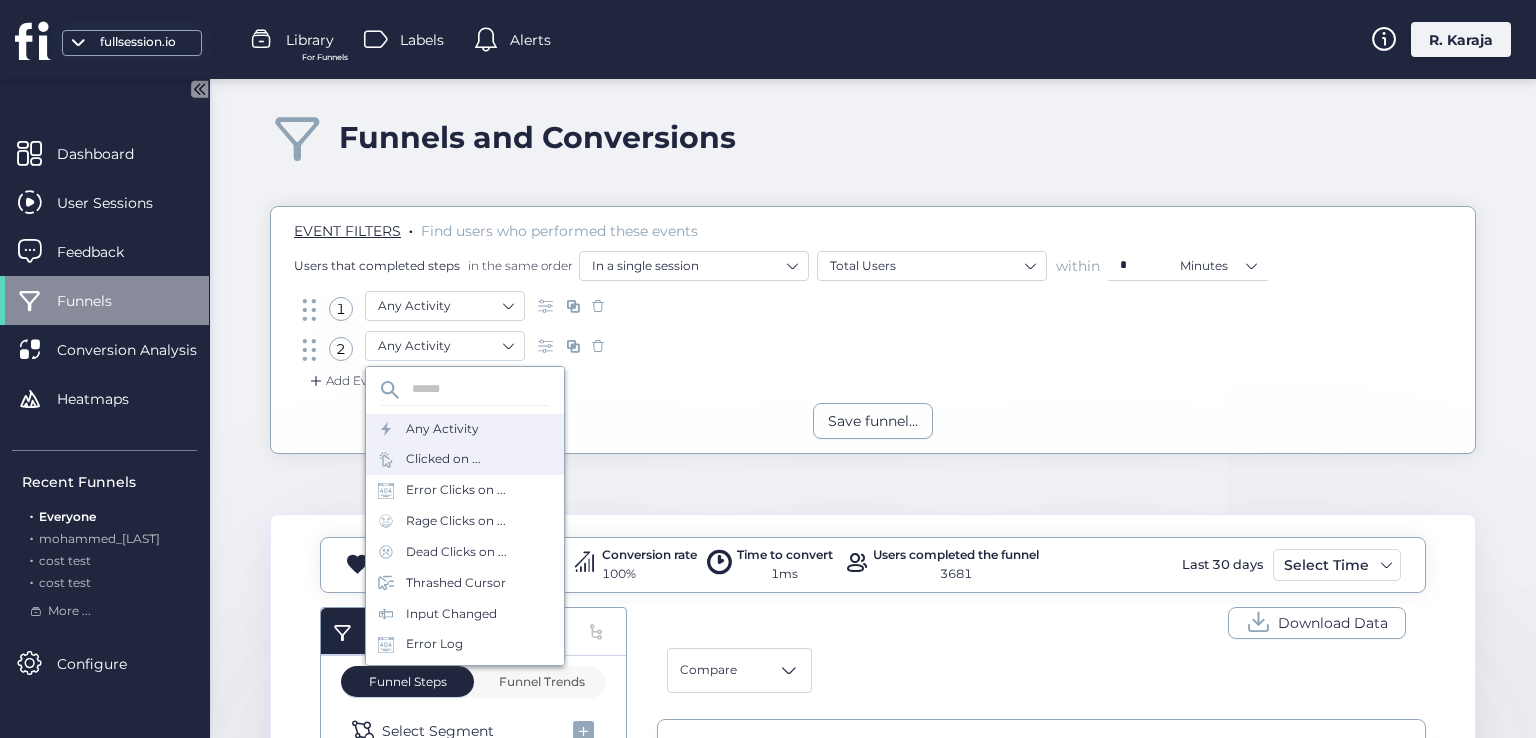 click on "Clicked on ..." at bounding box center (443, 459) 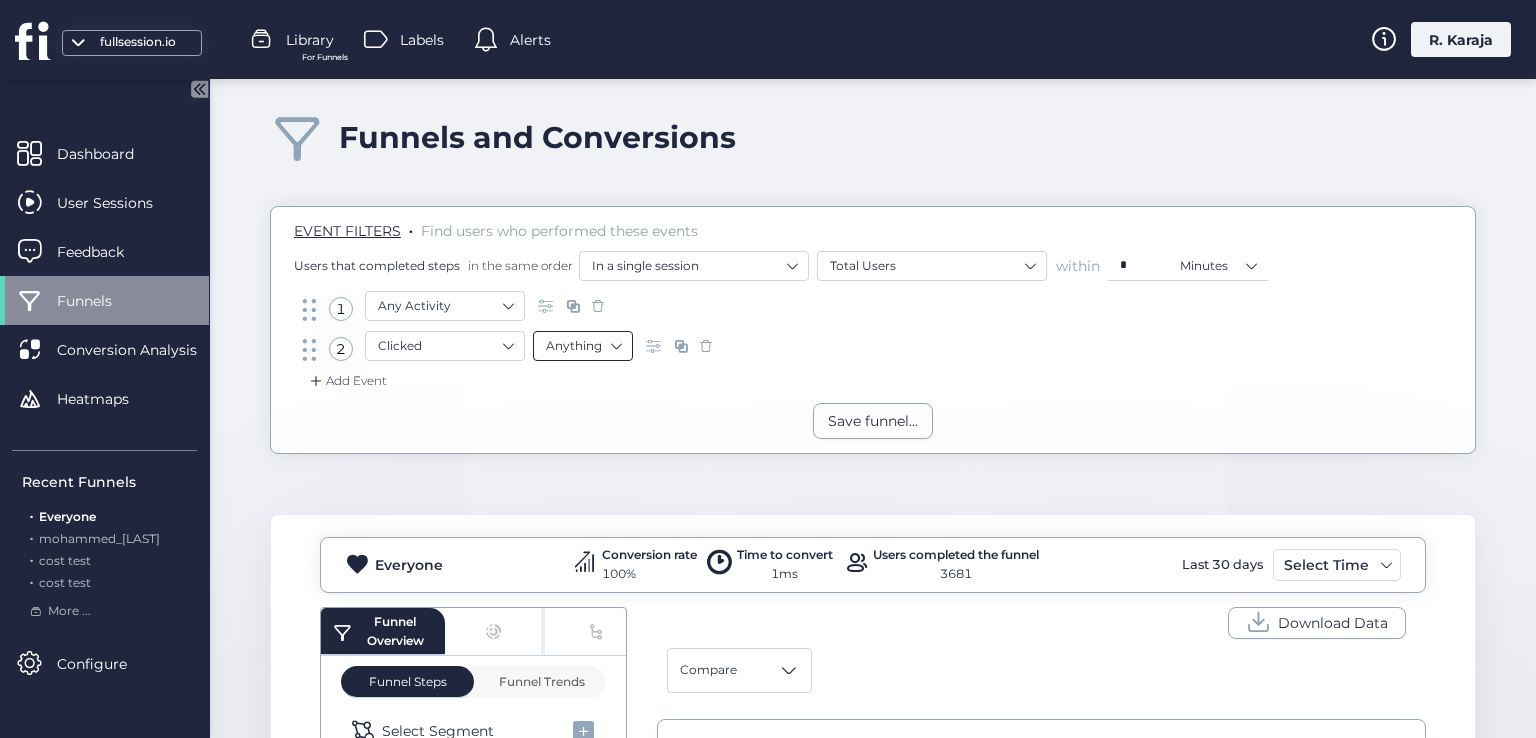 click on "Anything" 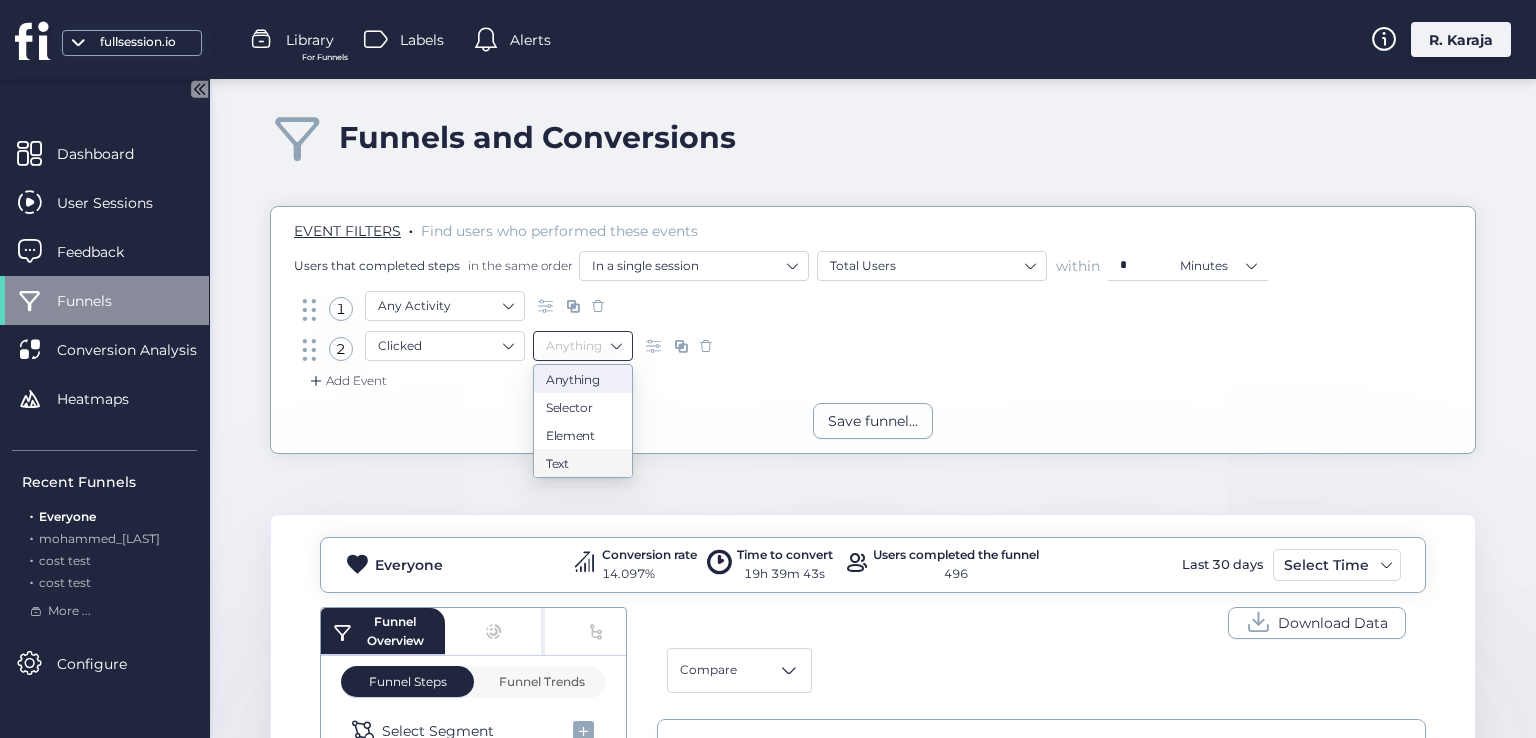 click on "Save funnel..." 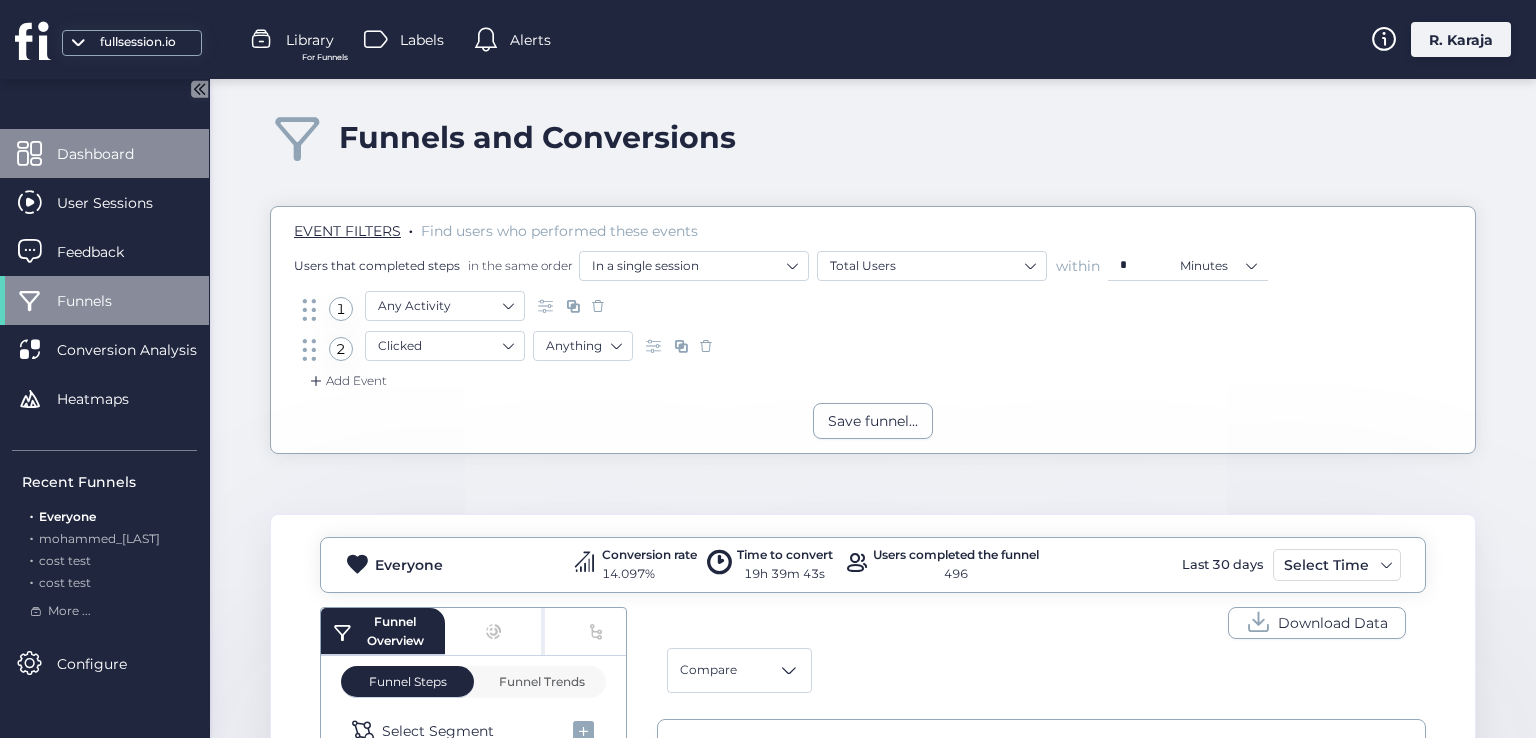 click on "Dashboard" 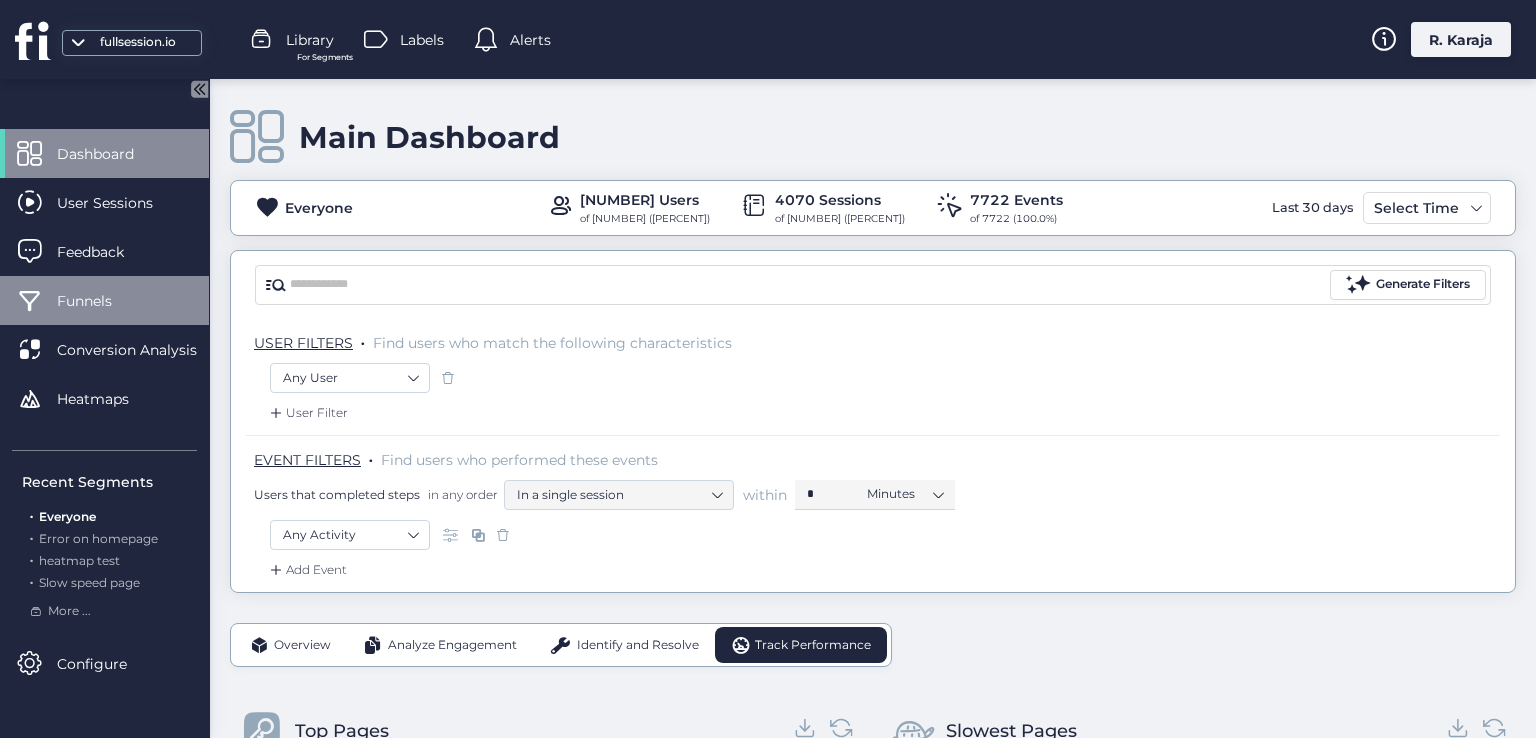 click on "Funnels" 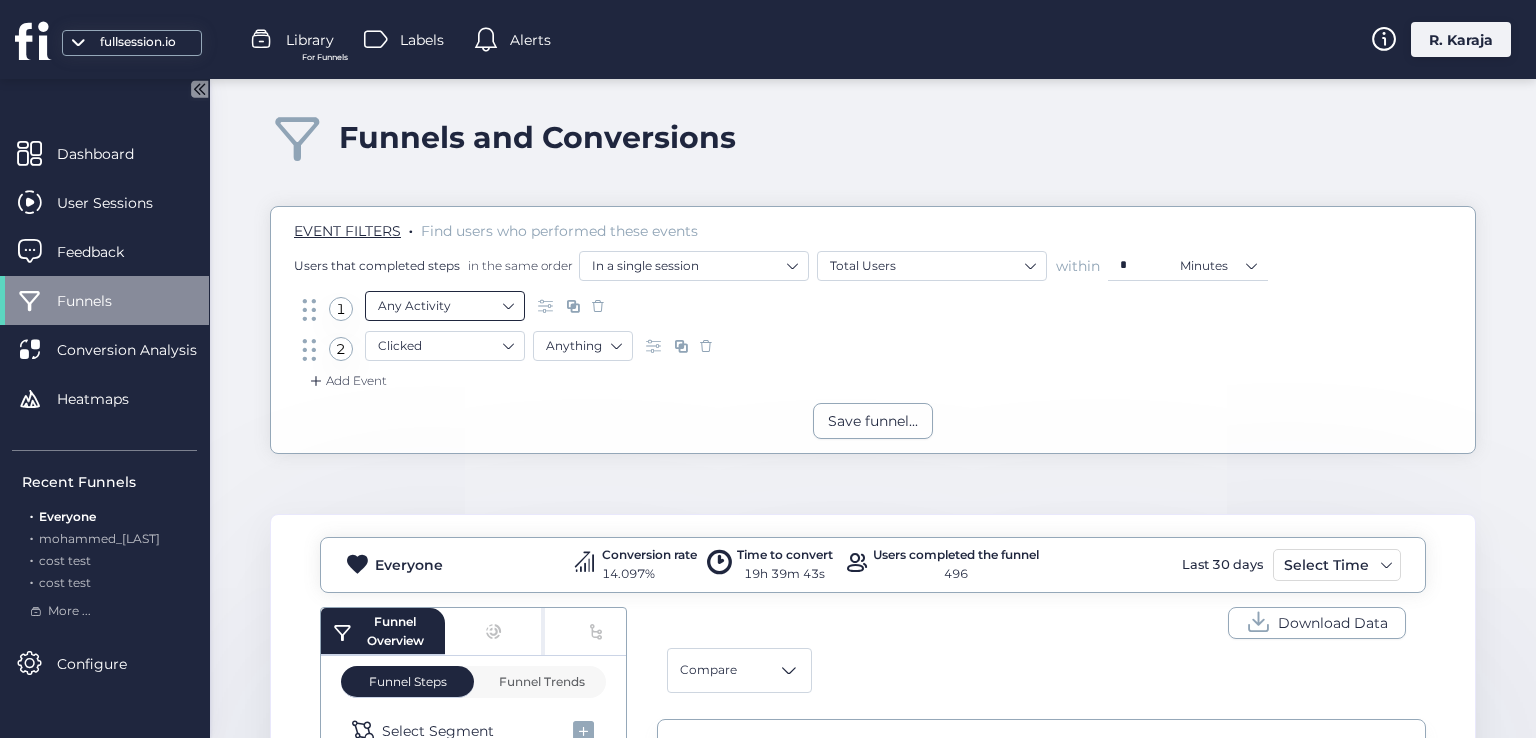 click on "Any Activity" 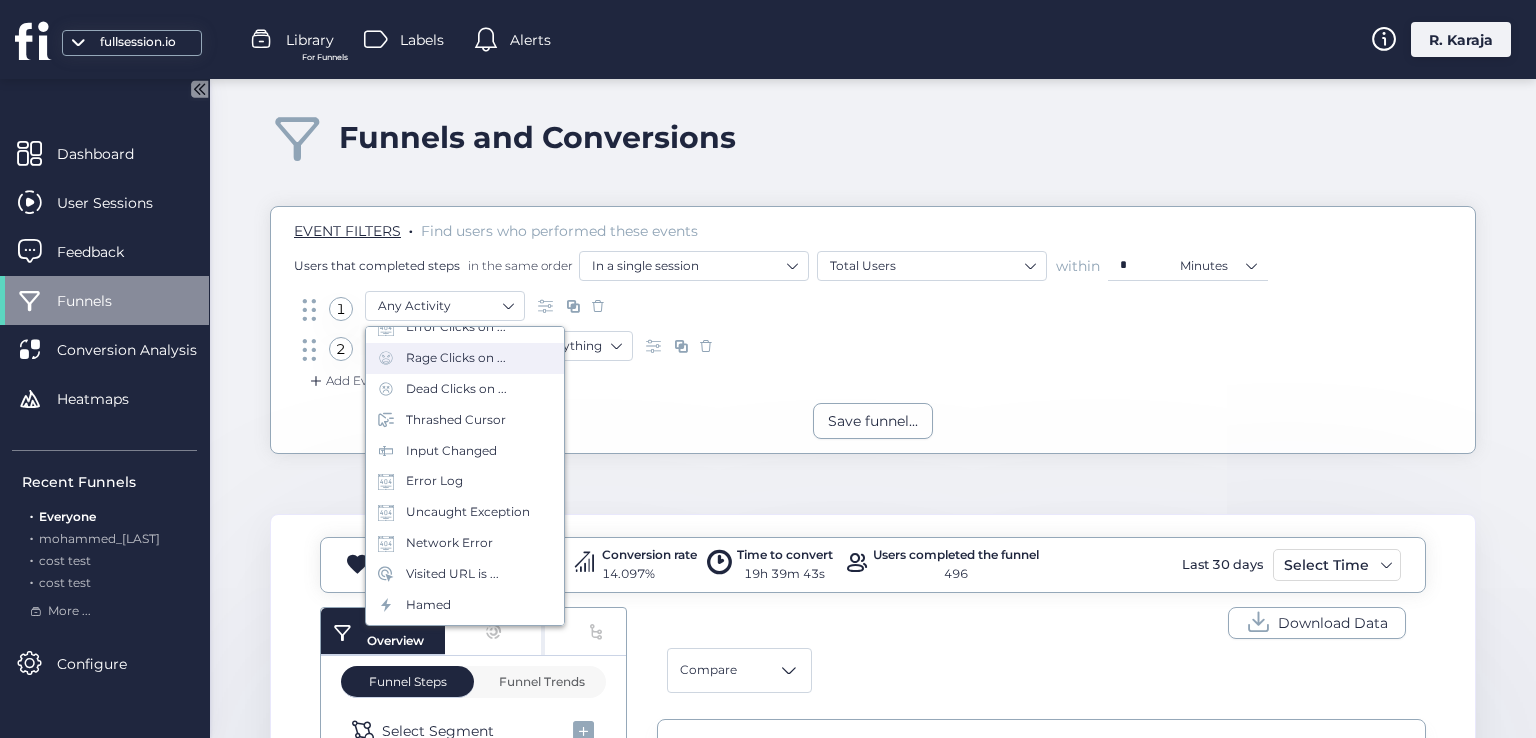 scroll, scrollTop: 200, scrollLeft: 0, axis: vertical 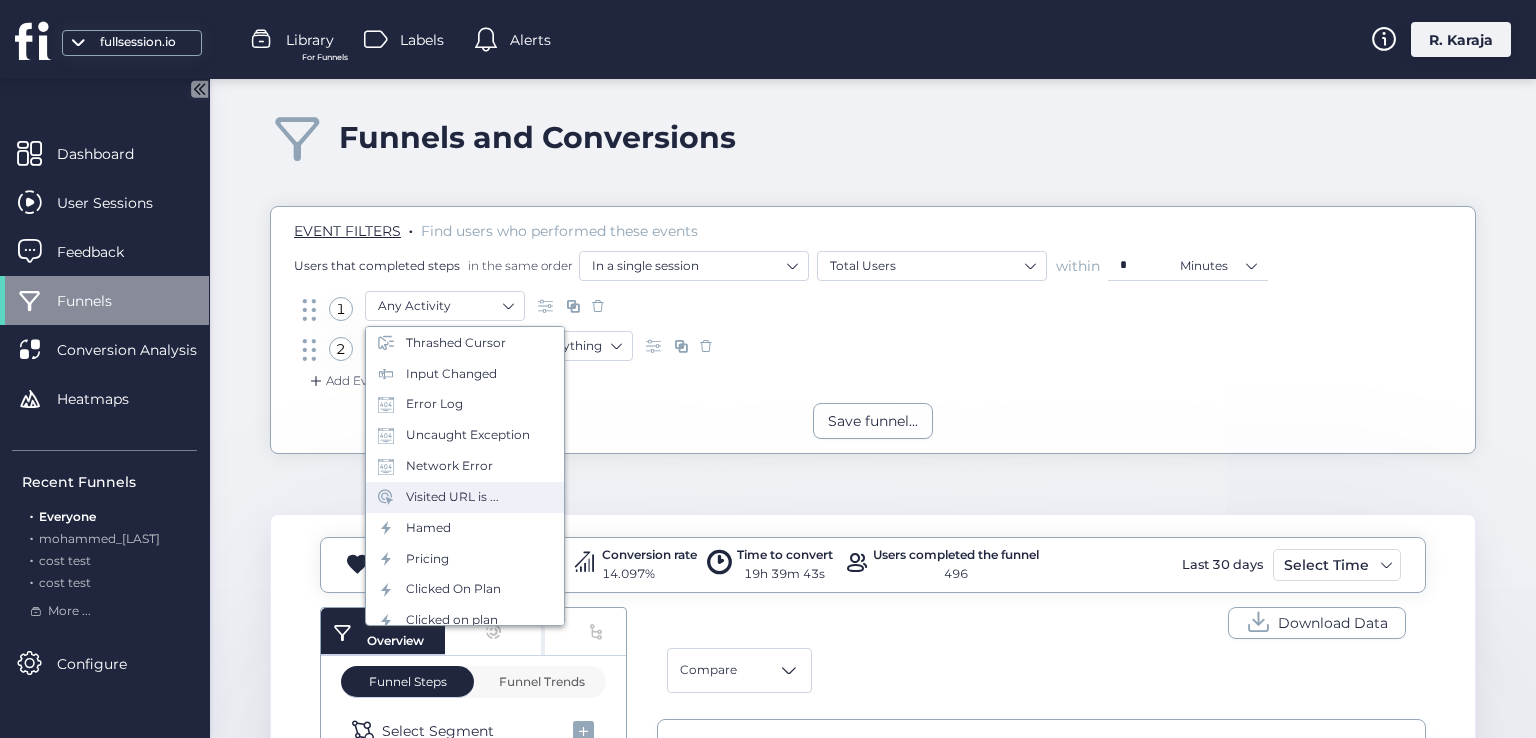 click on "Visited URL is ..." at bounding box center (452, 497) 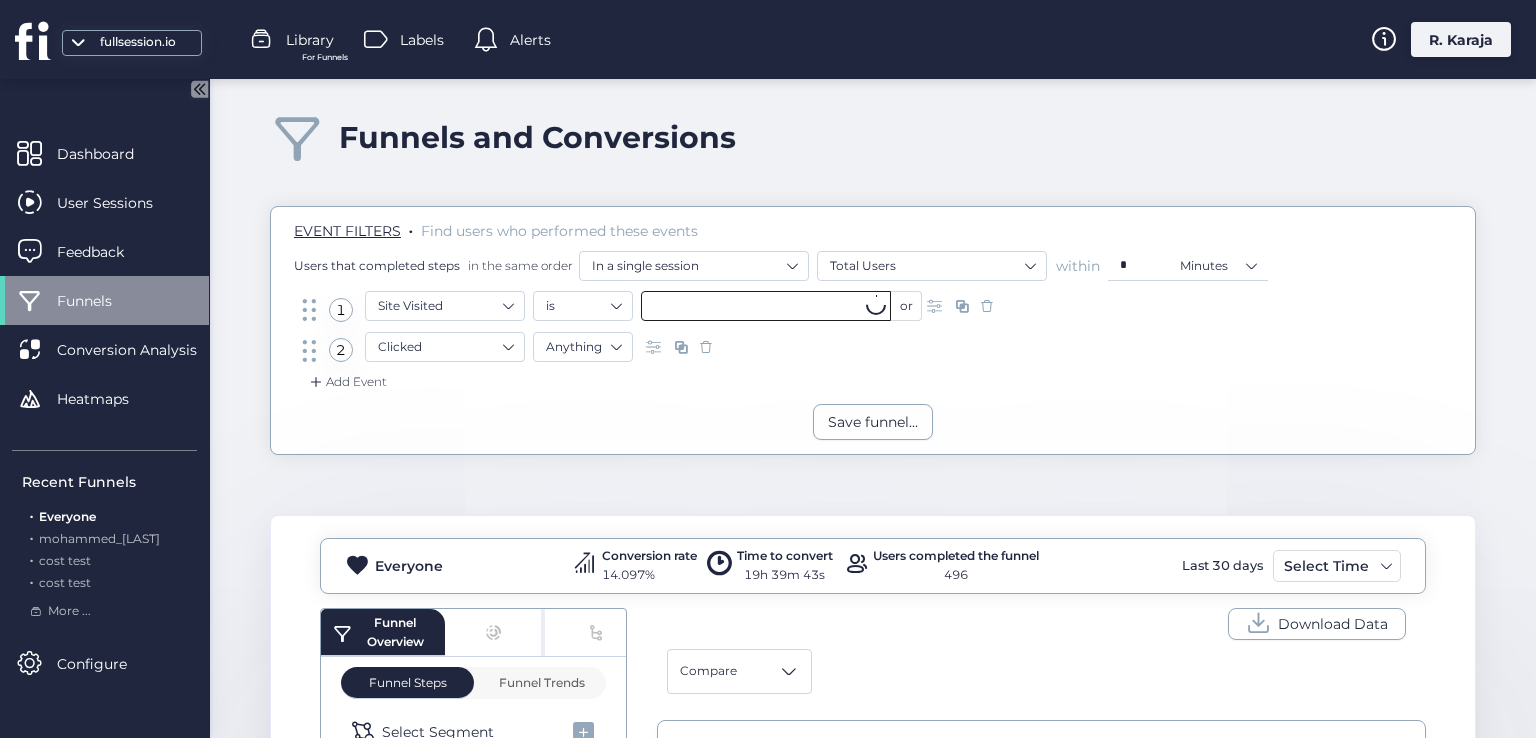 click 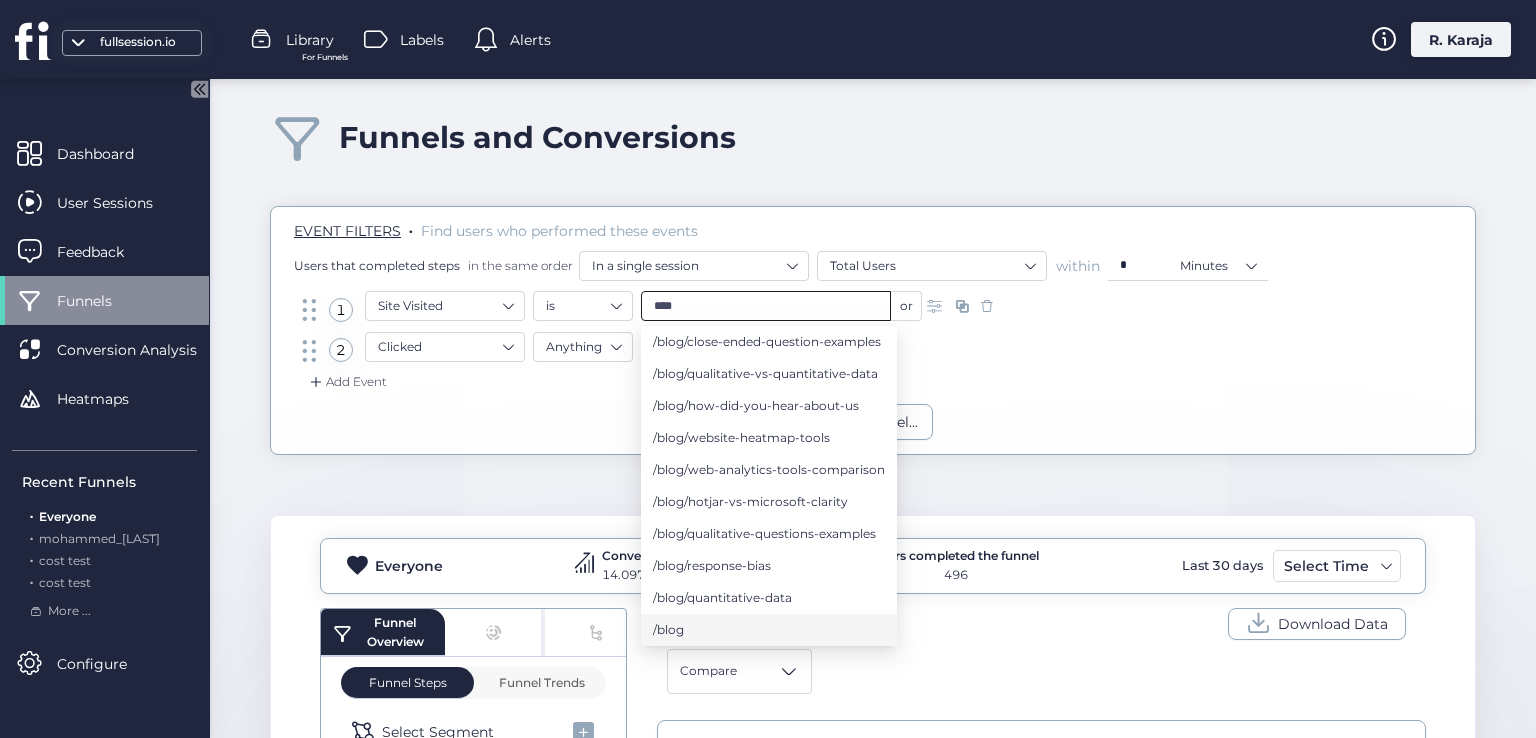 click on "/blog" at bounding box center (668, 630) 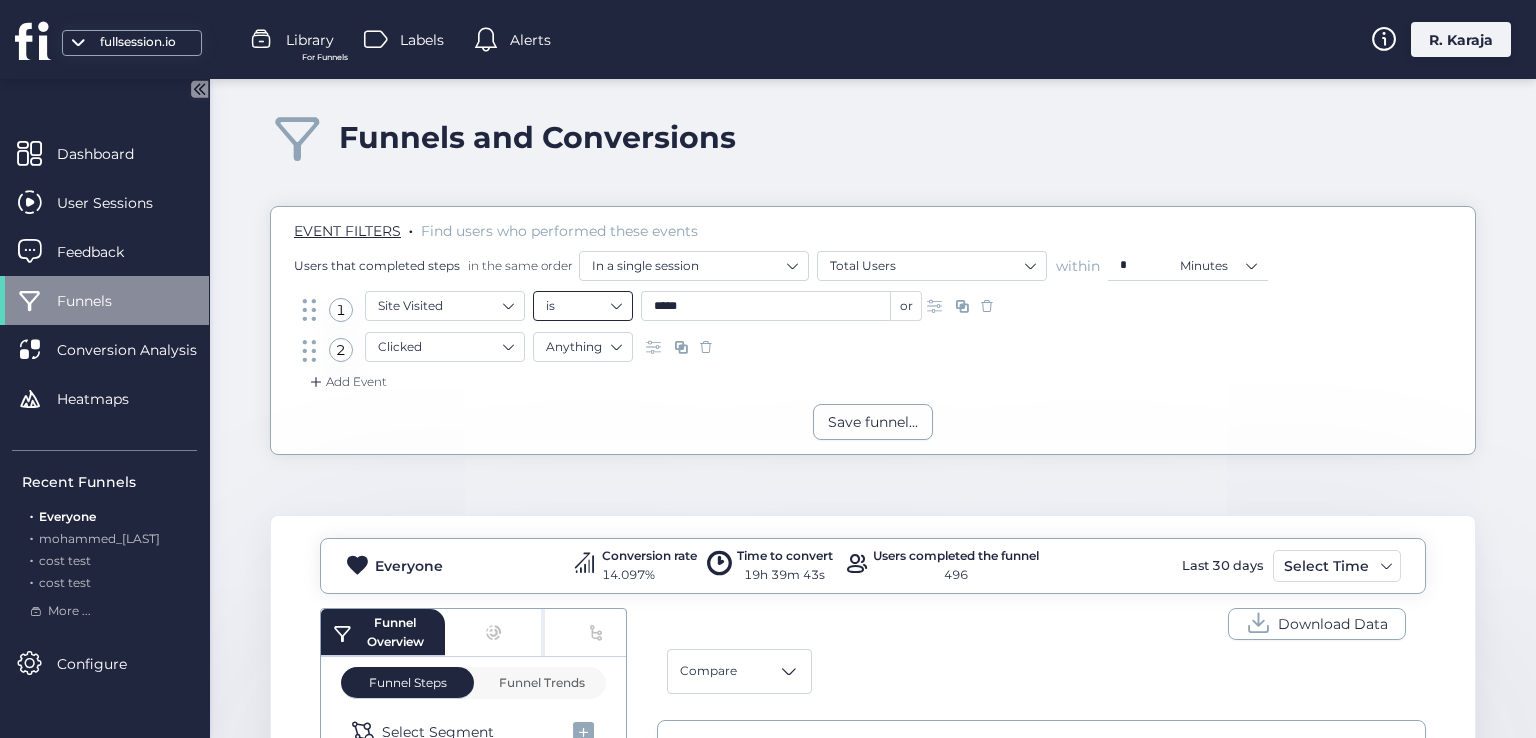 click on "is" 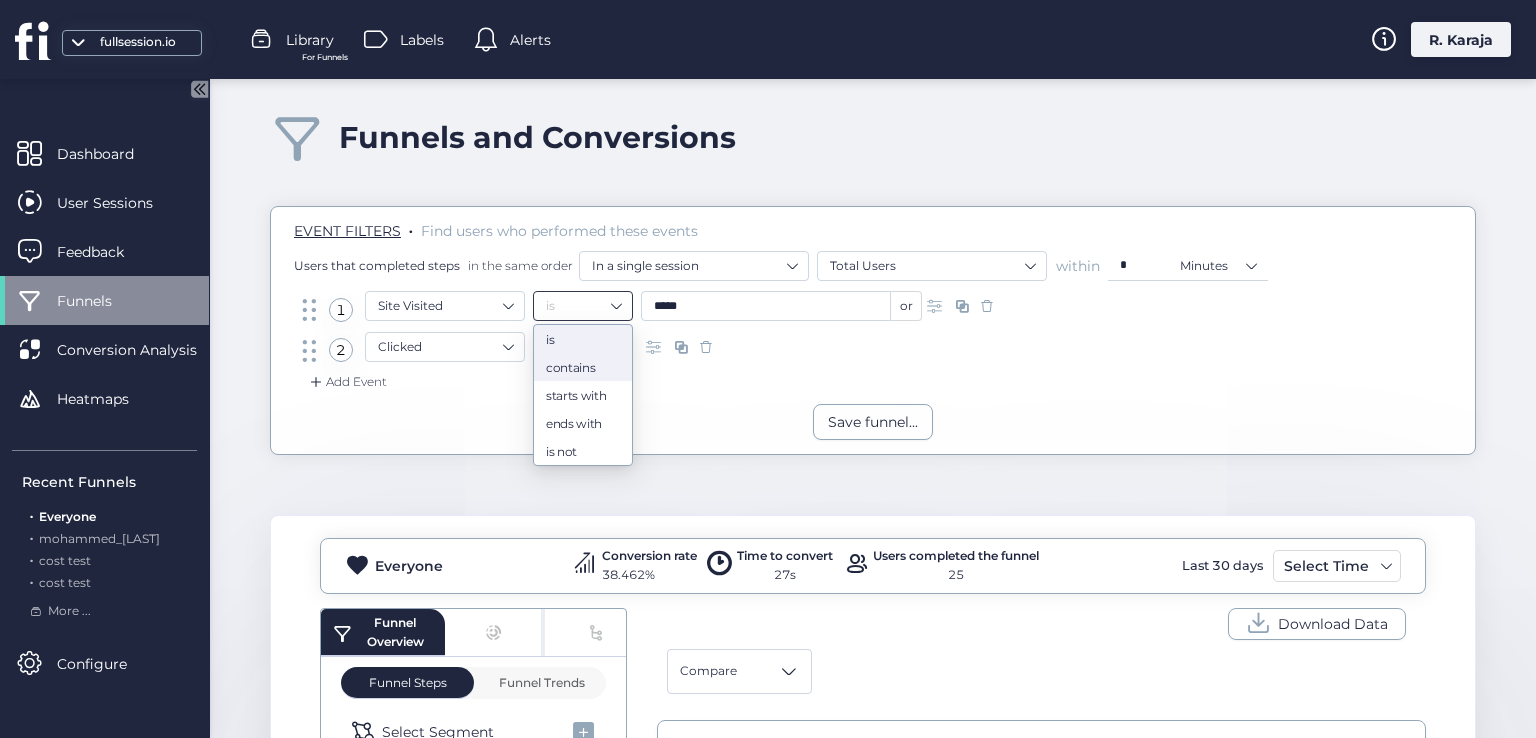 click on "contains" at bounding box center (583, 367) 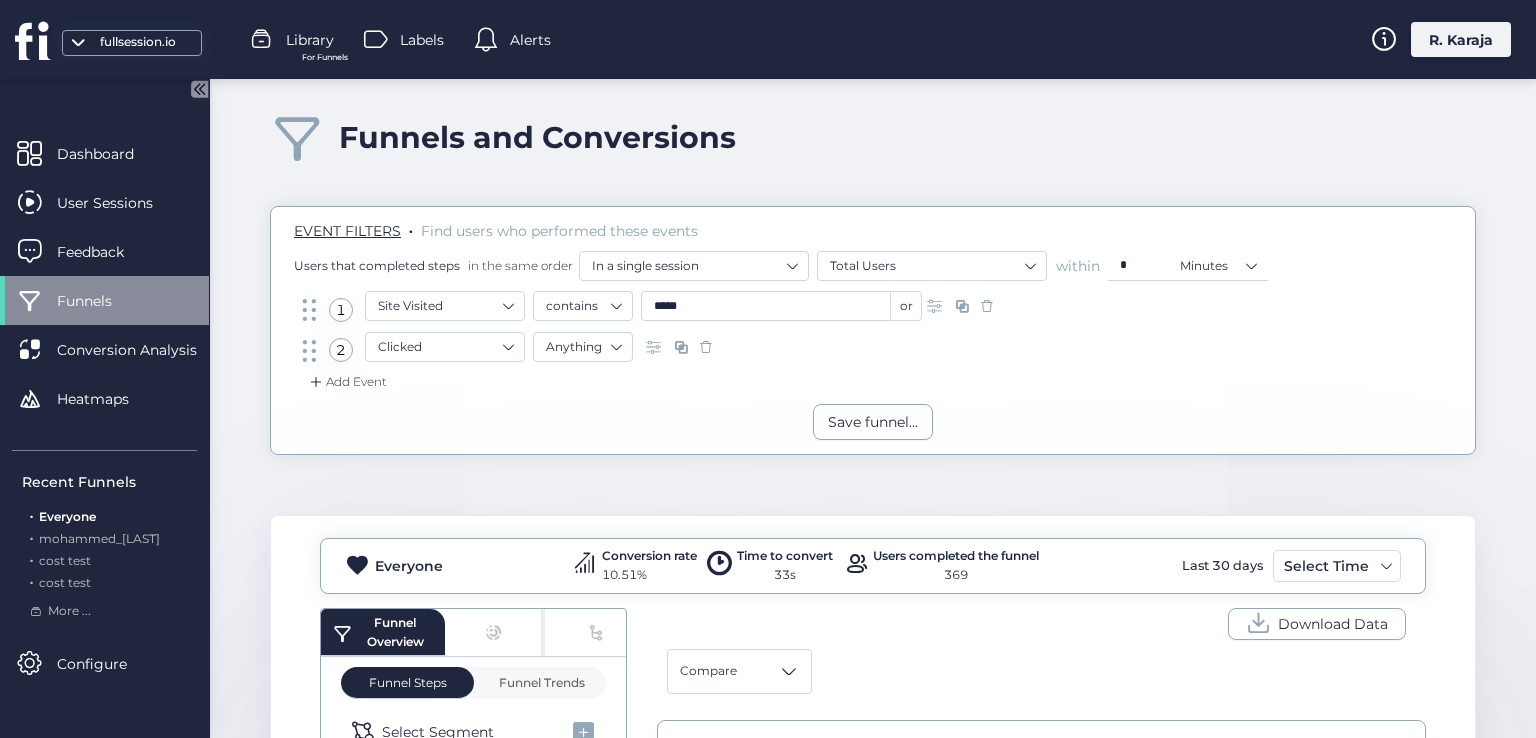 click at bounding box center (937, 306) 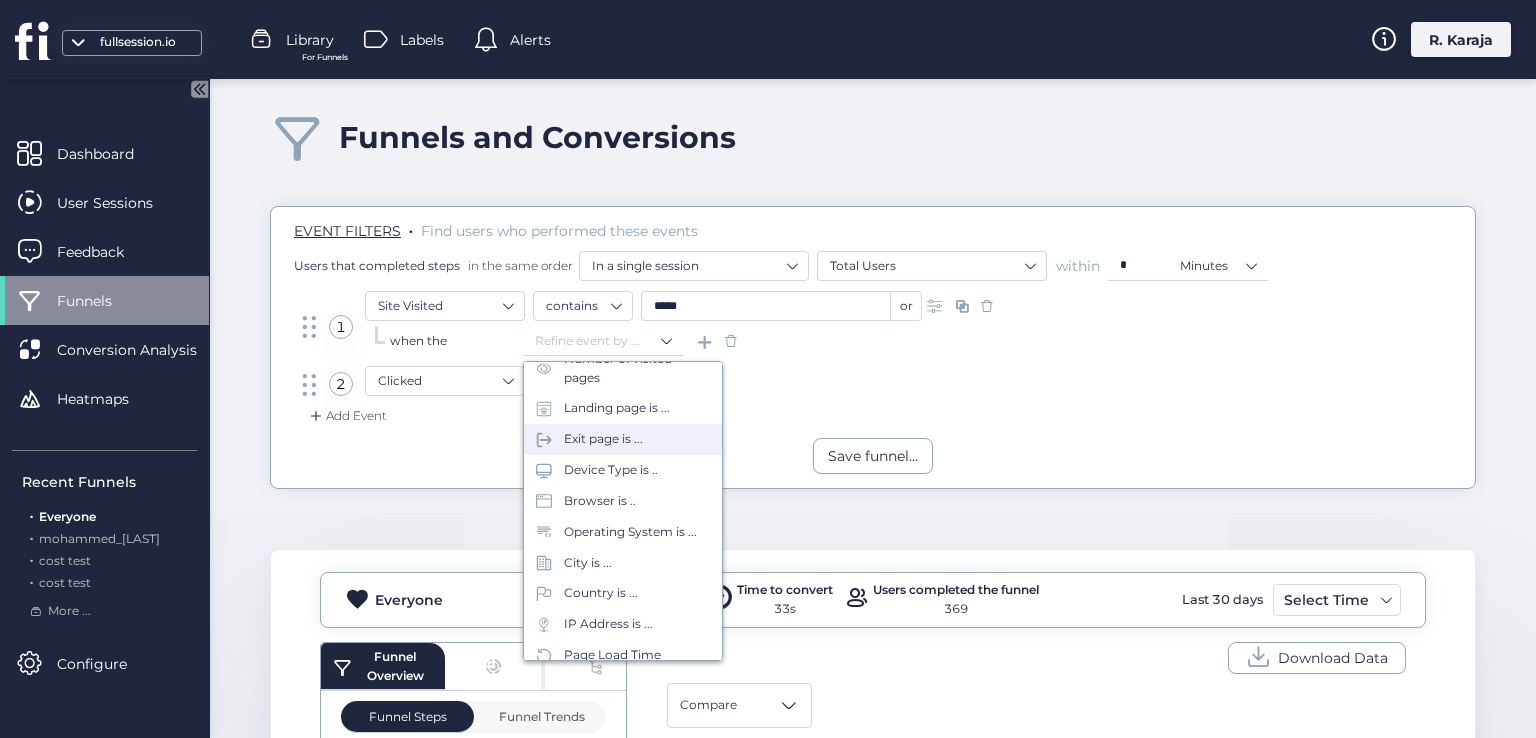 scroll, scrollTop: 260, scrollLeft: 0, axis: vertical 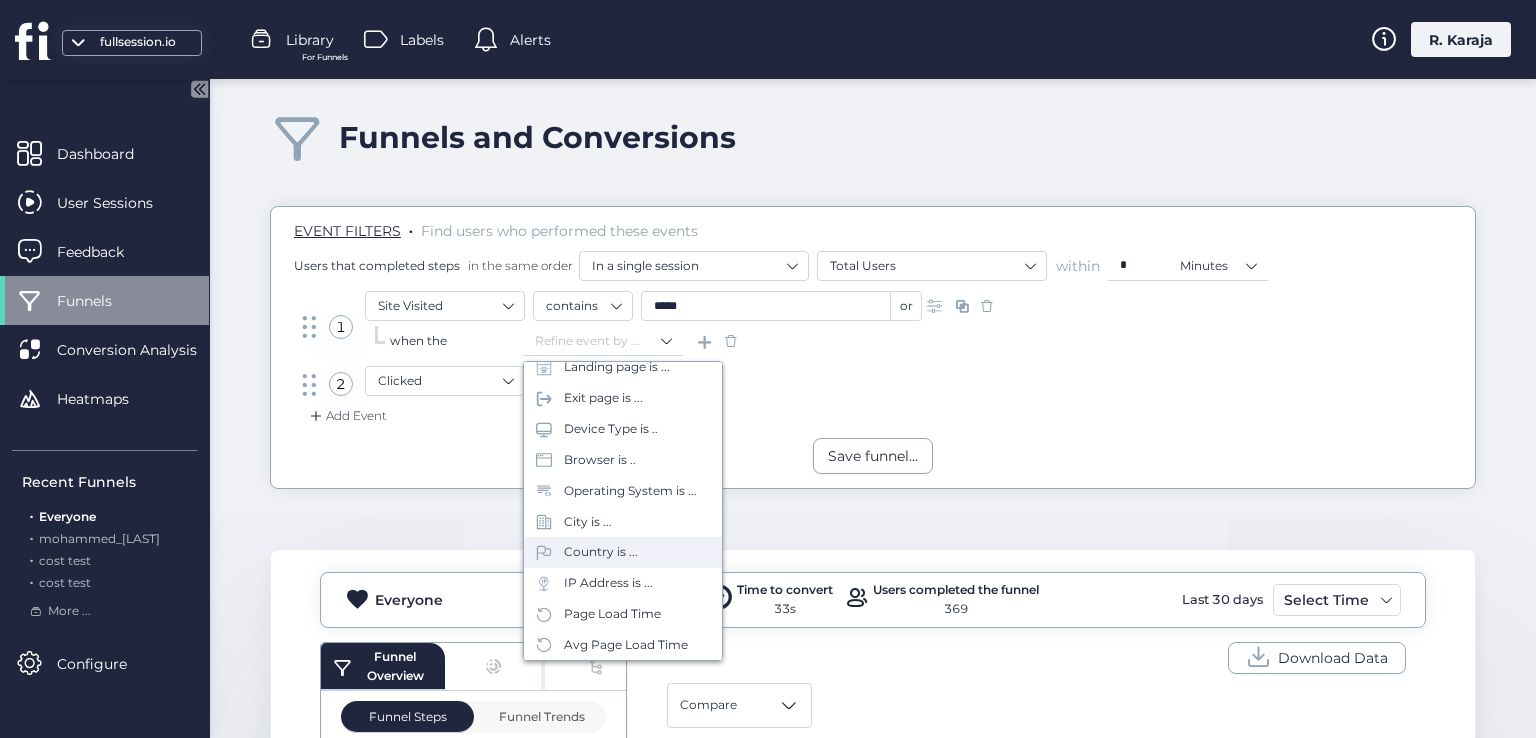 click on "Country is ..." at bounding box center [601, 552] 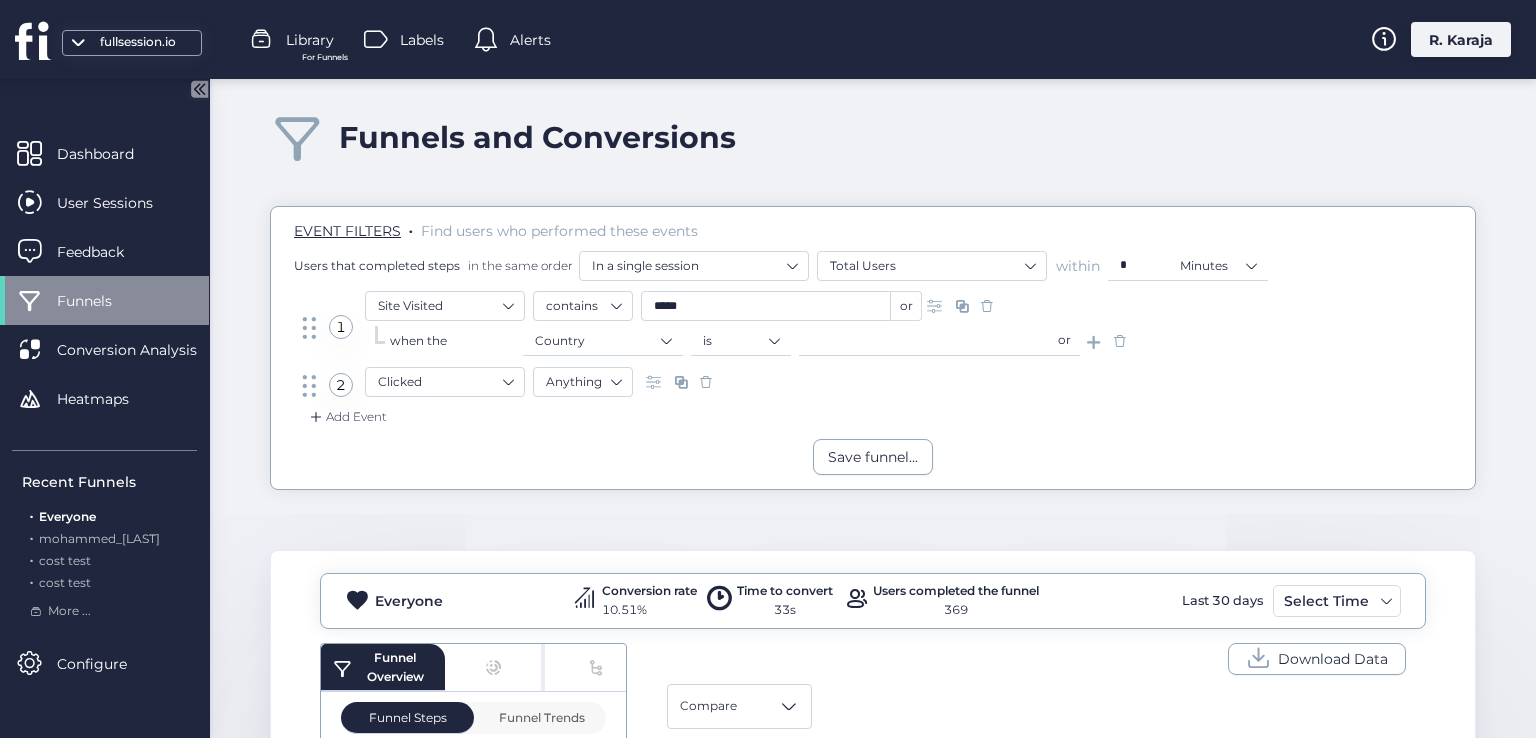 click 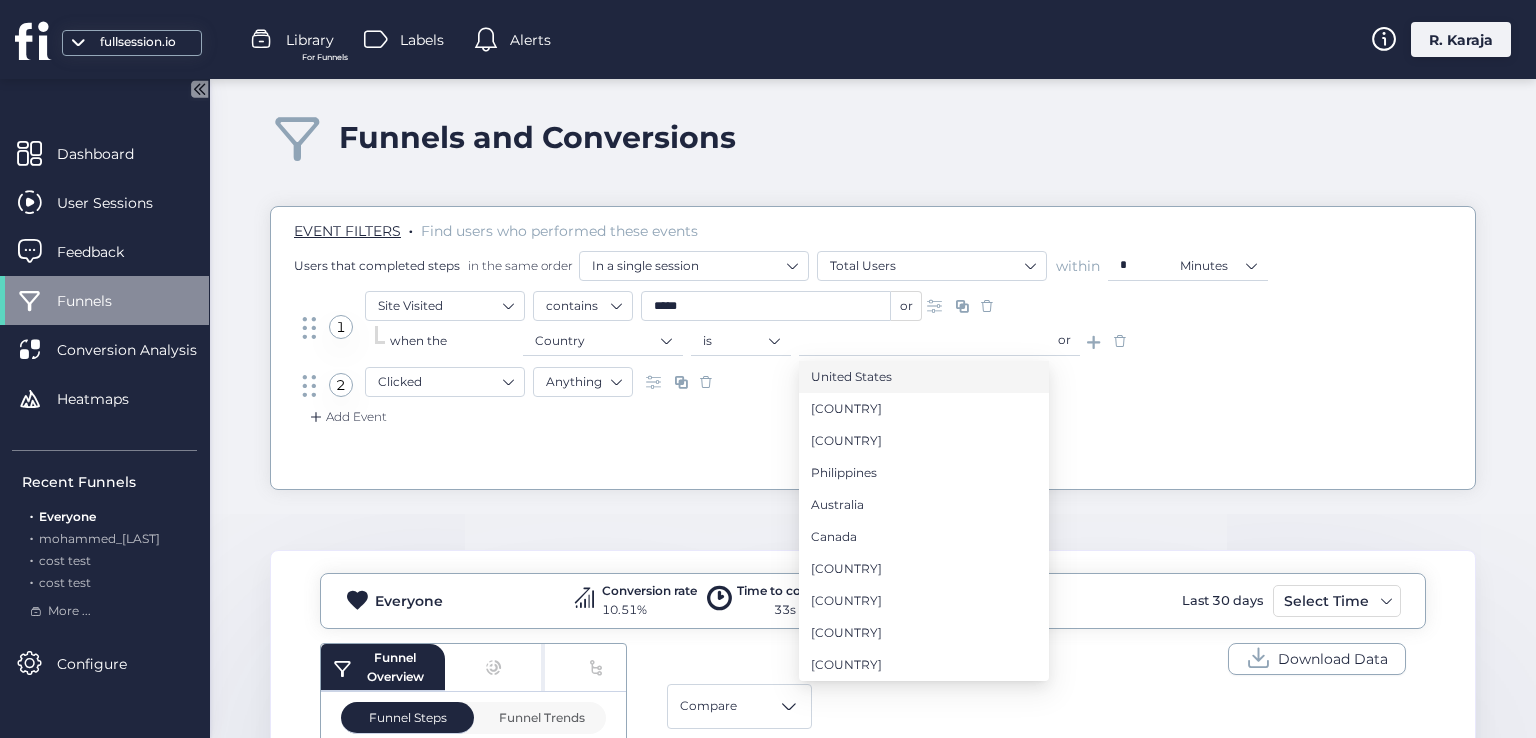 click on "United States" at bounding box center [851, 377] 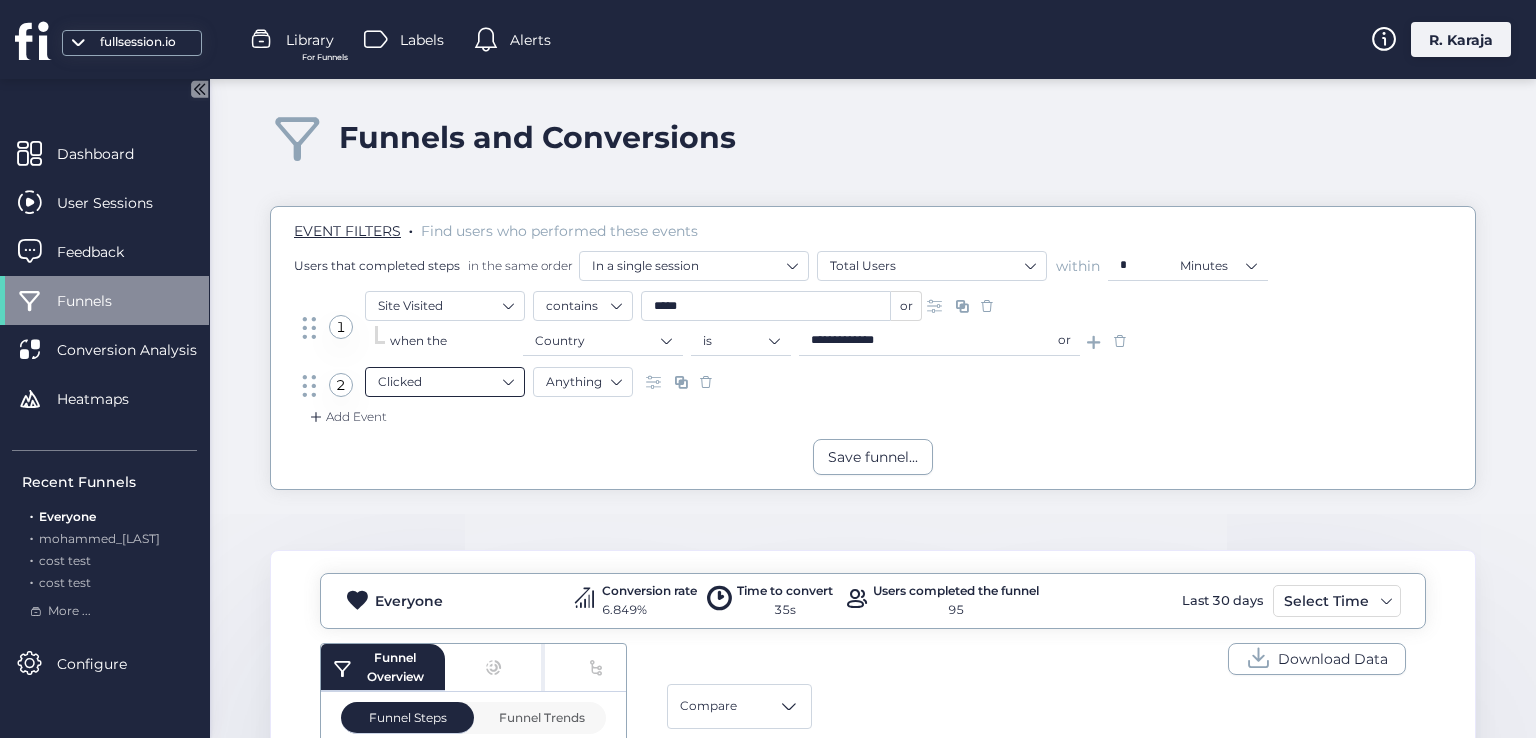 click on "Clicked" 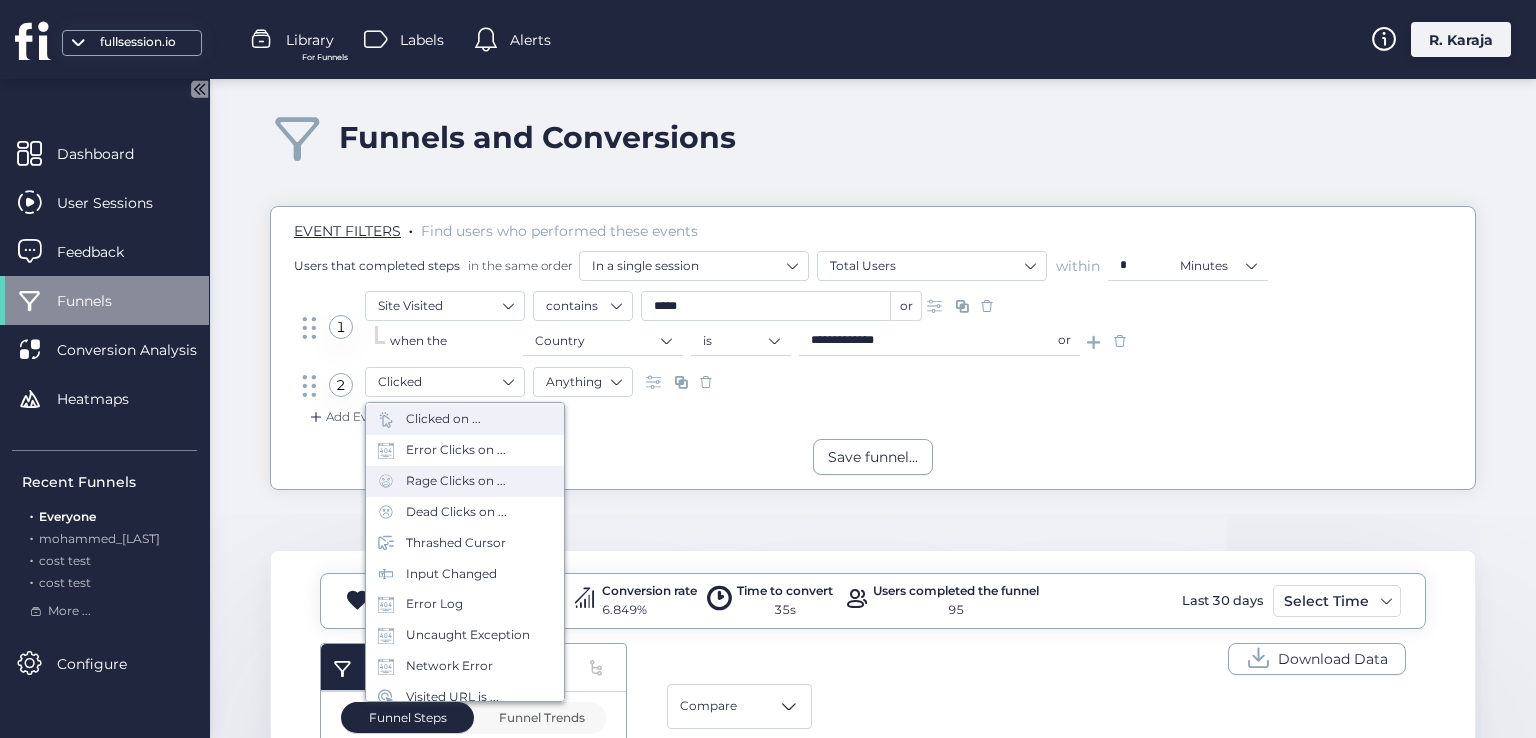 scroll, scrollTop: 115, scrollLeft: 0, axis: vertical 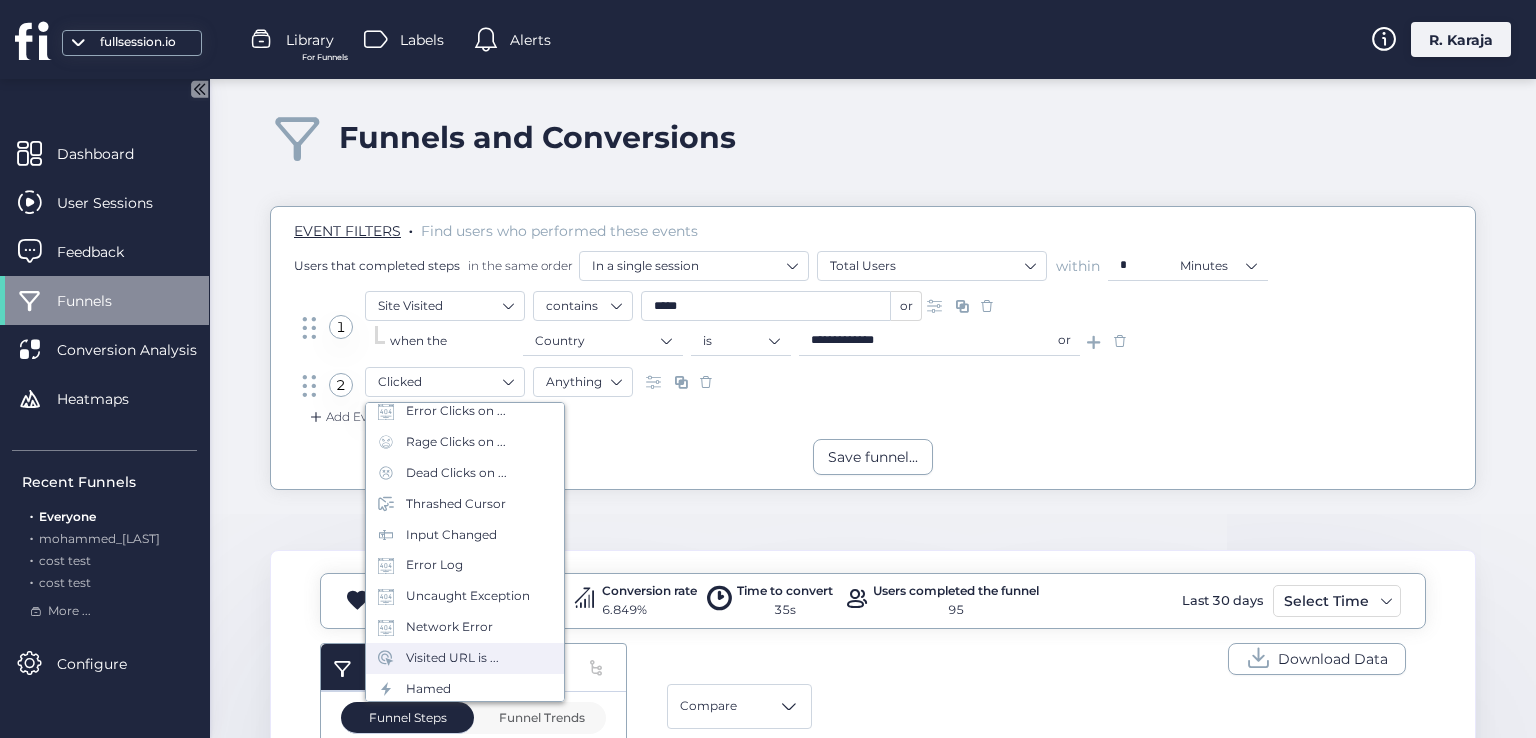 click on "Visited URL is ..." at bounding box center (452, 658) 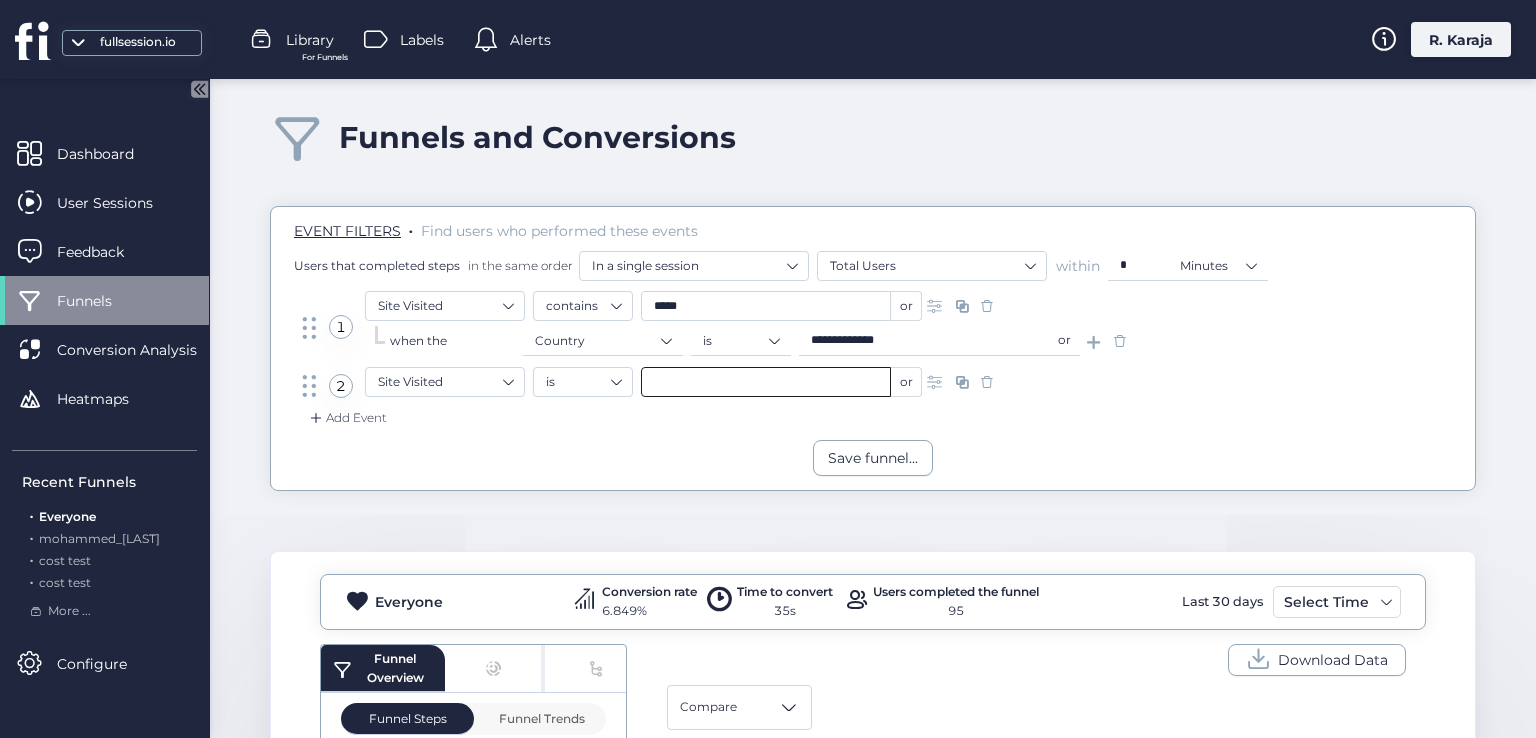 click 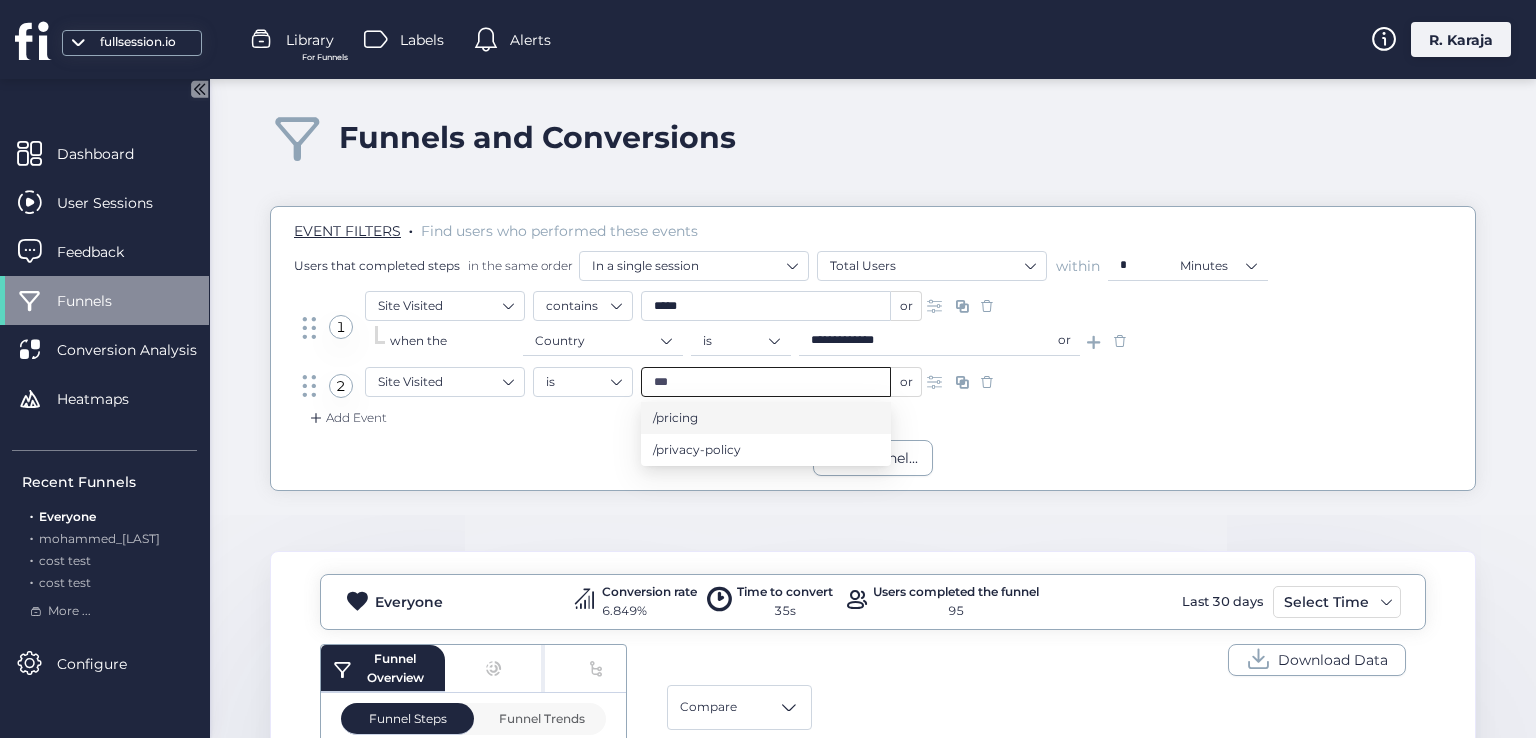click on "/pricing" at bounding box center [675, 418] 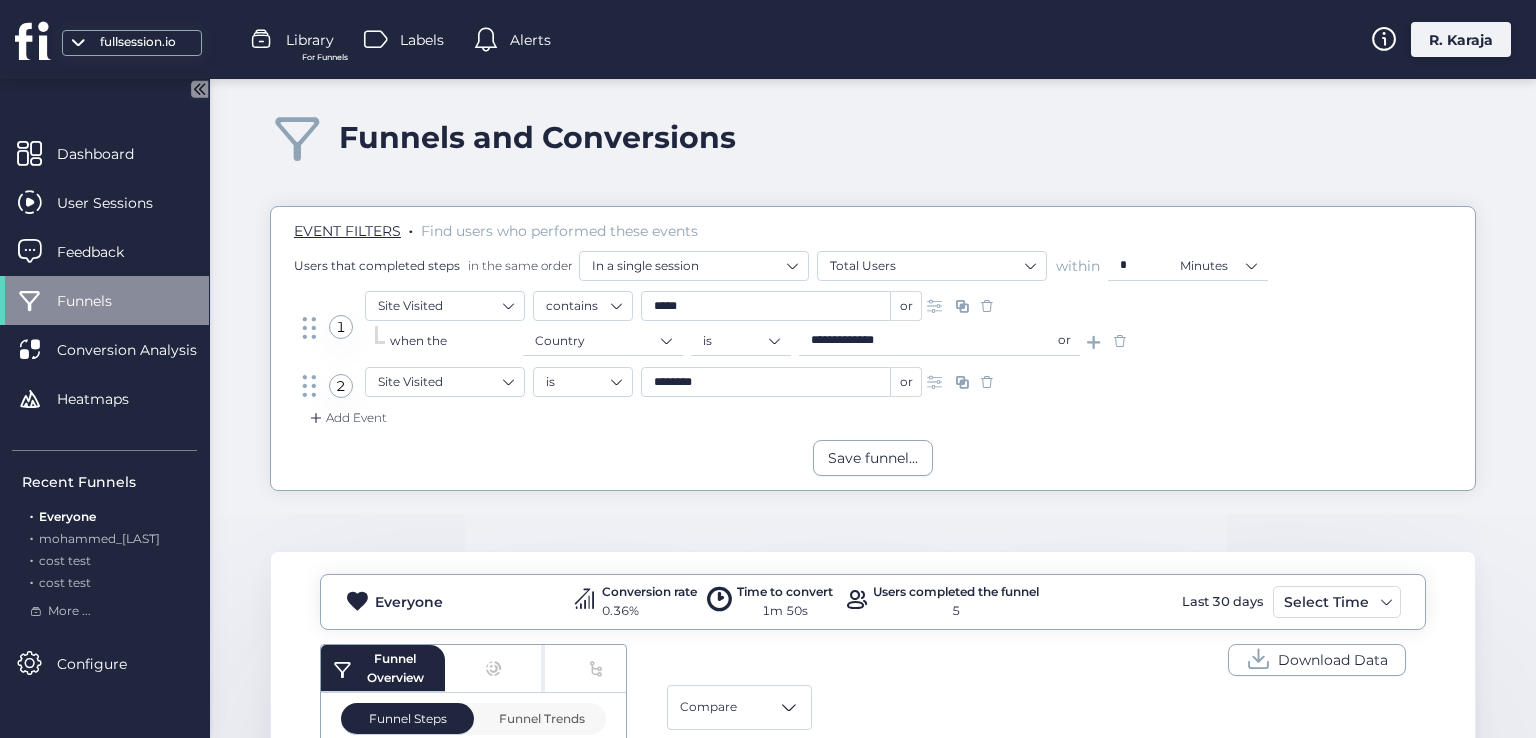 click on "Add Event" 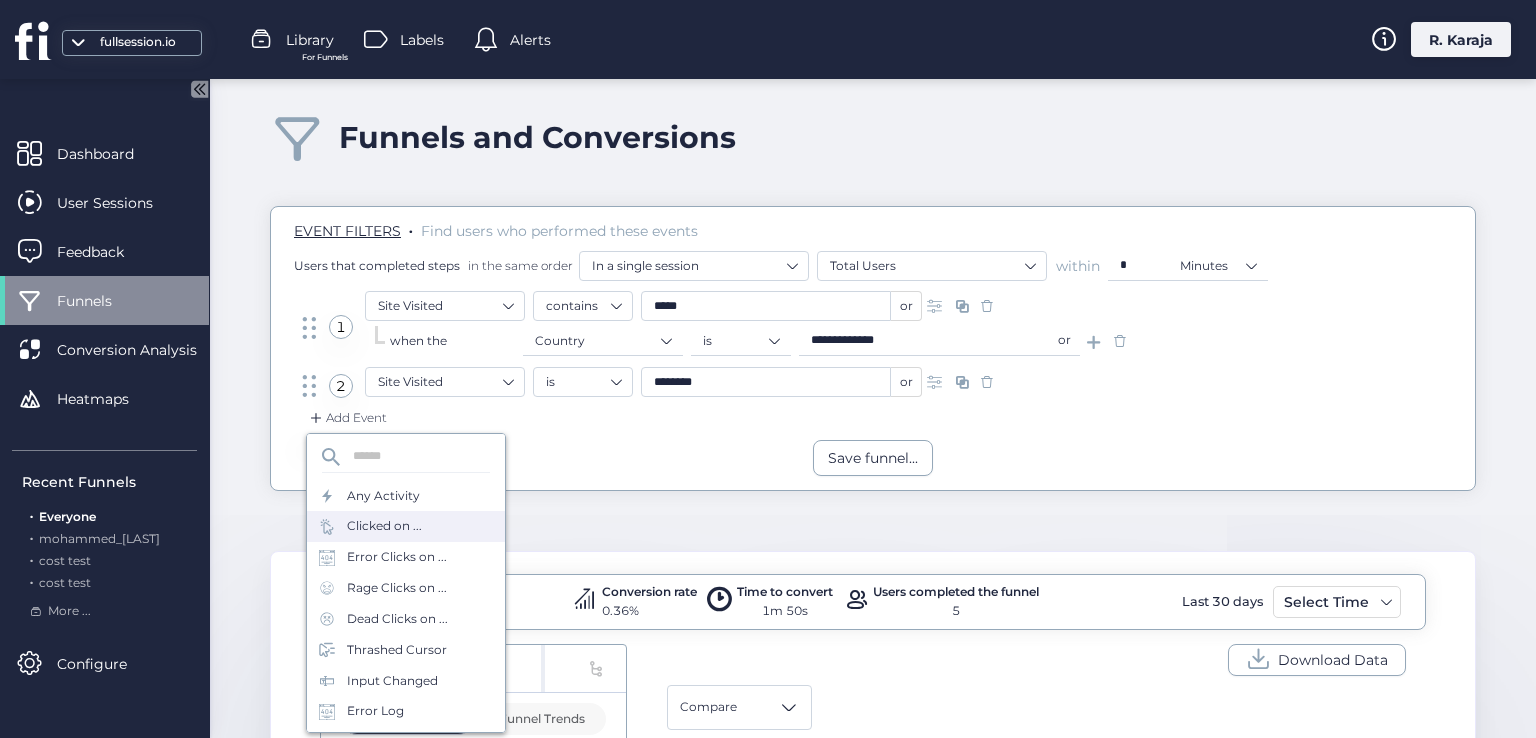 click on "Clicked on ..." at bounding box center (384, 526) 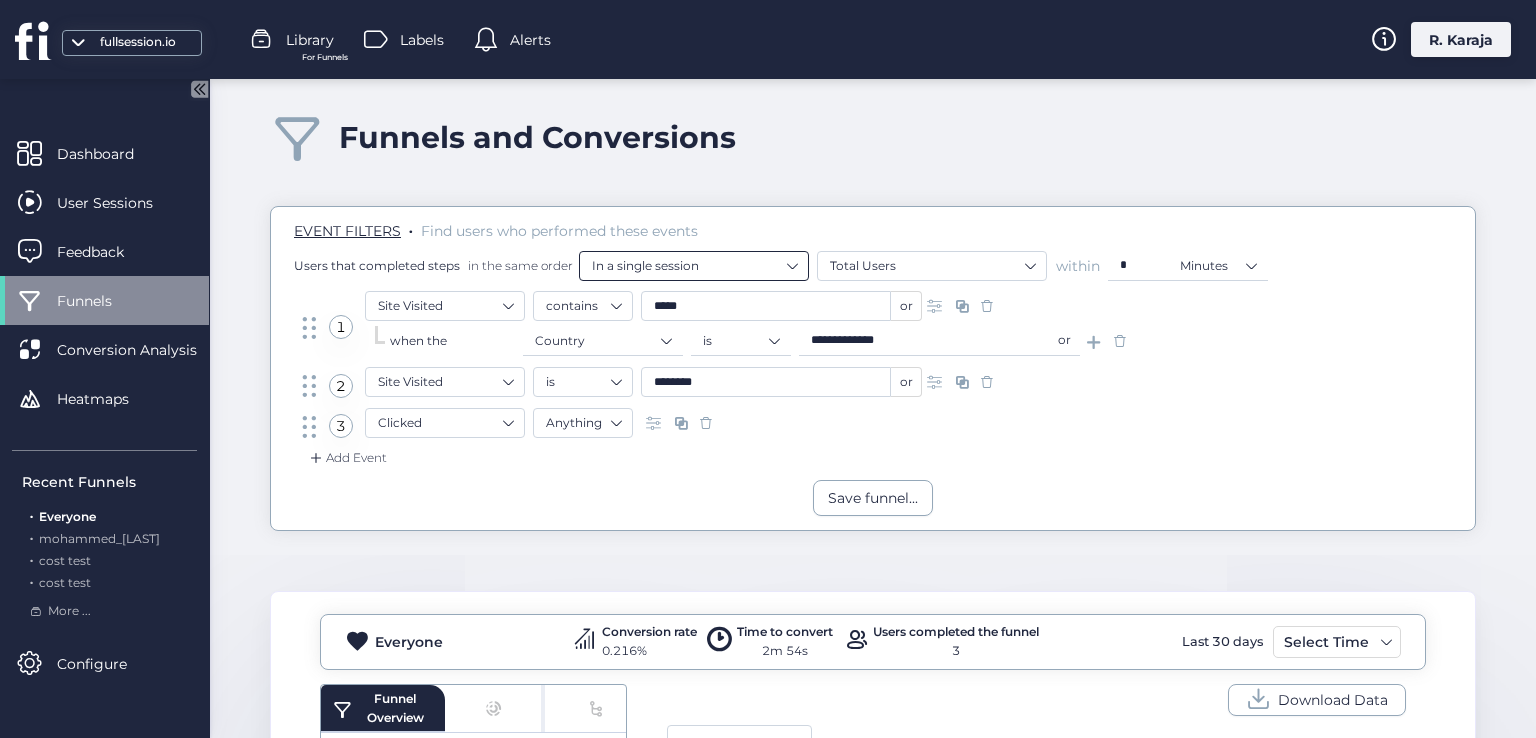 click on "In a single session" 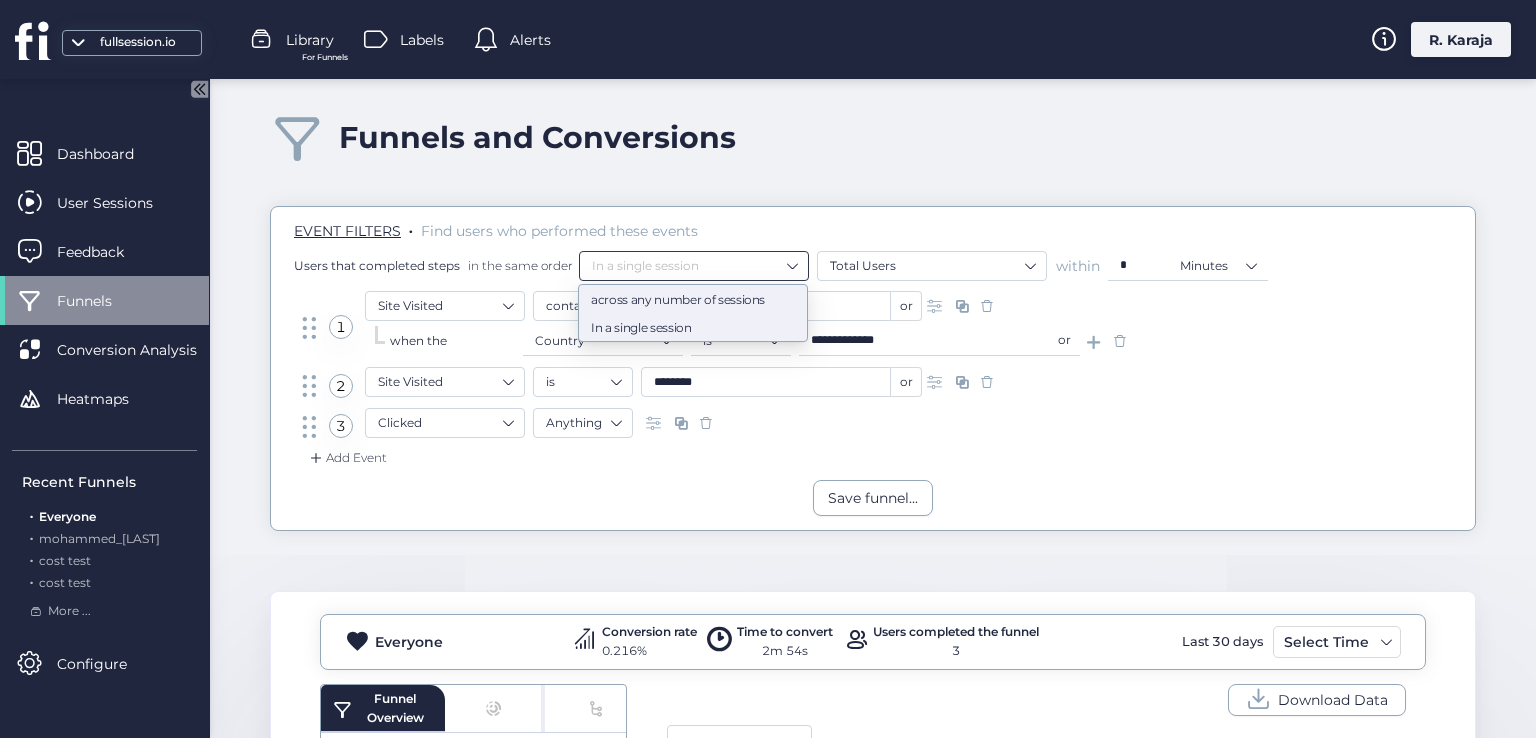 click on "across any number of sessions" at bounding box center [693, 299] 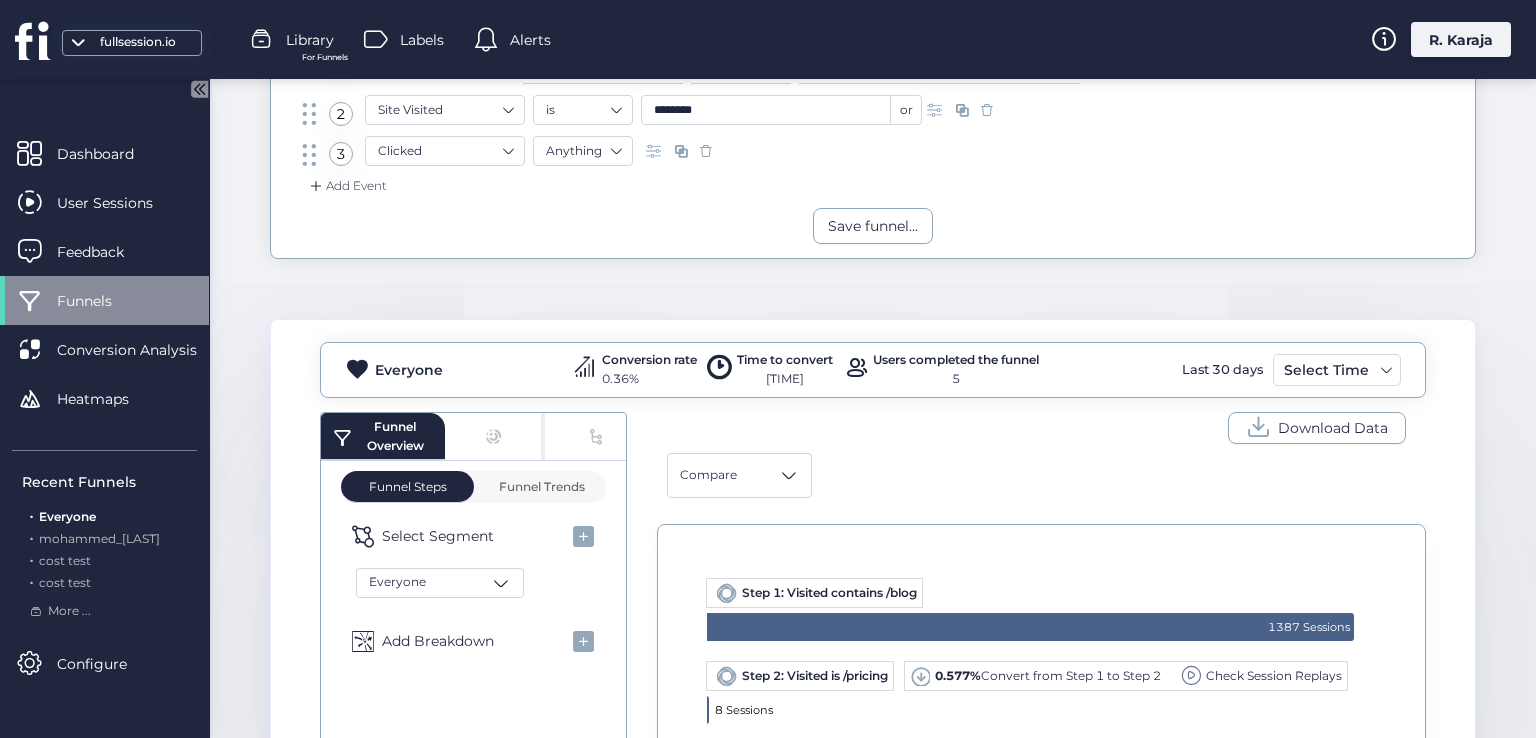 scroll, scrollTop: 175, scrollLeft: 0, axis: vertical 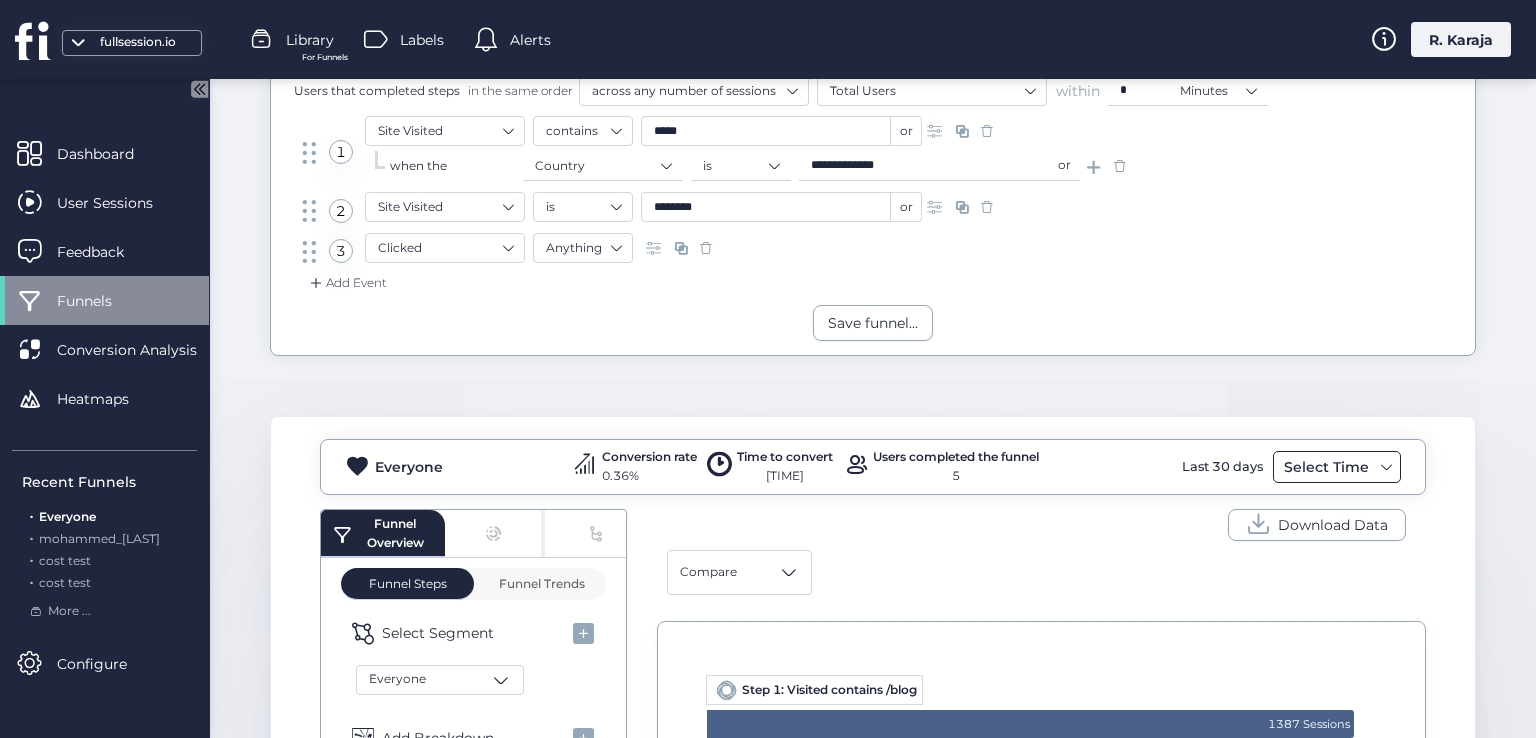 click on "Select Time" 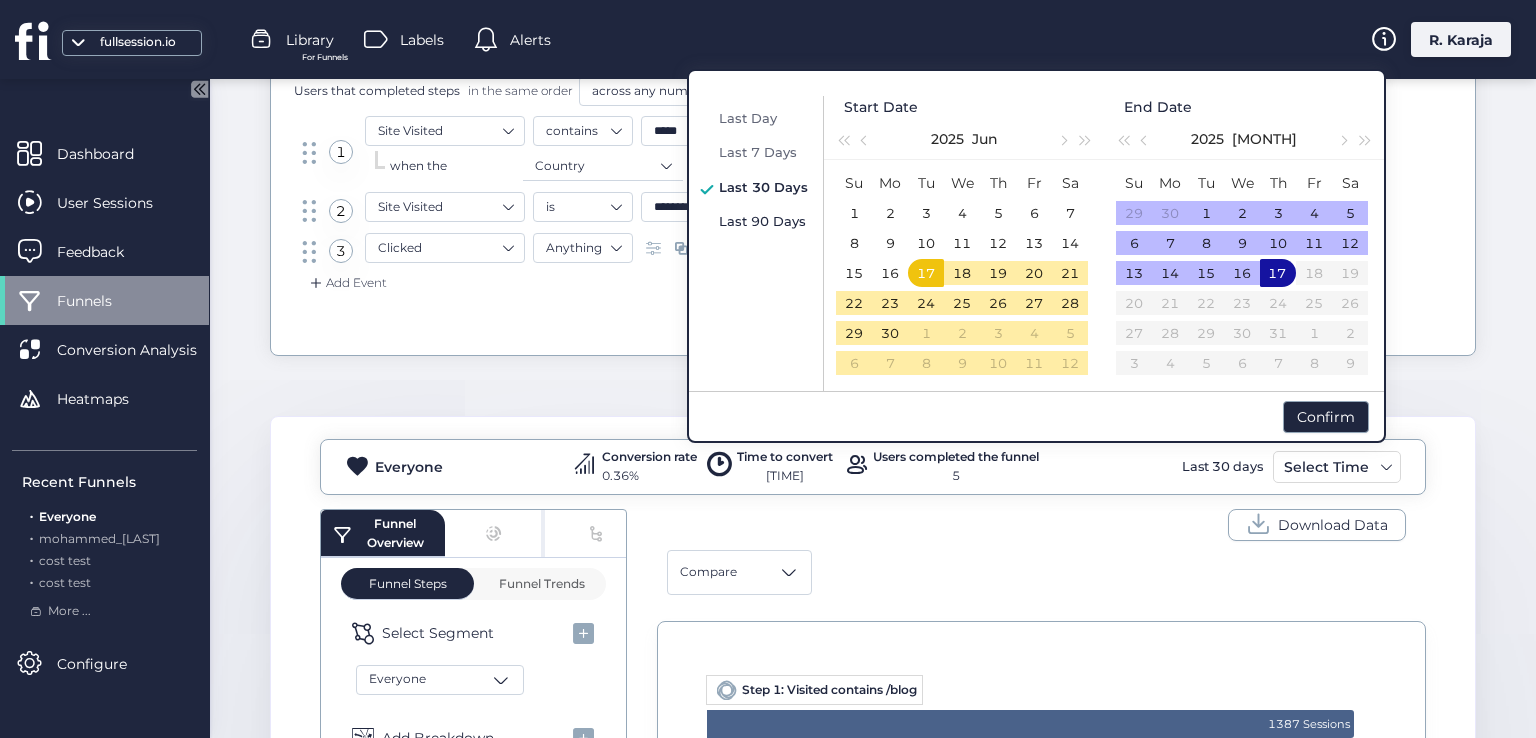 click on "Last 90 Days" at bounding box center (762, 221) 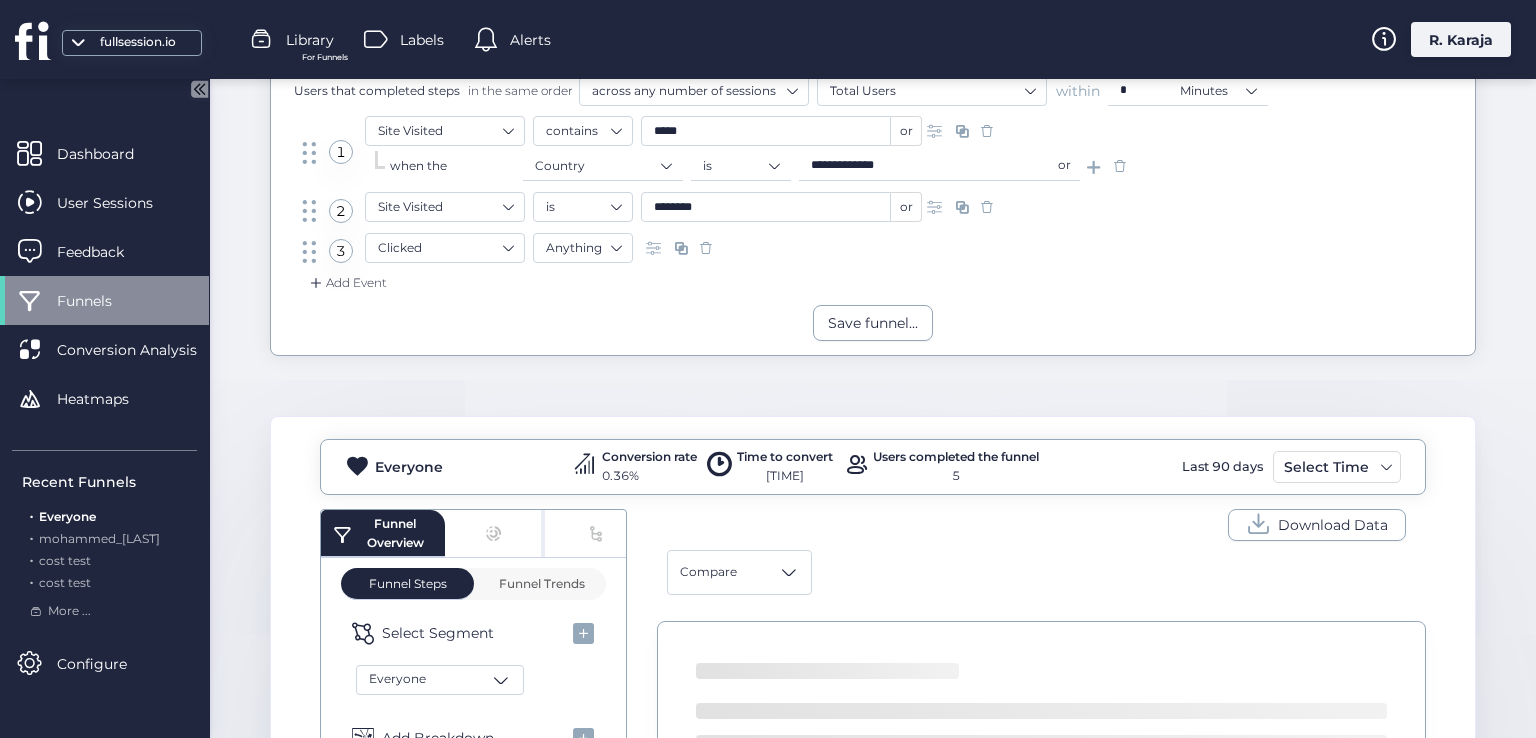 click on "Everyone  Conversion rate [PERCENT] Time to convert  [TIME]  Users completed the funnel [NUMBER] Last [NUMBER] days Select Time Funnel Overview  Funnel Steps   Funnel Trends  Select Segment  Everyone Add Breakdown Download Data  Compare Effort Analysis Better understand what's causing friction between funnel steps. Conversion [PERCENT] of users who made it to the next step Interactions [NUMBER] of interactions performed between each step (median) Time Engaged Time spent interacting between each step (median) Revisit Rate [PERCENT] of users who left the product before advancing to the next step Step 1: 1-2 [PERCENT] [NUMBER] [TIME] [PERCENT] revisited Step 2: 2-3 [PERCENT] [NUMBER] [TIME] [PERCENT] revisited" 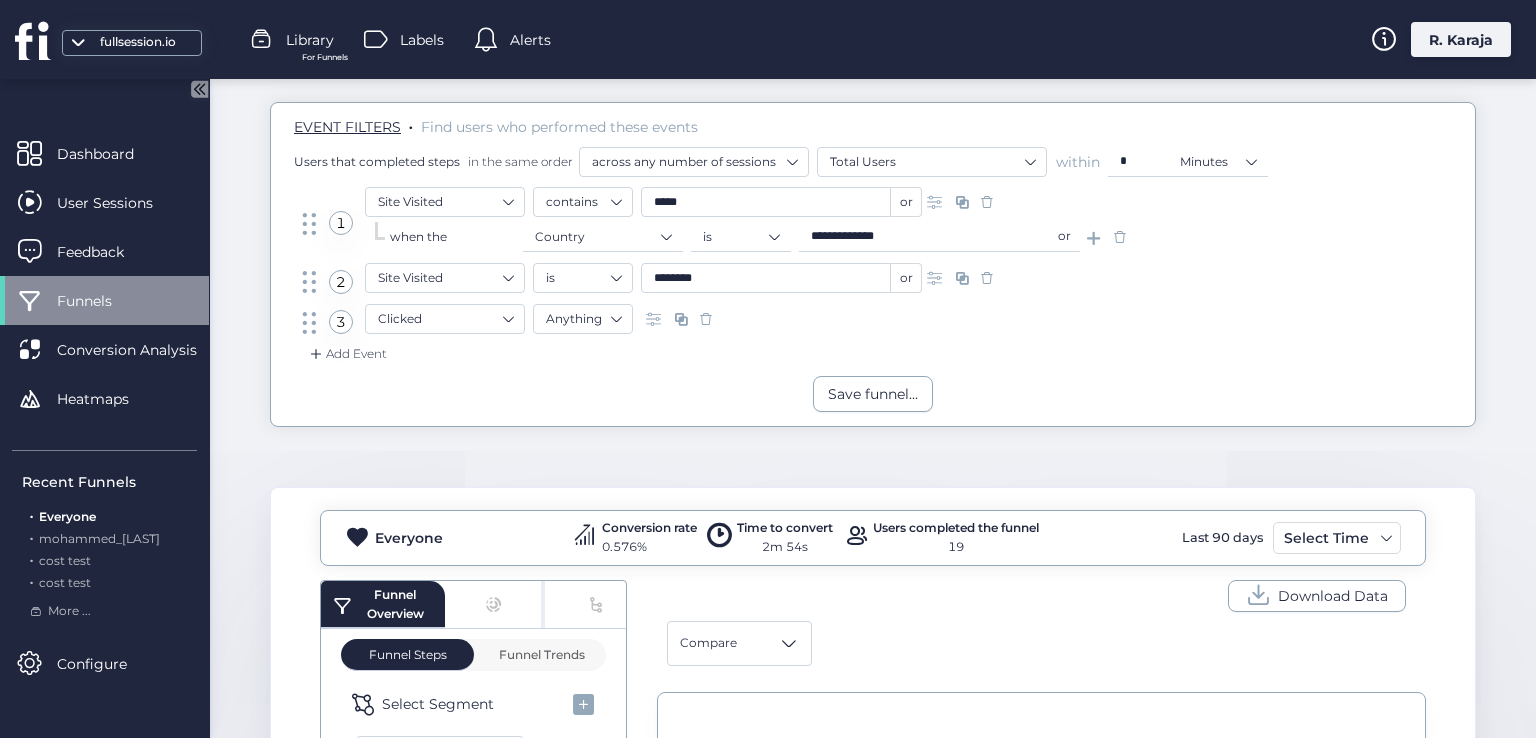 scroll, scrollTop: 102, scrollLeft: 0, axis: vertical 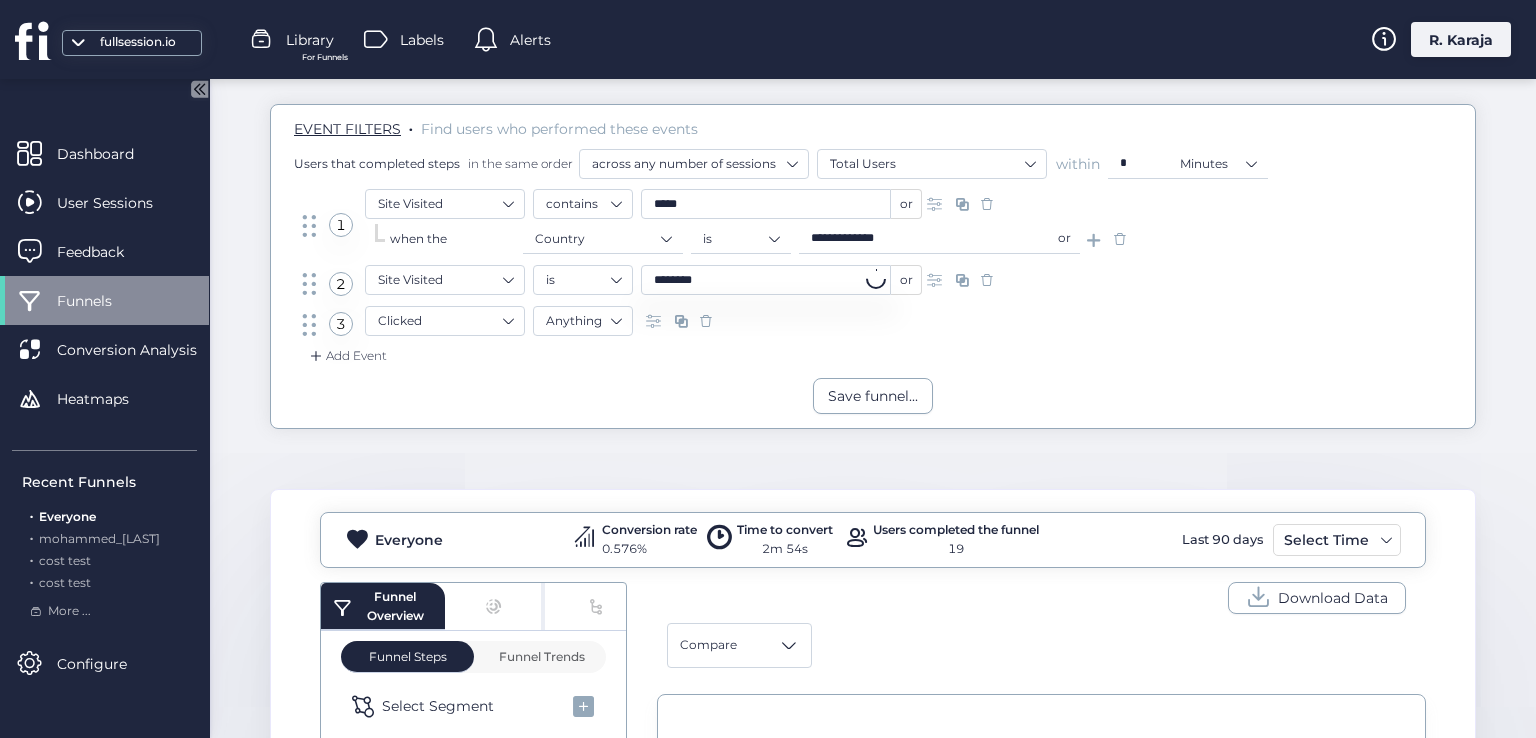 drag, startPoint x: 708, startPoint y: 281, endPoint x: 658, endPoint y: 280, distance: 50.01 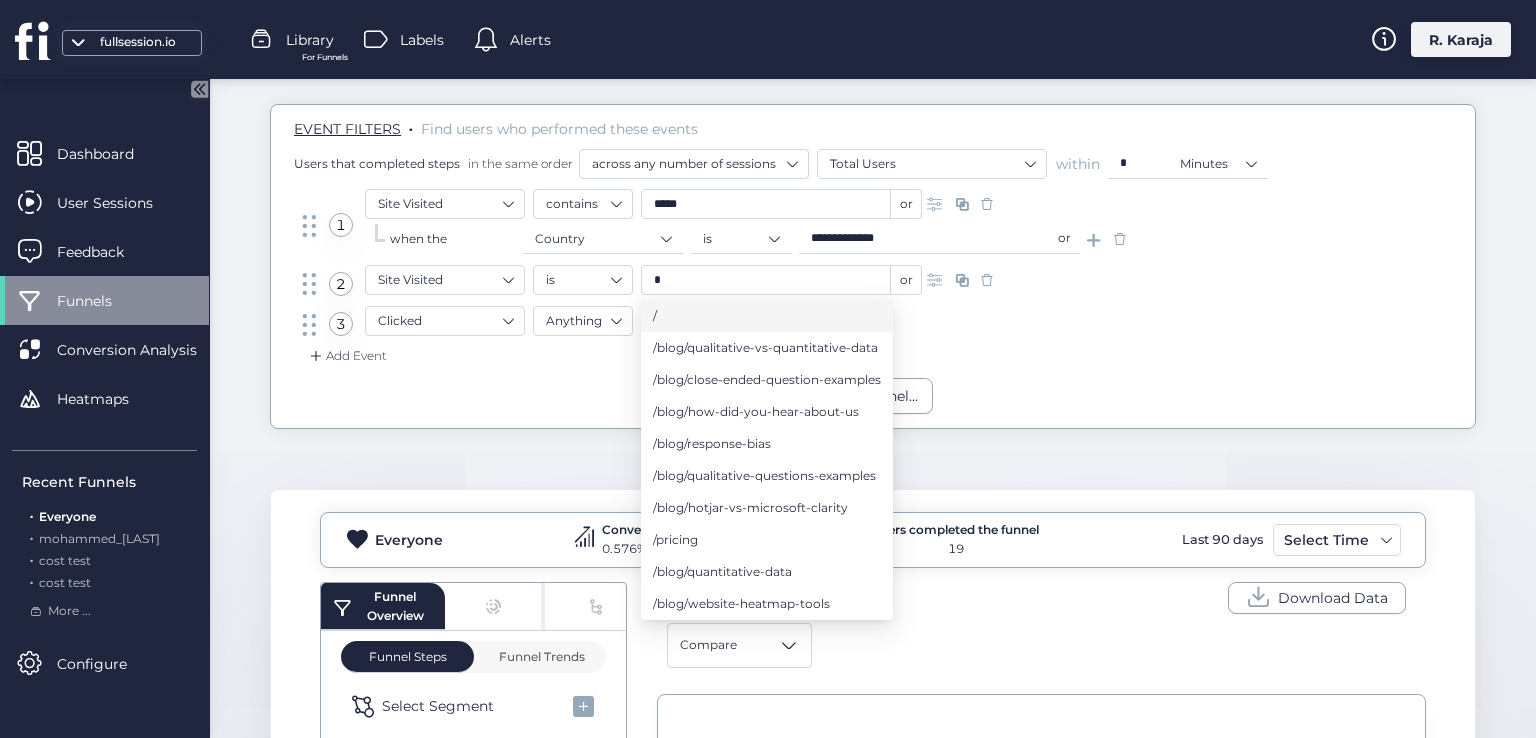 click on "/" at bounding box center [767, 316] 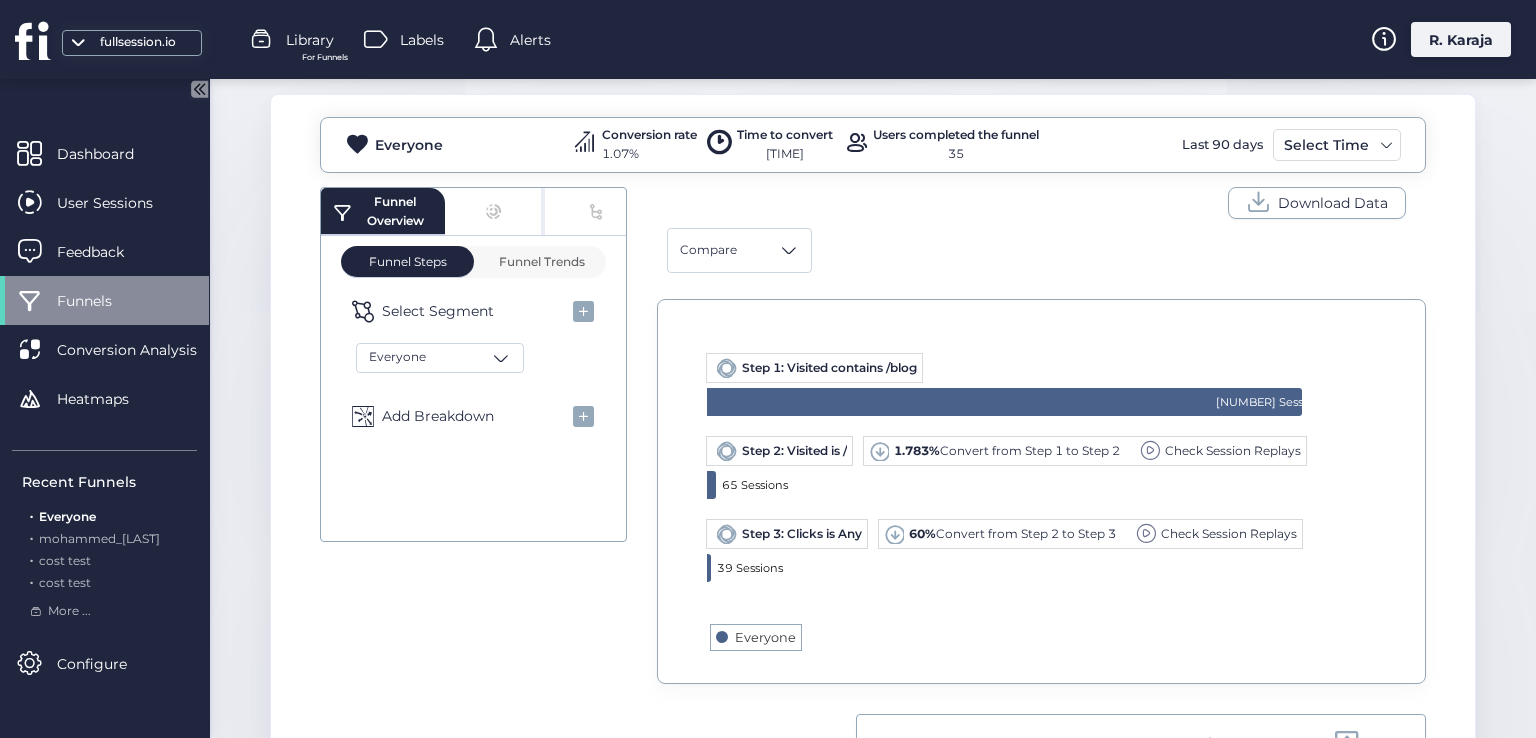 scroll, scrollTop: 384, scrollLeft: 0, axis: vertical 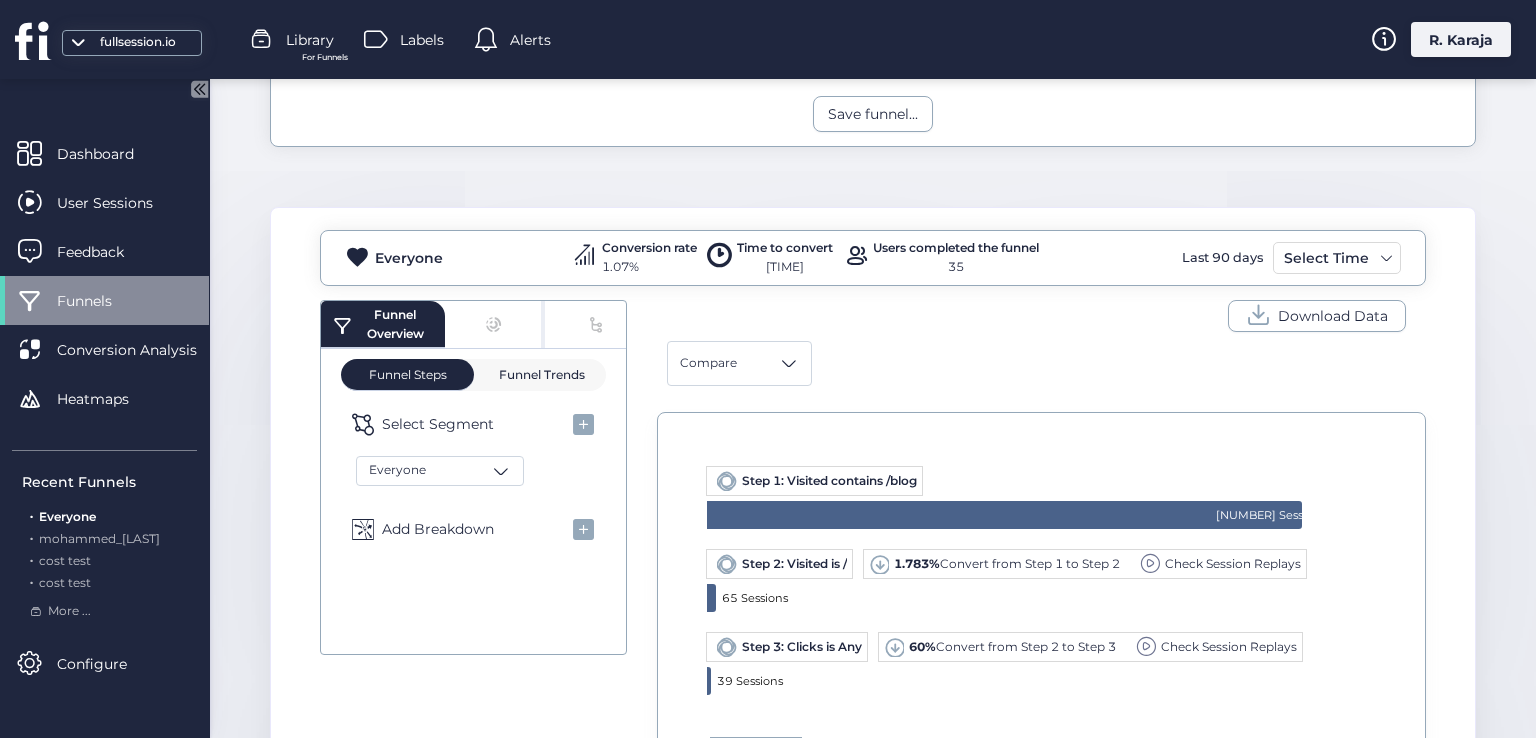 click on "Funnel Trends" at bounding box center [539, 375] 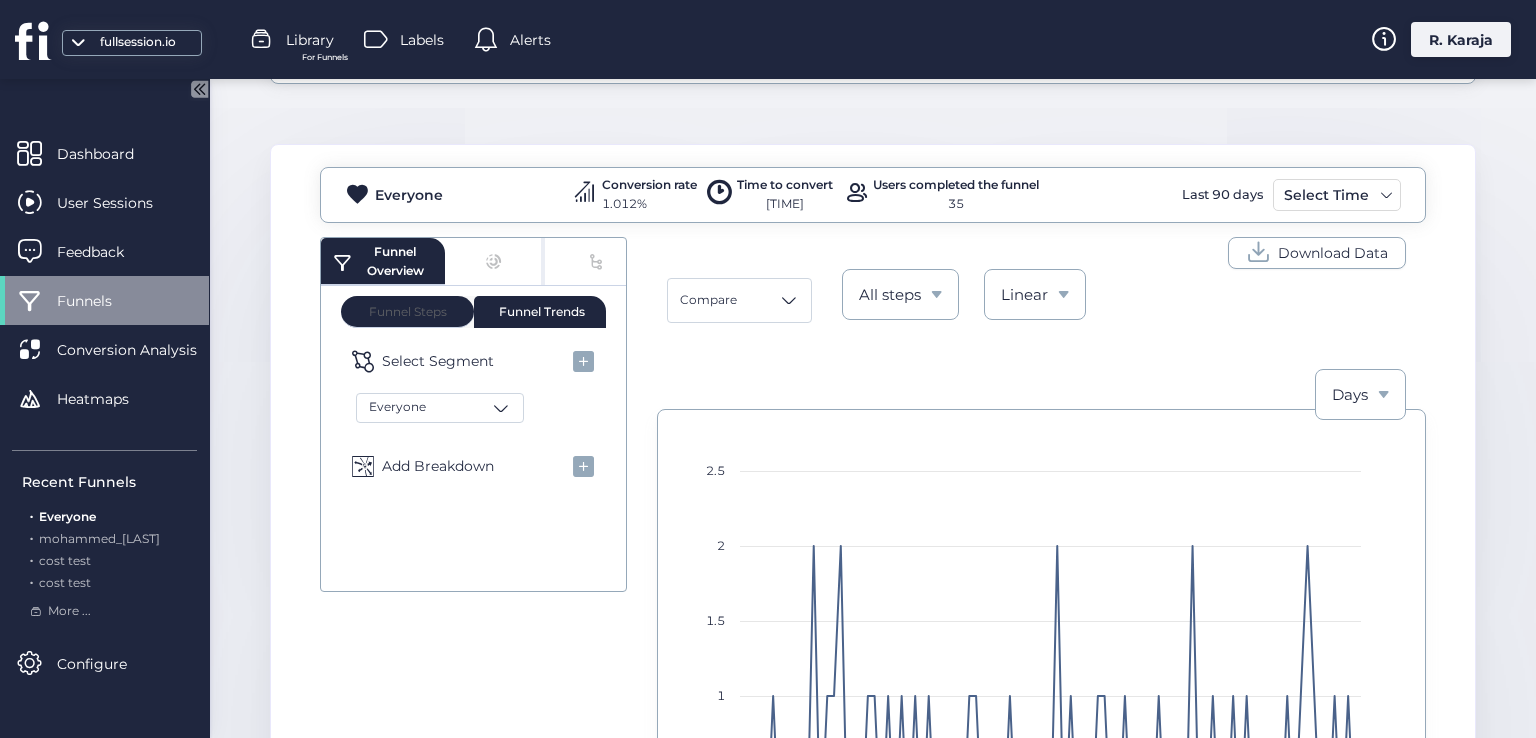 scroll, scrollTop: 409, scrollLeft: 0, axis: vertical 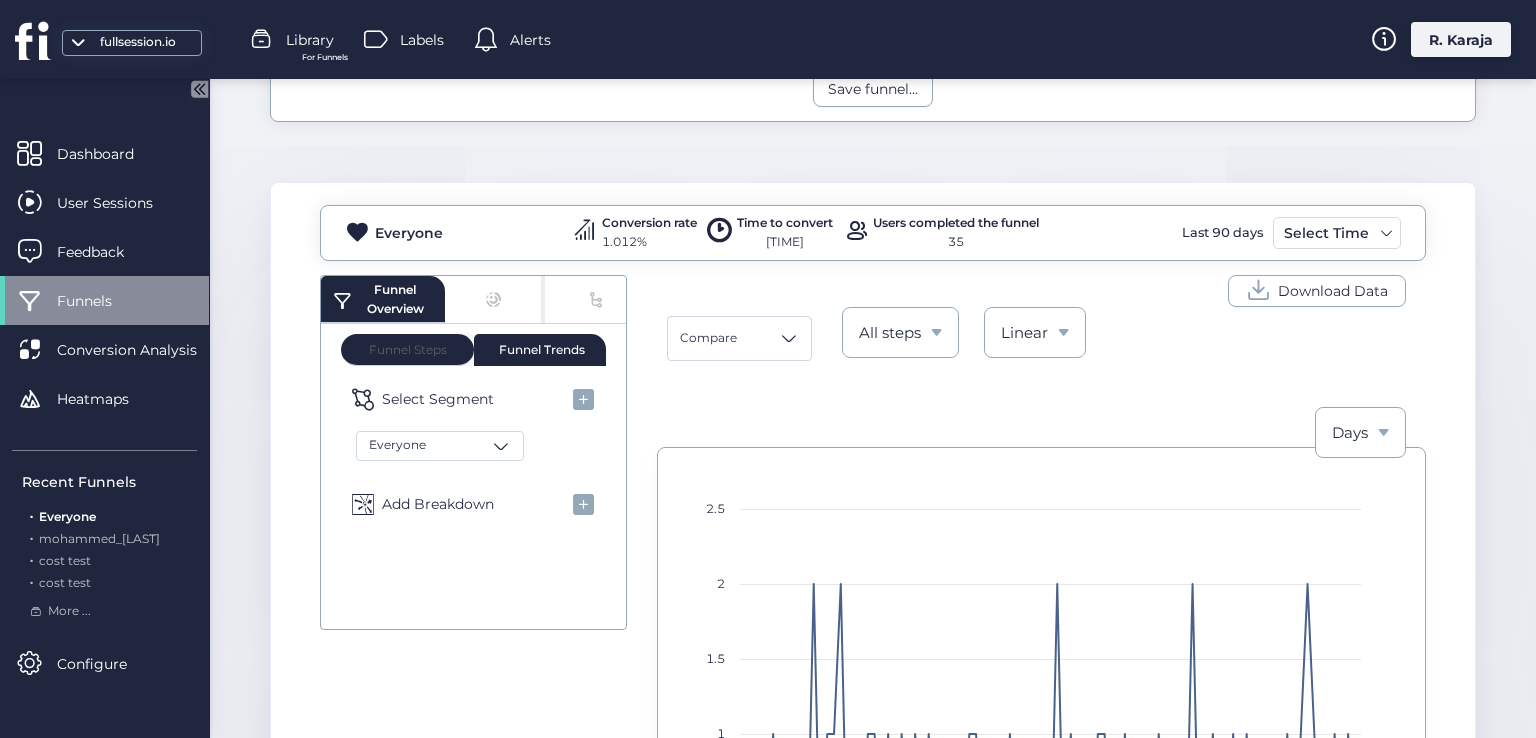 click on "All steps" 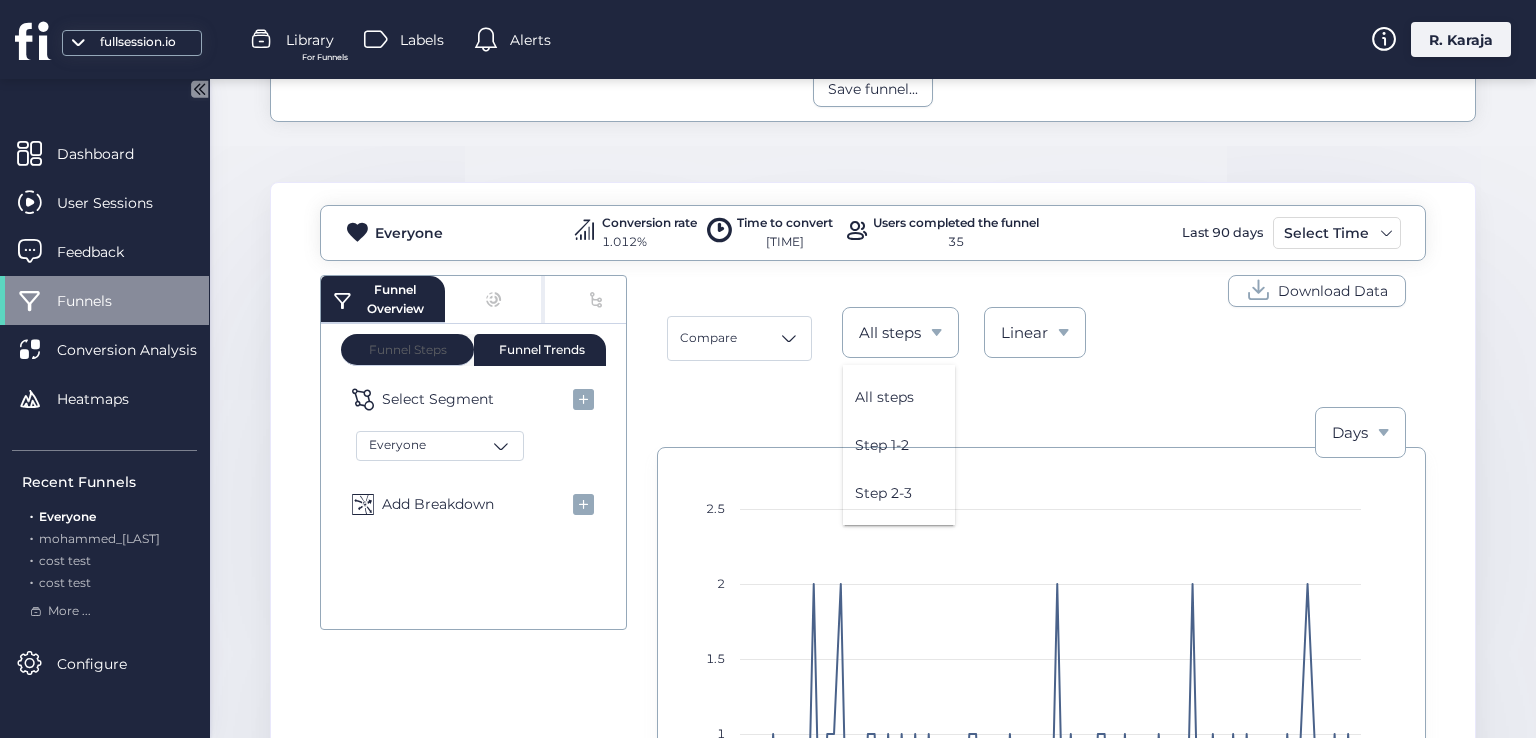 click on "Step 1-2" at bounding box center (899, 445) 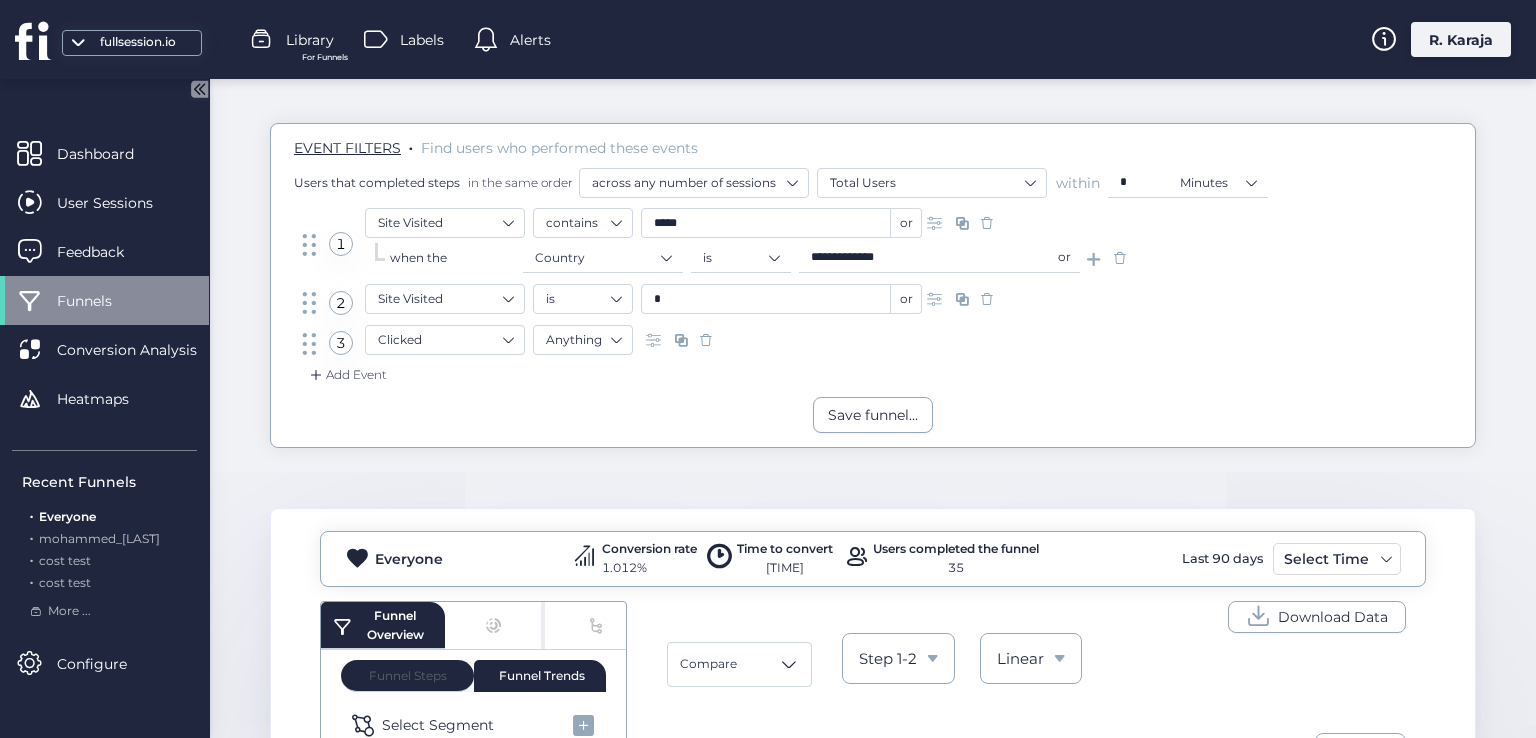 scroll, scrollTop: 79, scrollLeft: 0, axis: vertical 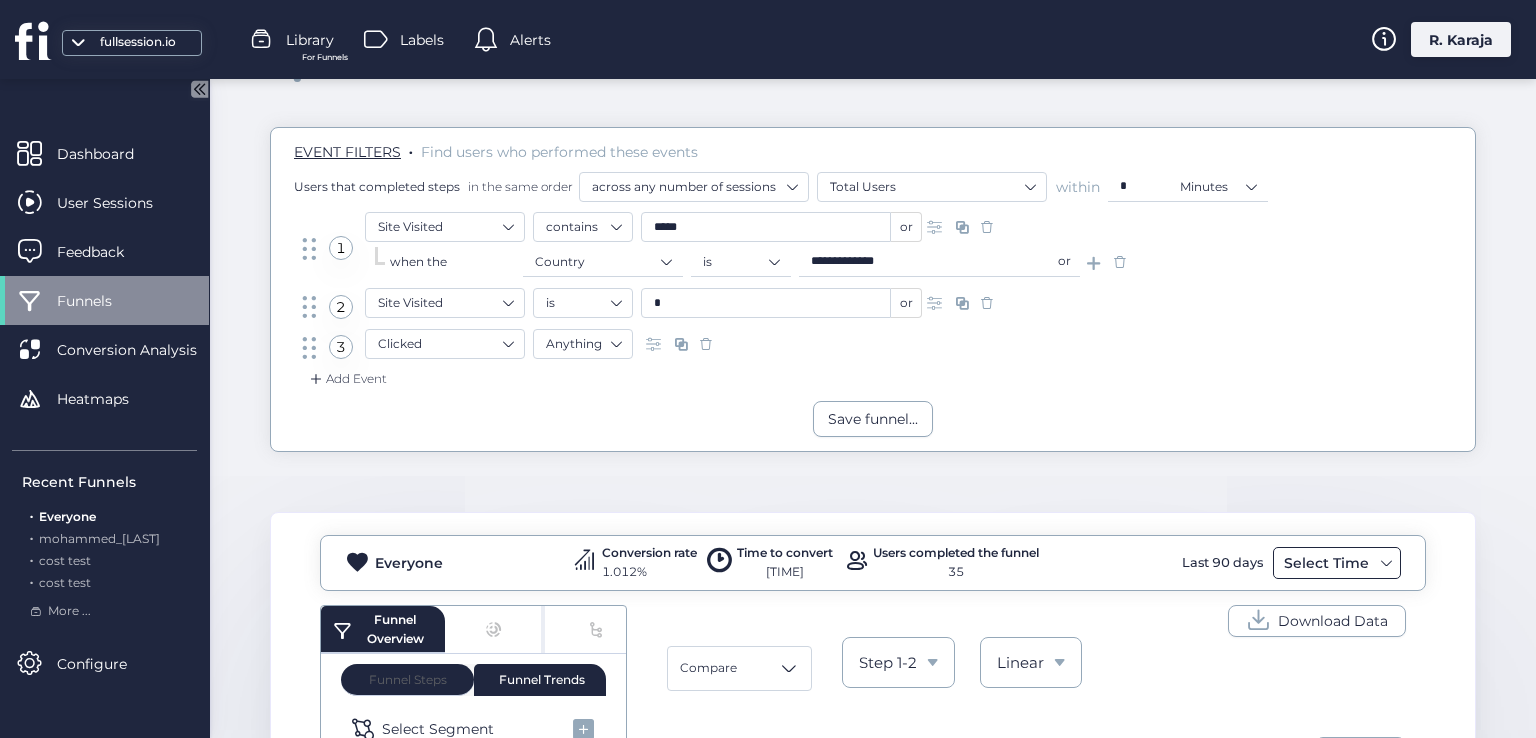 click on "Select Time" 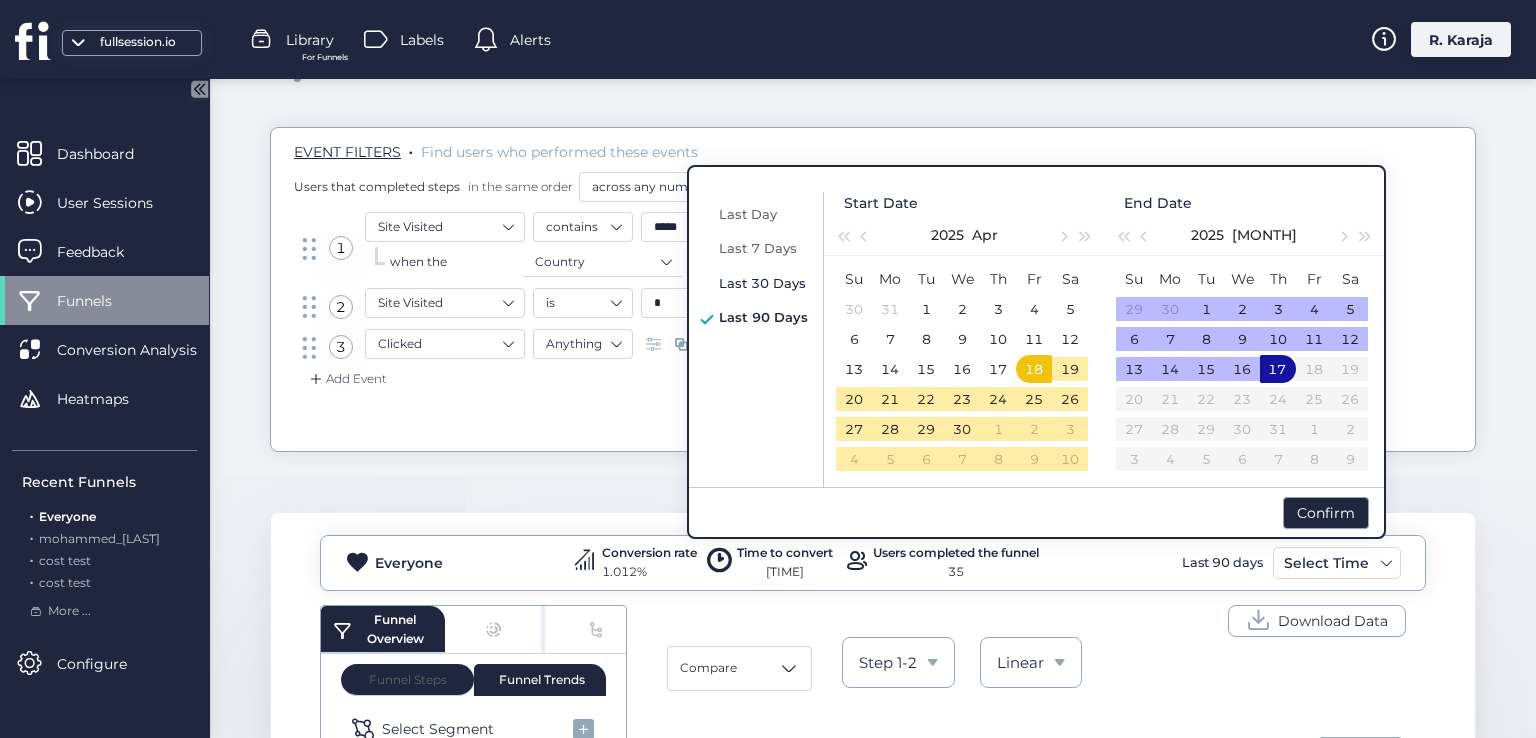 click on "Last 30 Days" at bounding box center (762, 283) 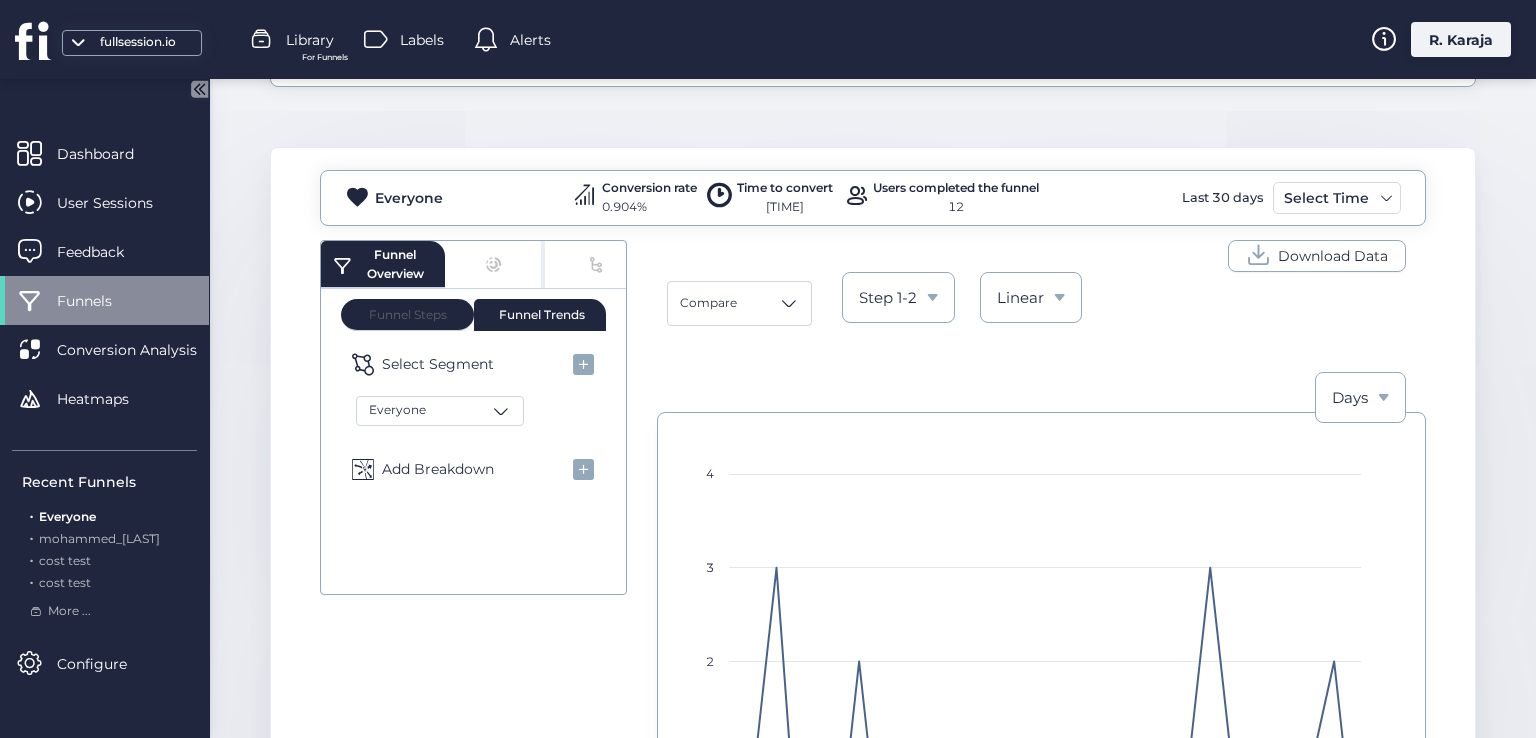 scroll, scrollTop: 301, scrollLeft: 0, axis: vertical 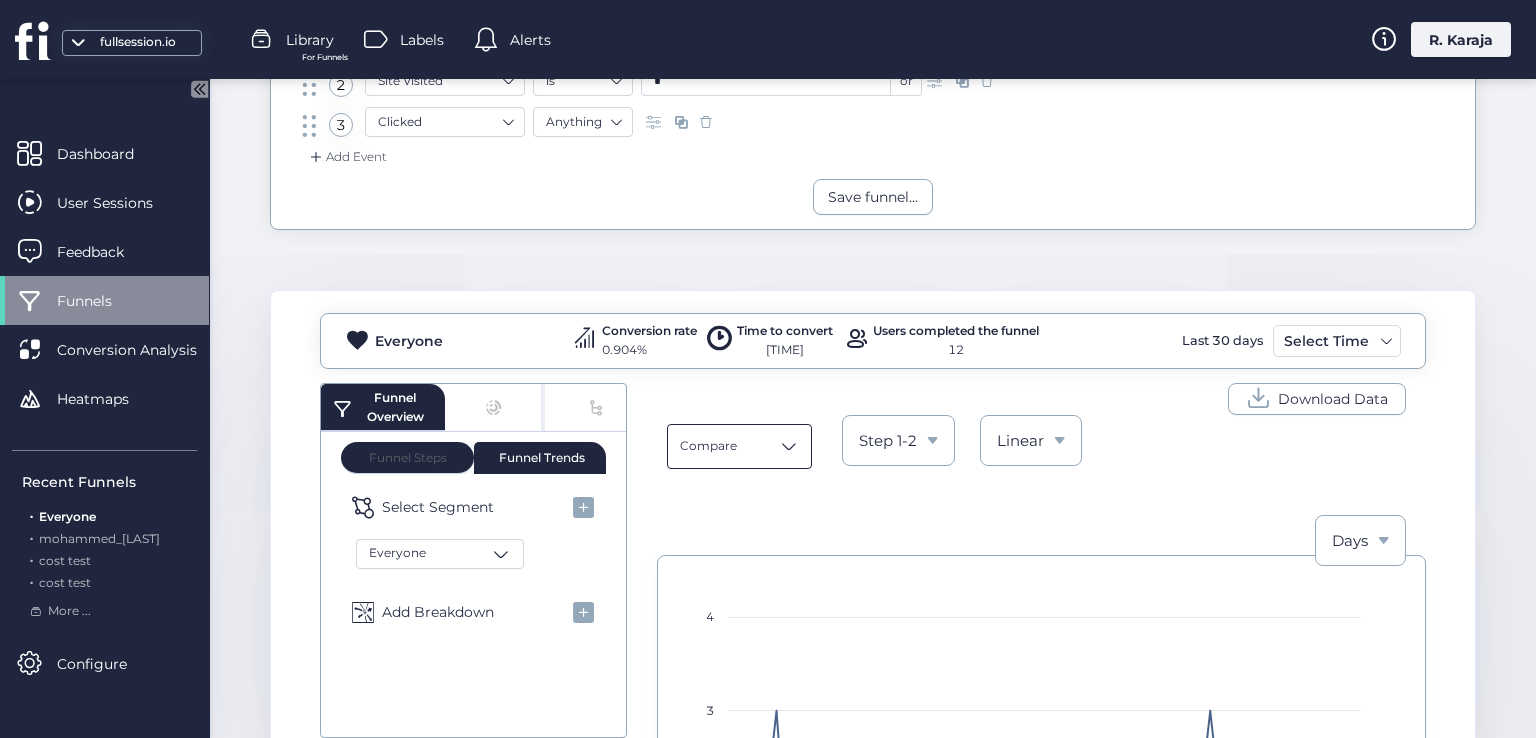 click on "Compare" 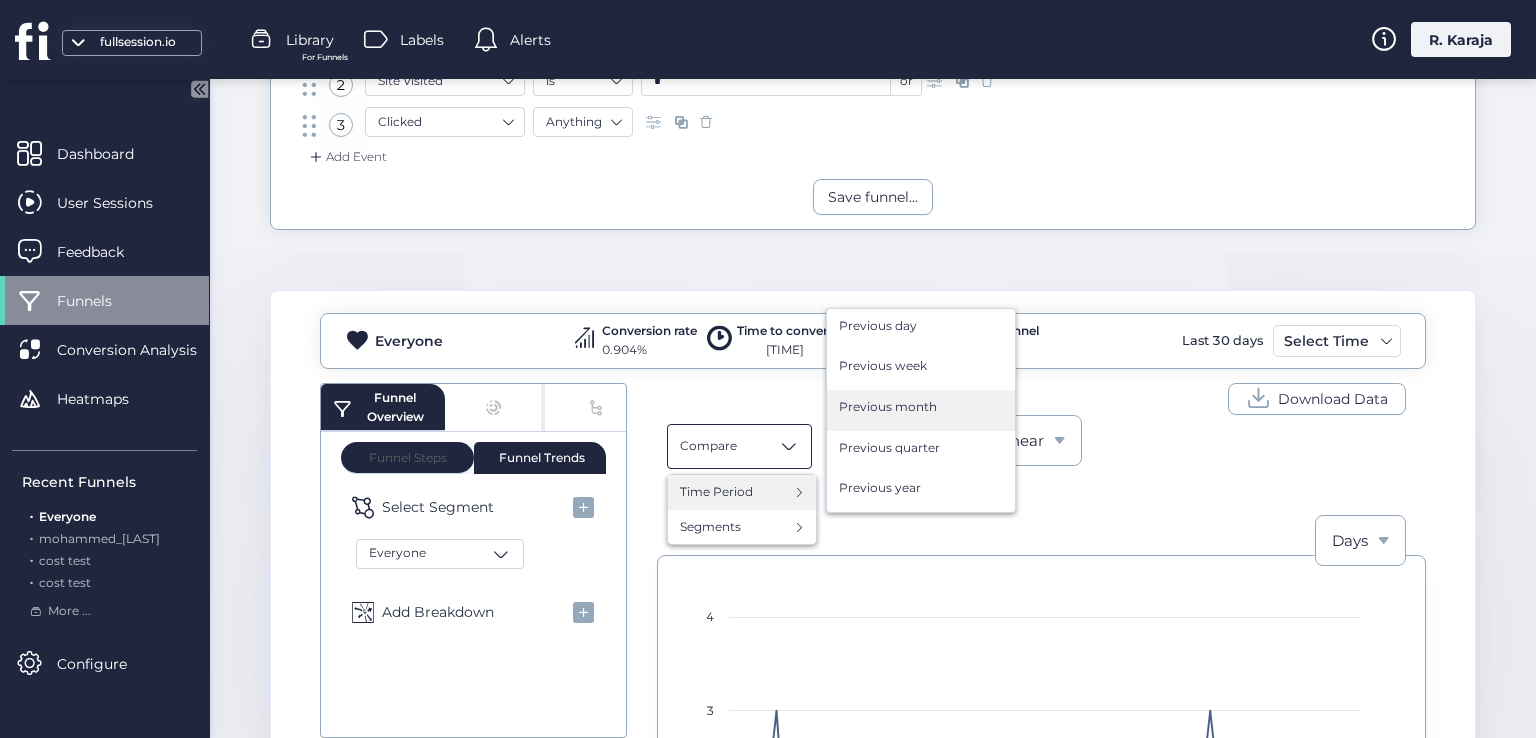 click on "Previous month" 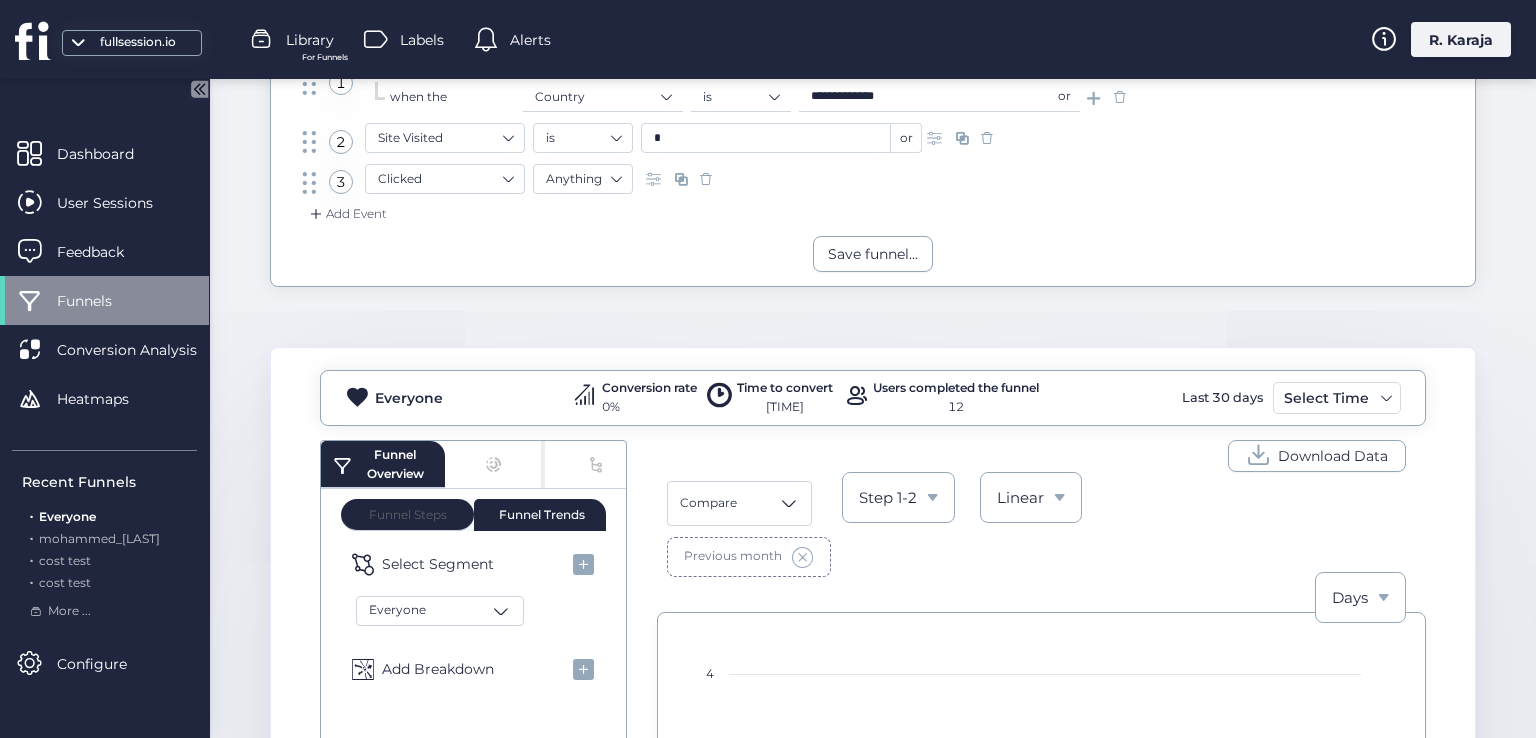 scroll, scrollTop: 137, scrollLeft: 0, axis: vertical 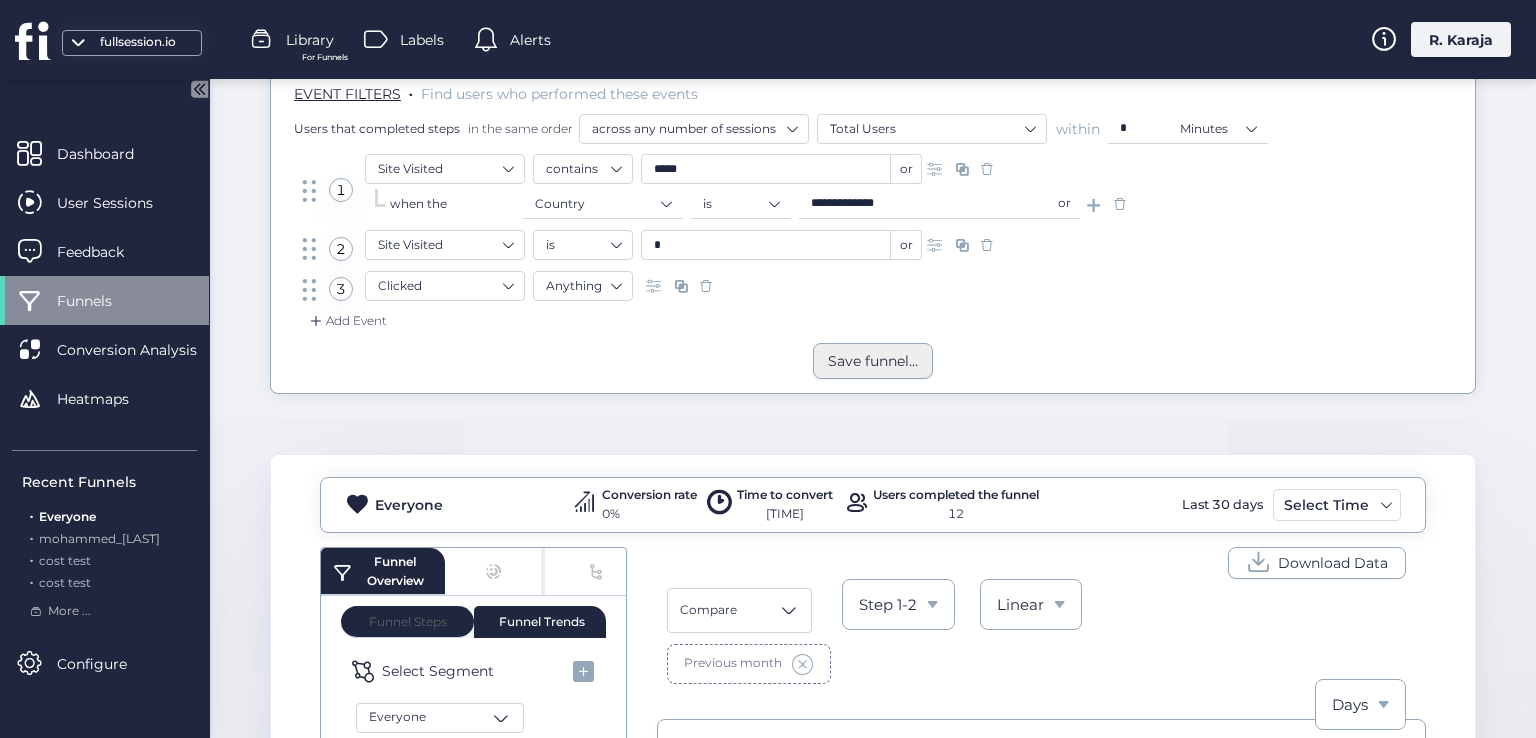 click on "Save funnel..." 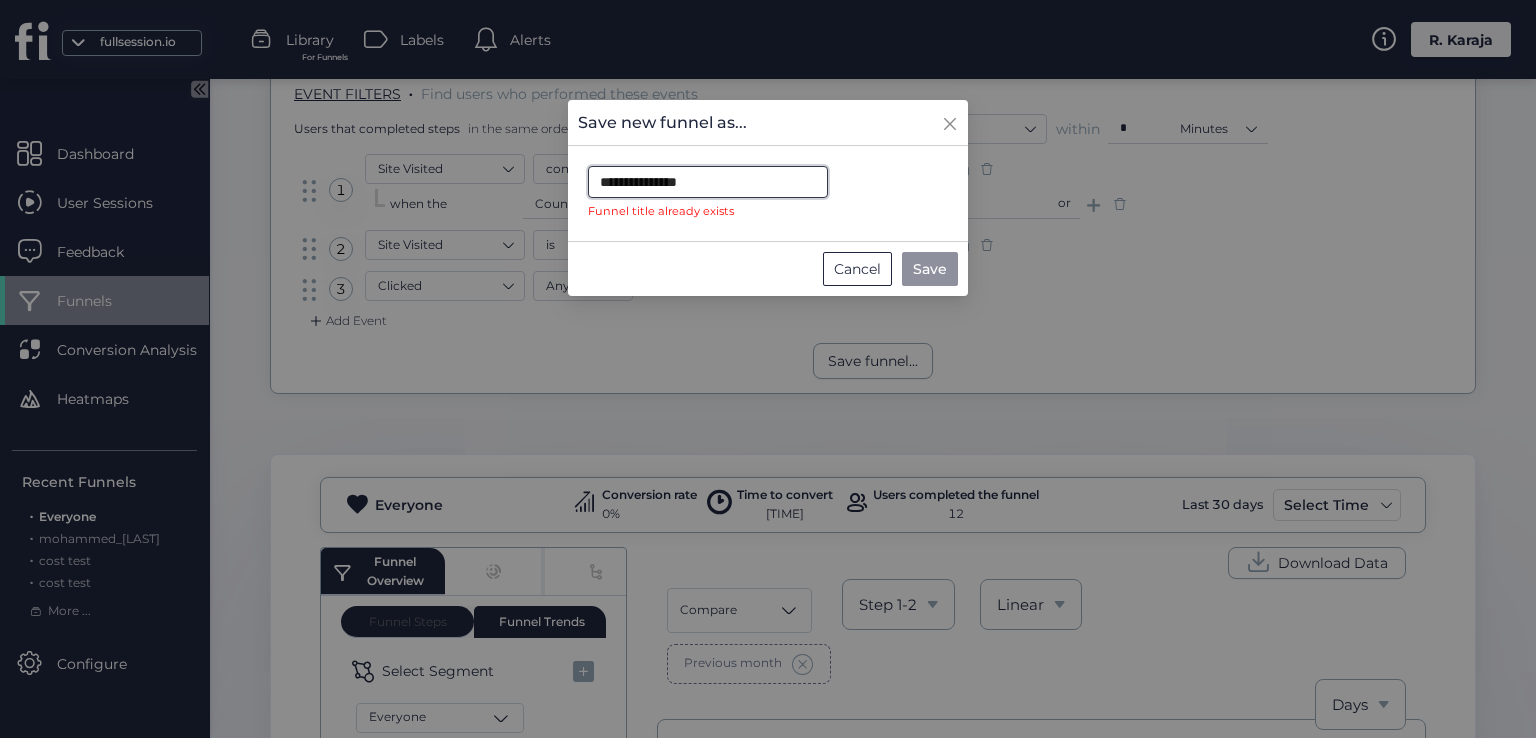 click on "**********" at bounding box center (708, 182) 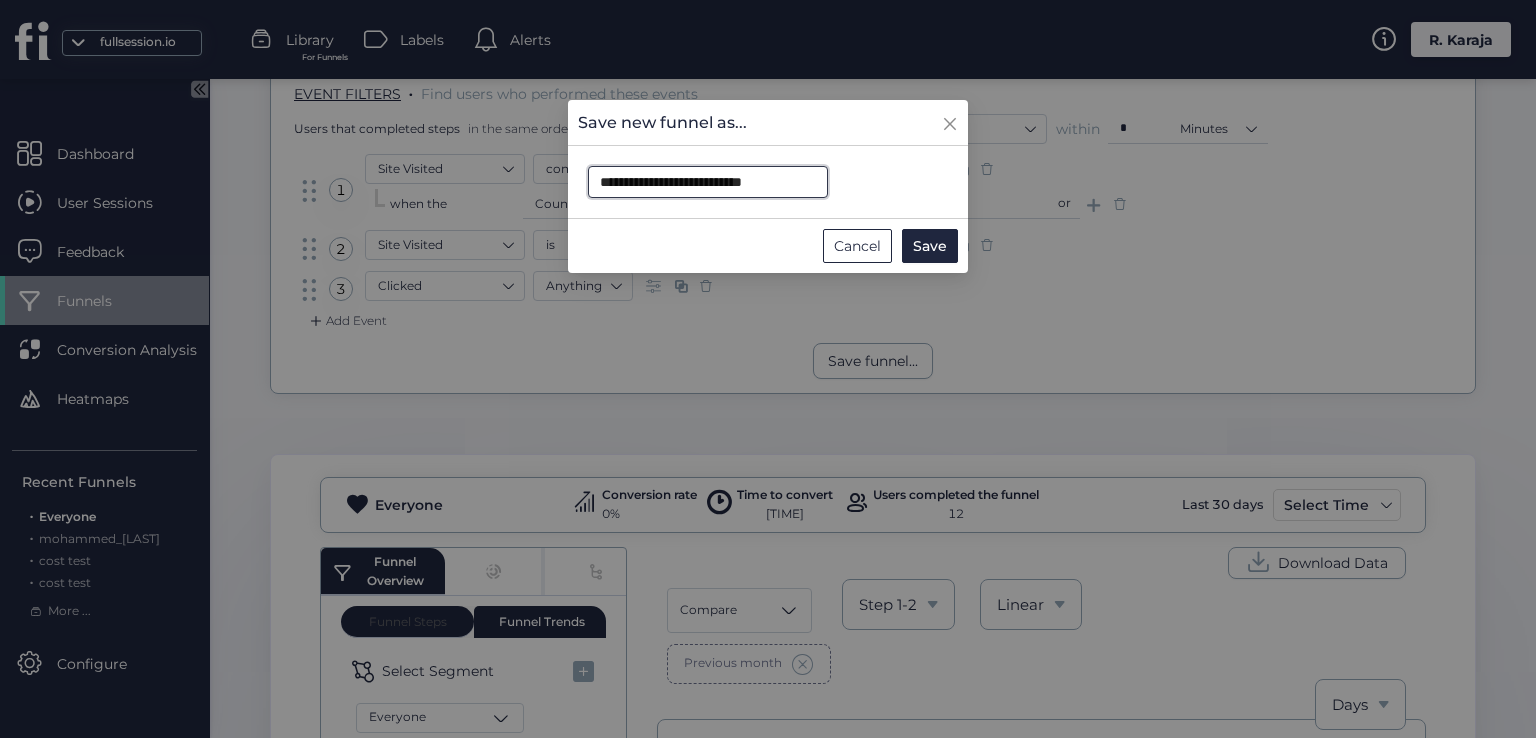 scroll, scrollTop: 0, scrollLeft: 3, axis: horizontal 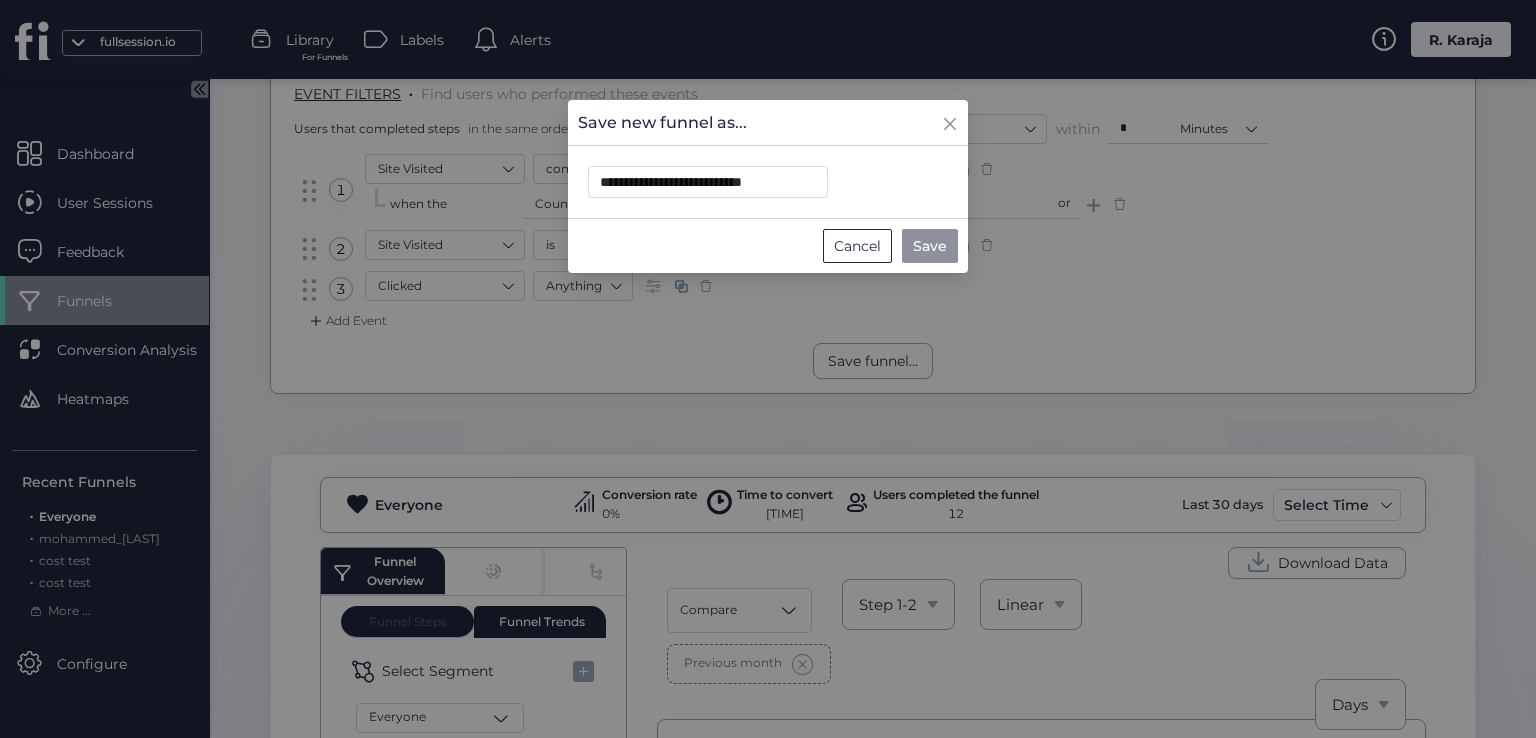click on "Save" at bounding box center (930, 246) 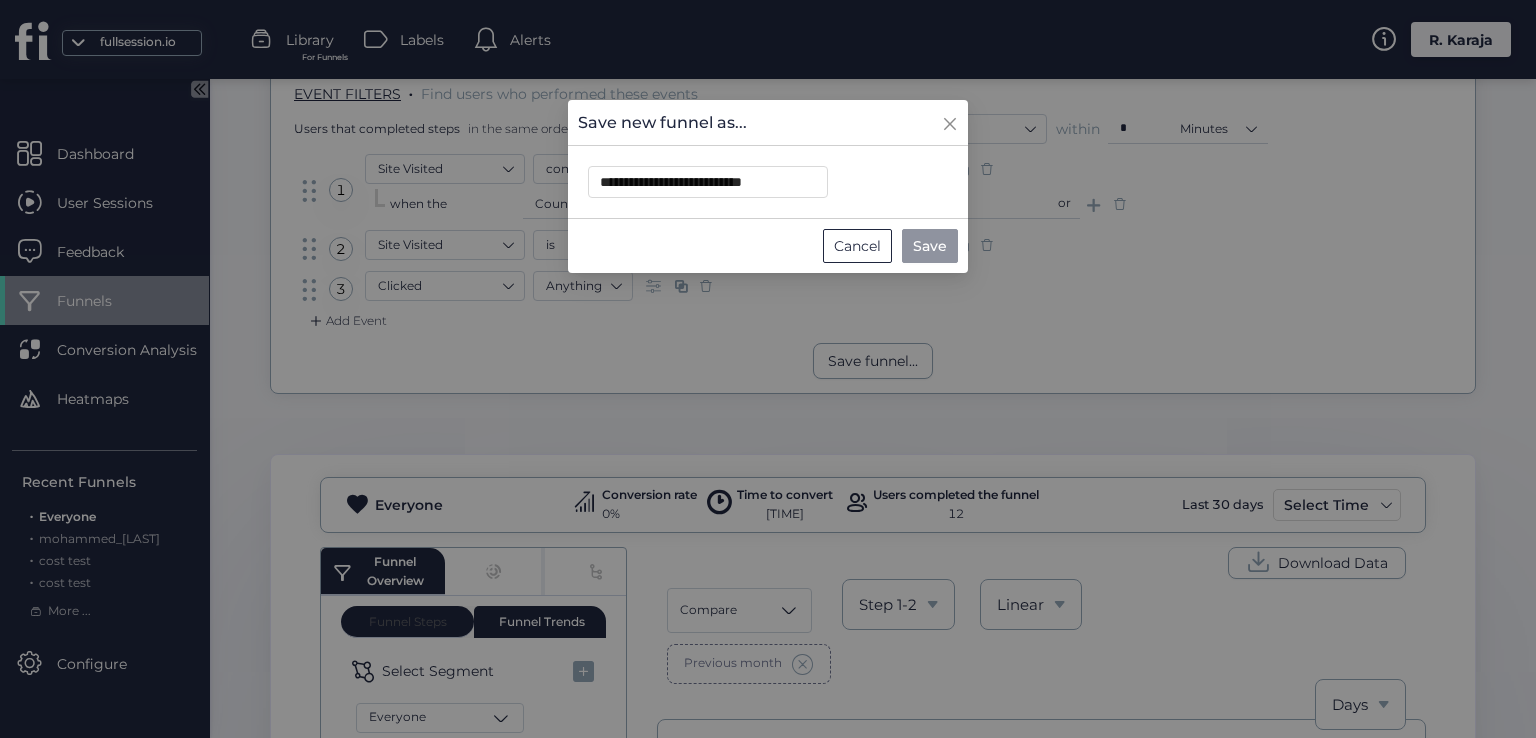 type on "**********" 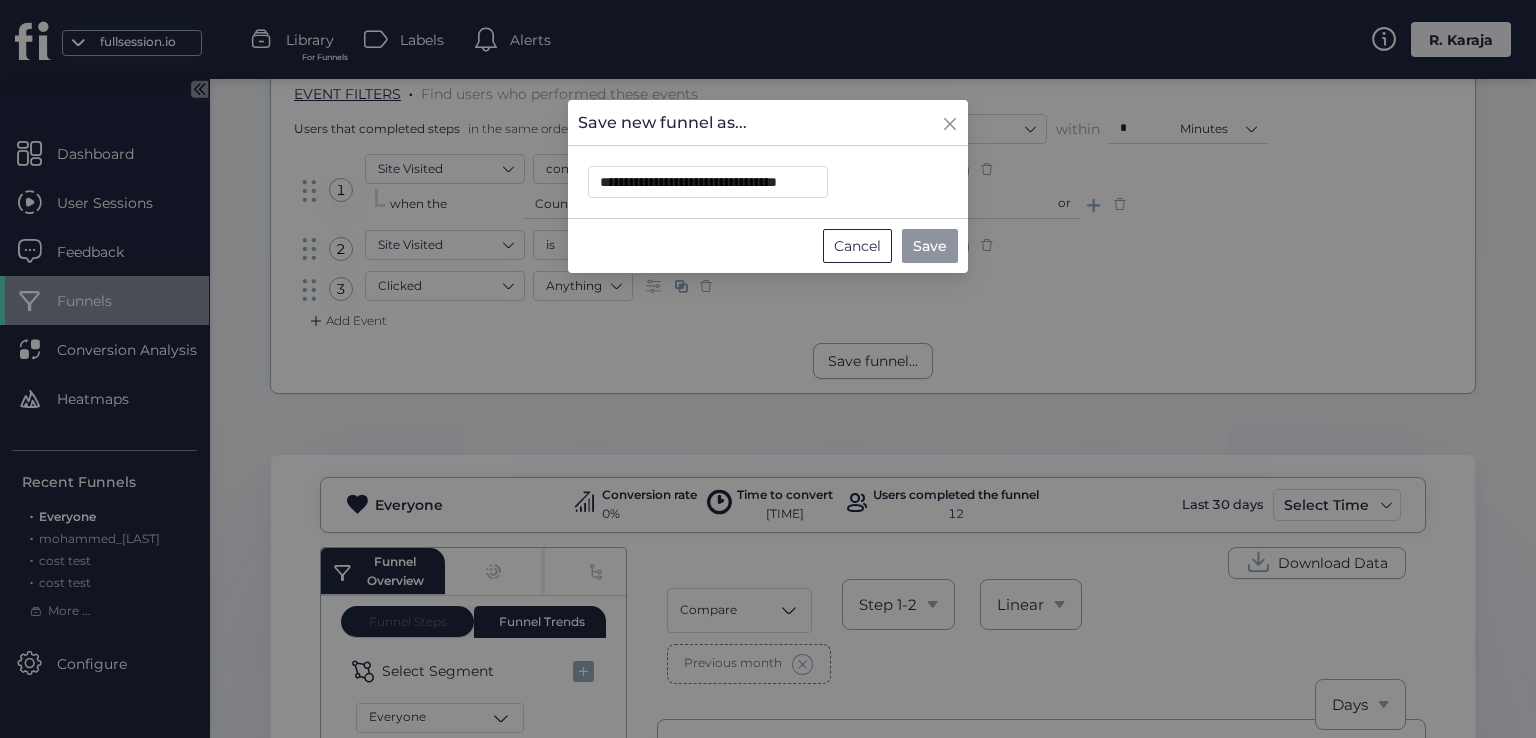 scroll, scrollTop: 138, scrollLeft: 0, axis: vertical 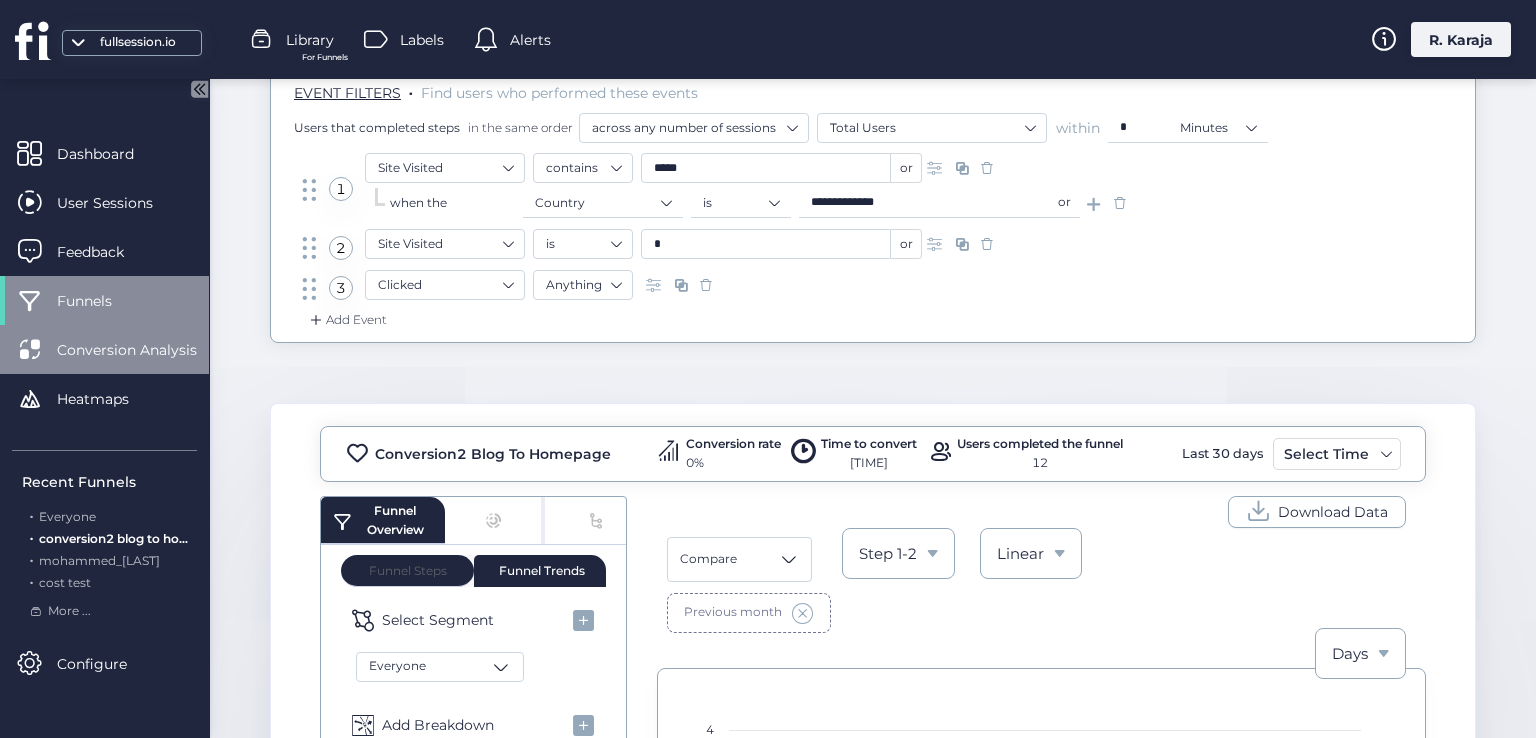 click on "Conversion Analysis" 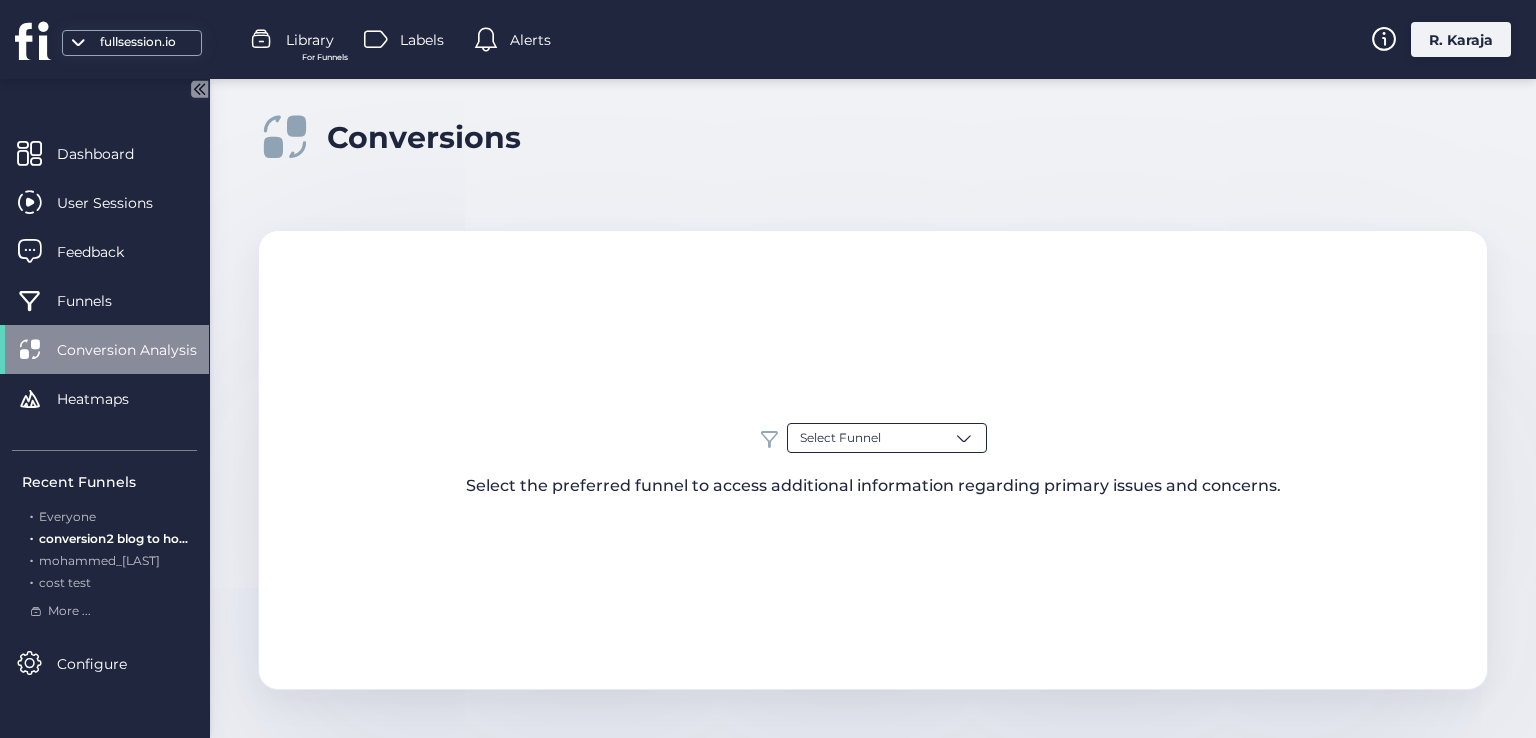 click on "Select Funnel" 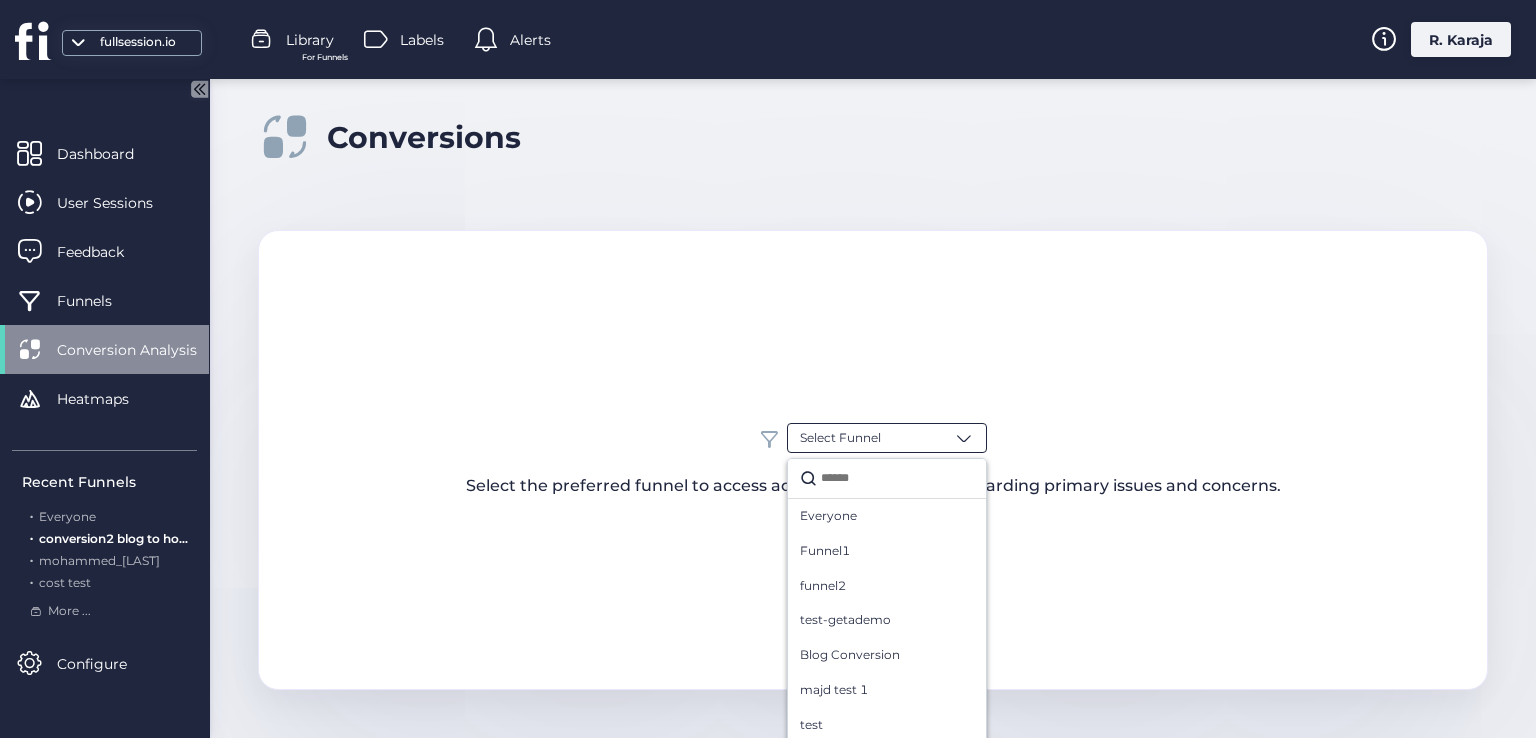 scroll, scrollTop: 20, scrollLeft: 0, axis: vertical 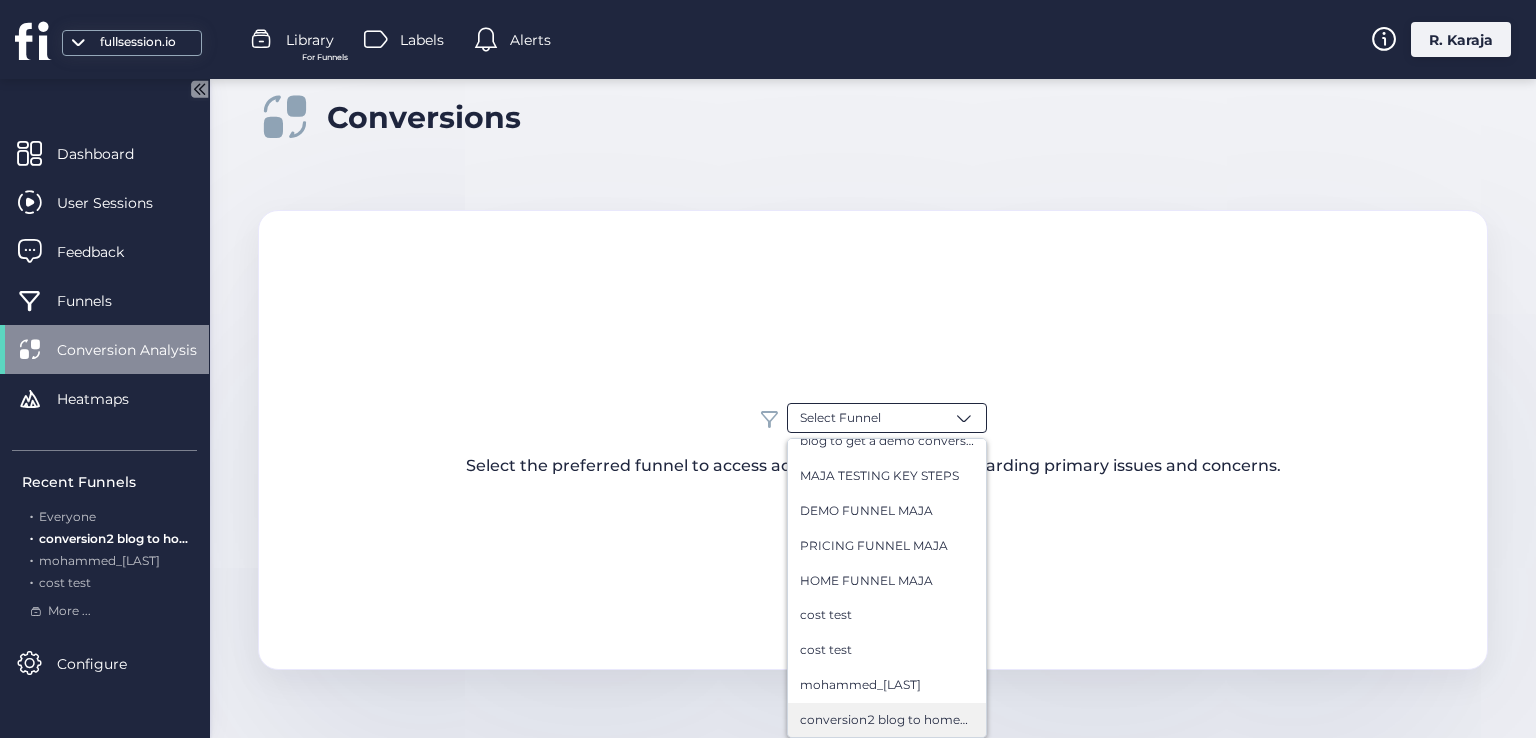 click on "conversion2 blog to homepage" 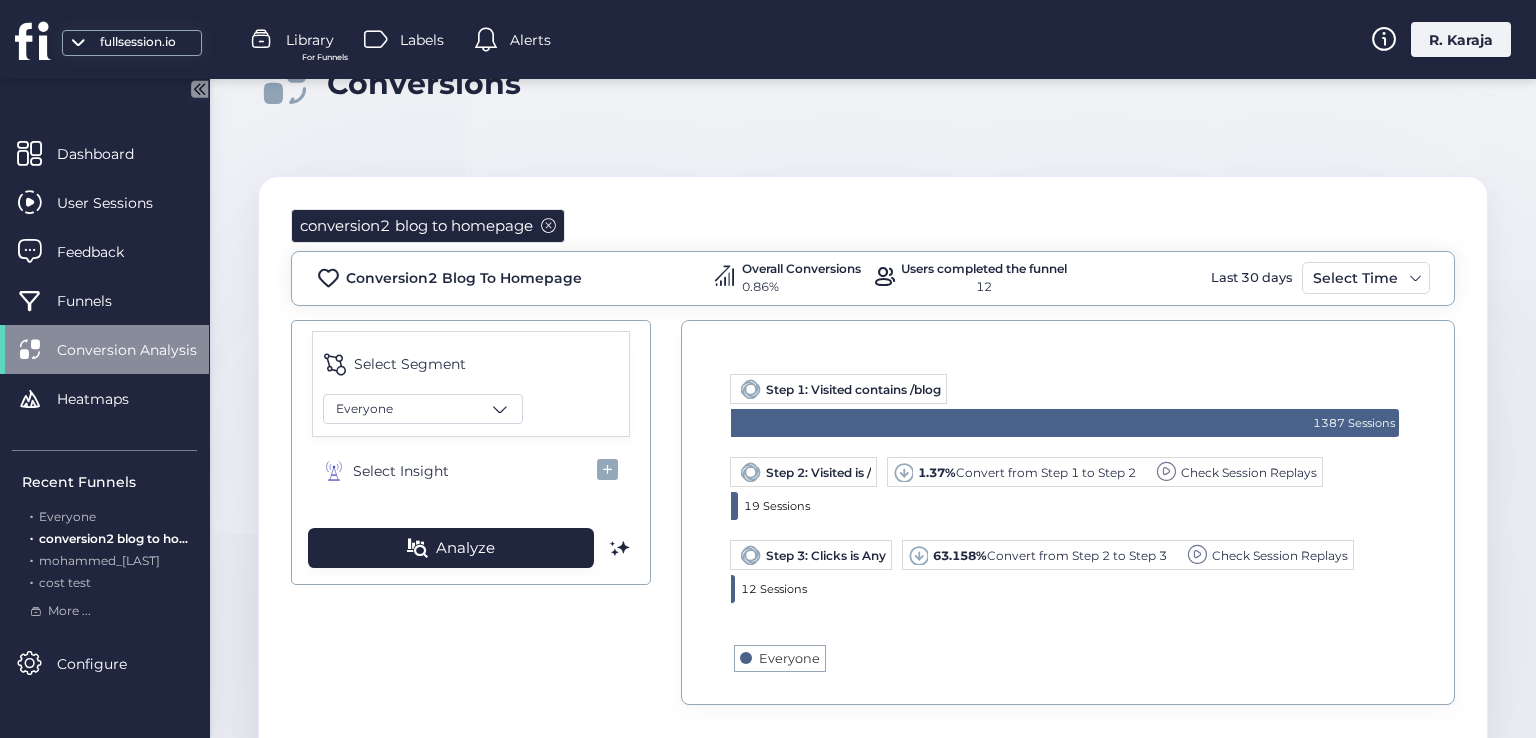 scroll, scrollTop: 130, scrollLeft: 0, axis: vertical 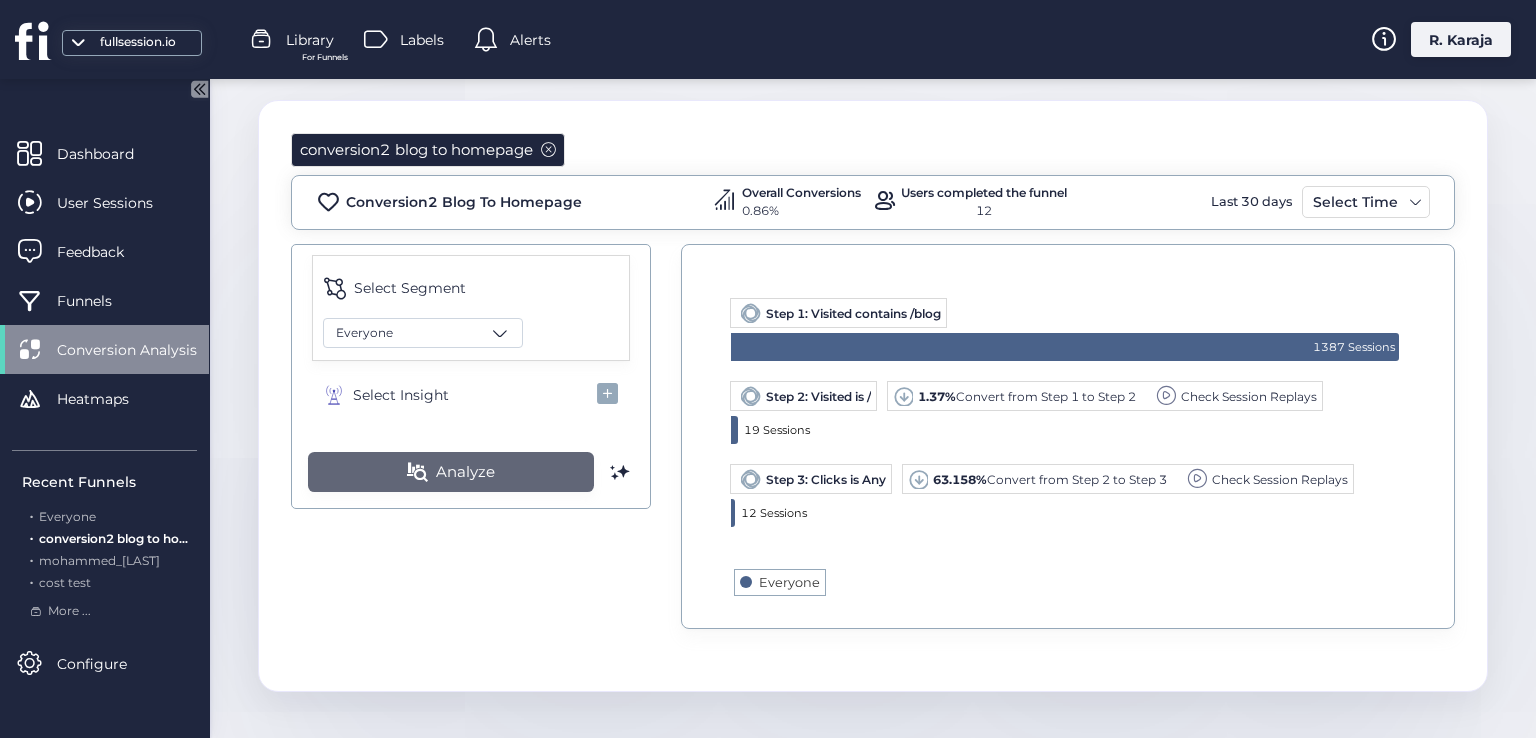click on "Analyze" 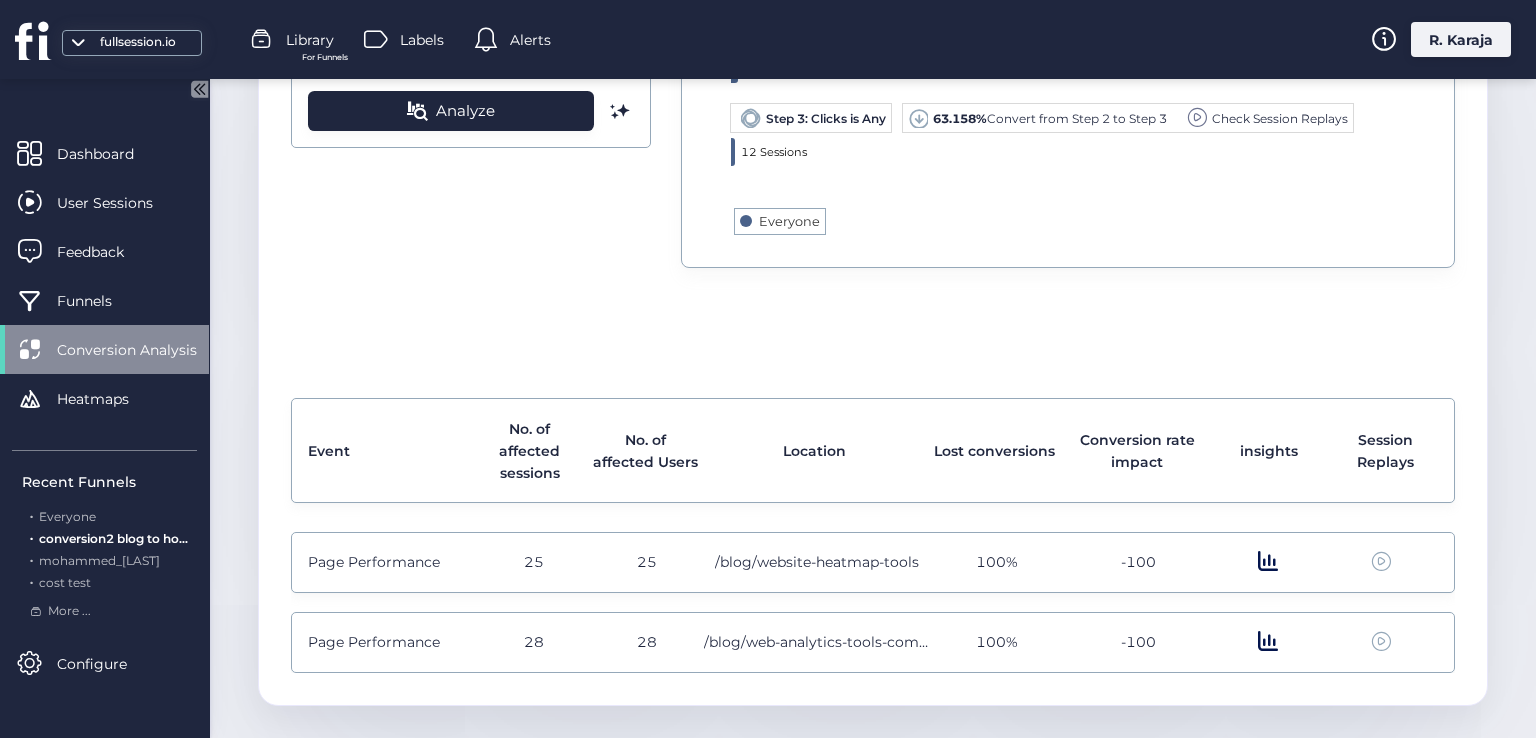 scroll, scrollTop: 504, scrollLeft: 0, axis: vertical 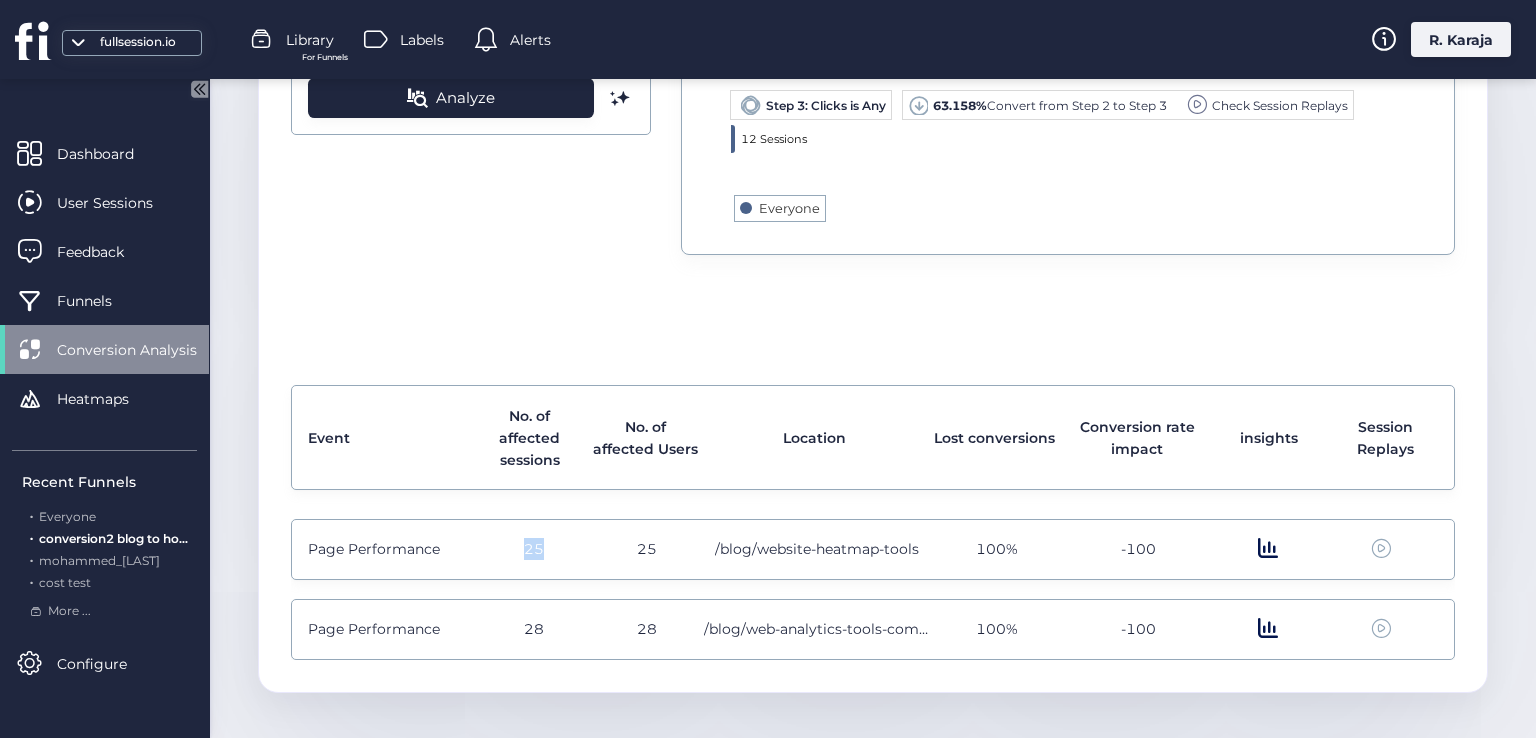 drag, startPoint x: 524, startPoint y: 552, endPoint x: 536, endPoint y: 550, distance: 12.165525 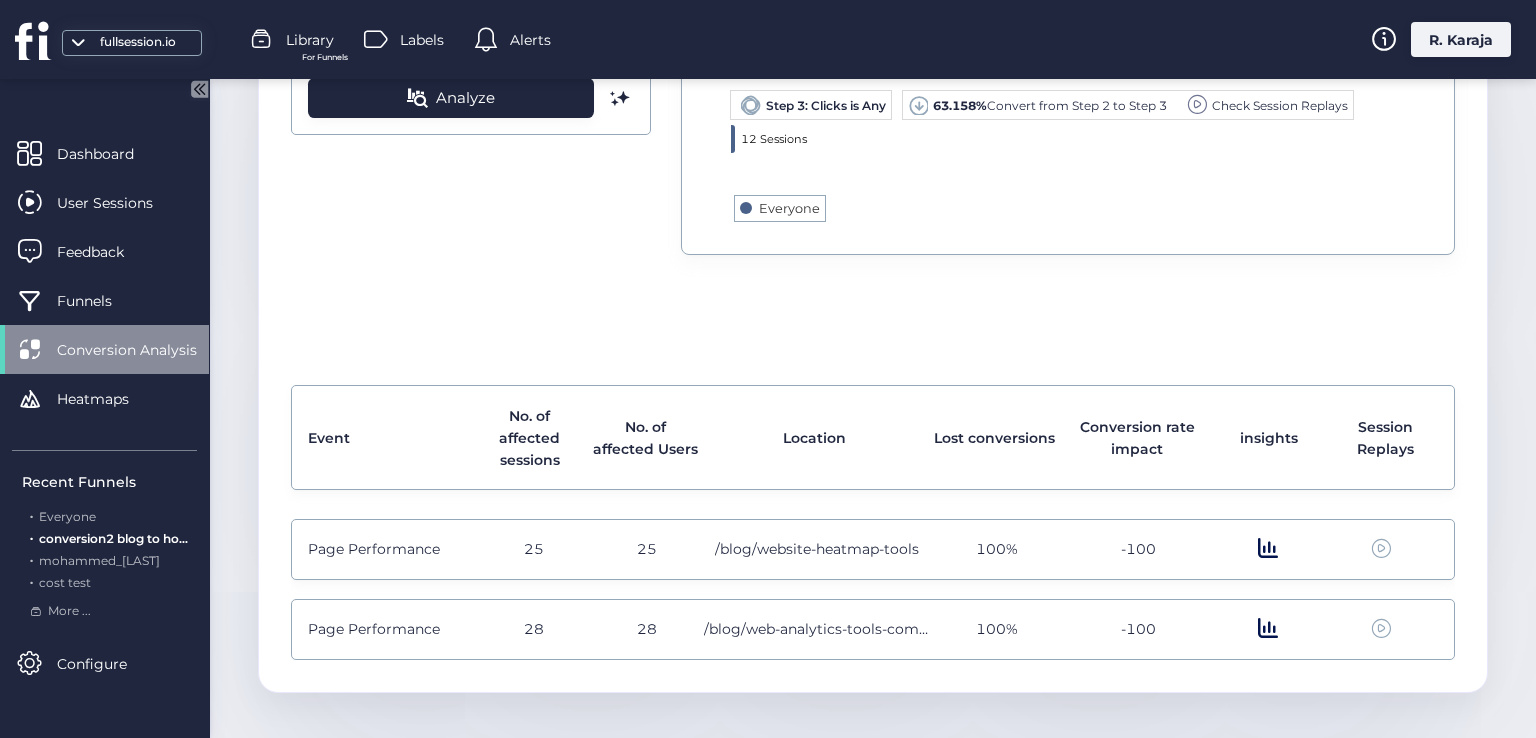 click on "25" 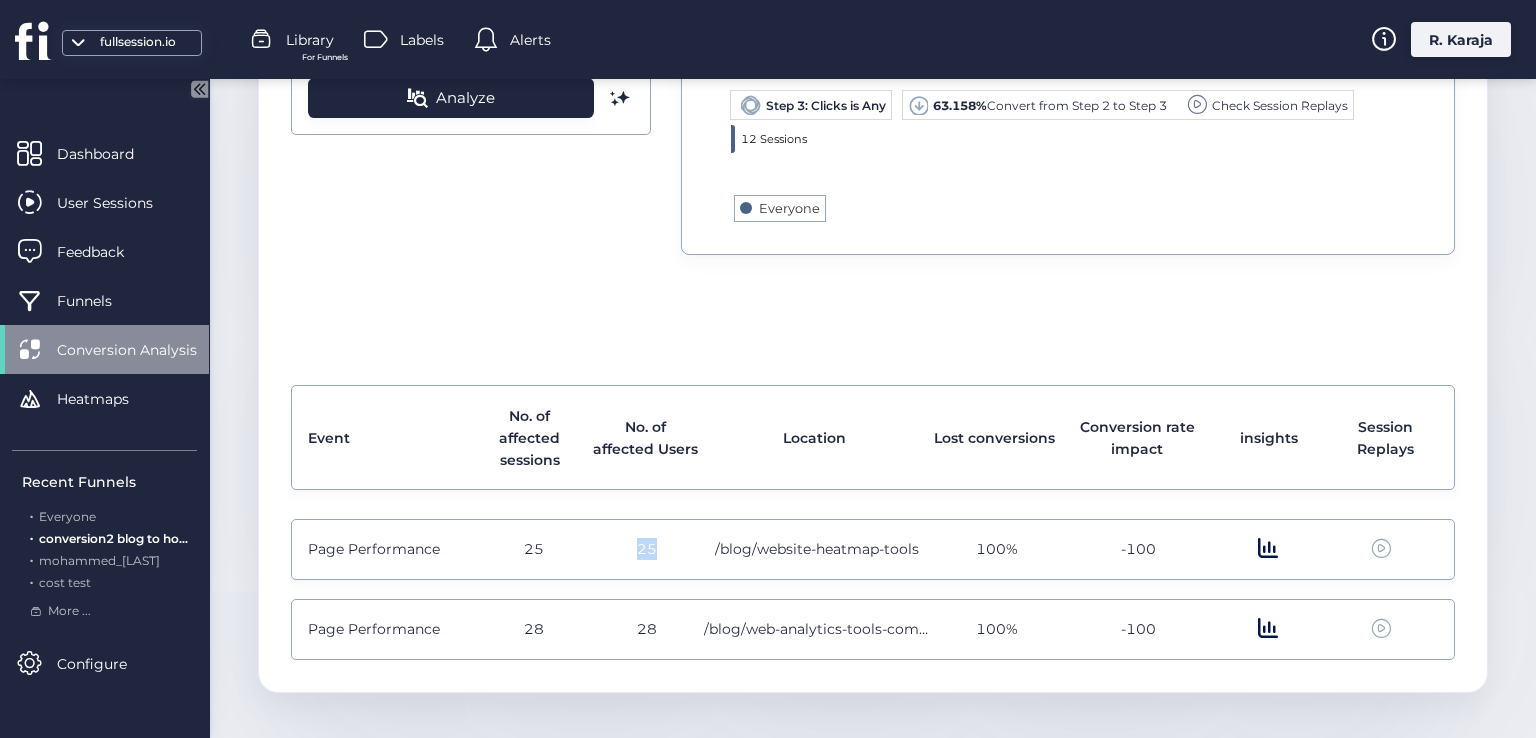 click on "25" 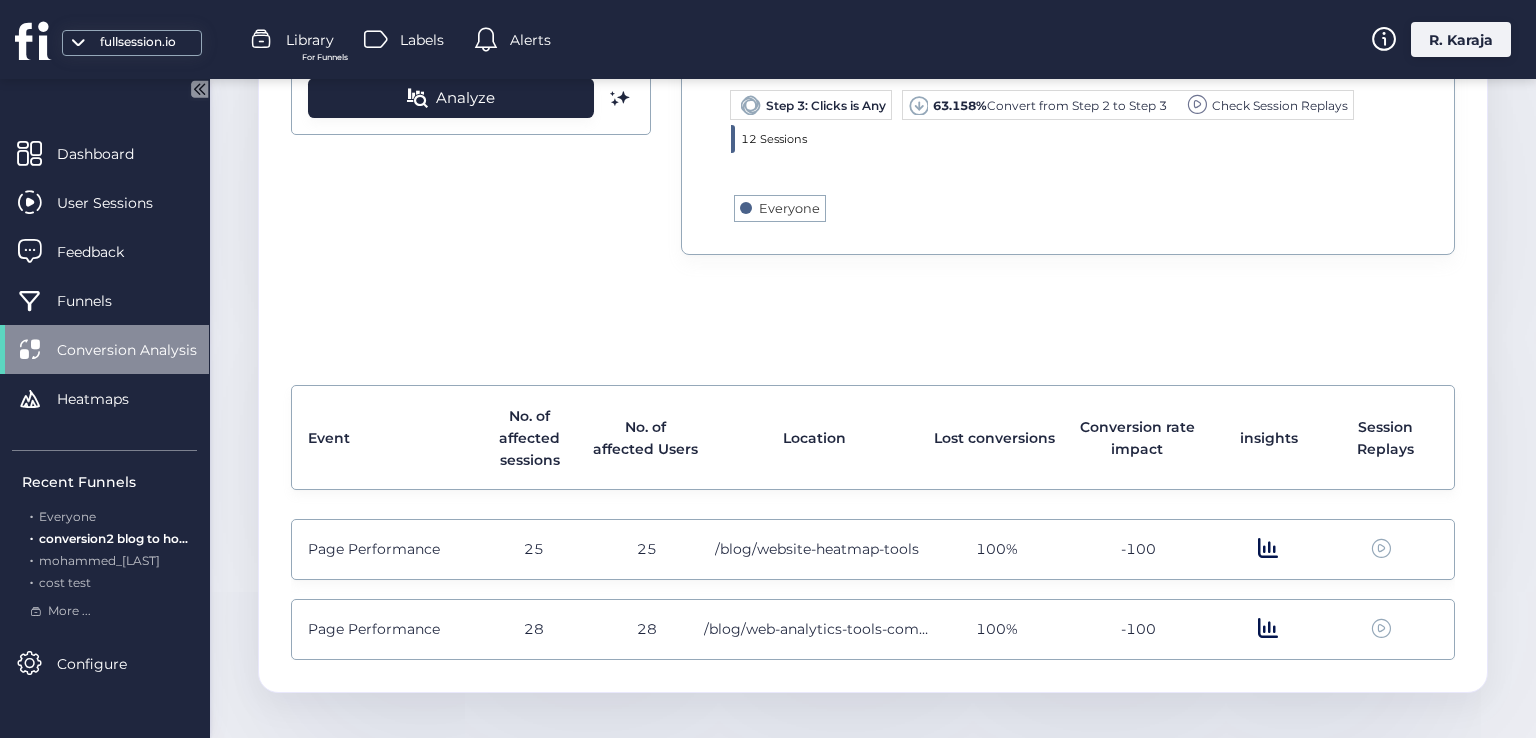click on "28" 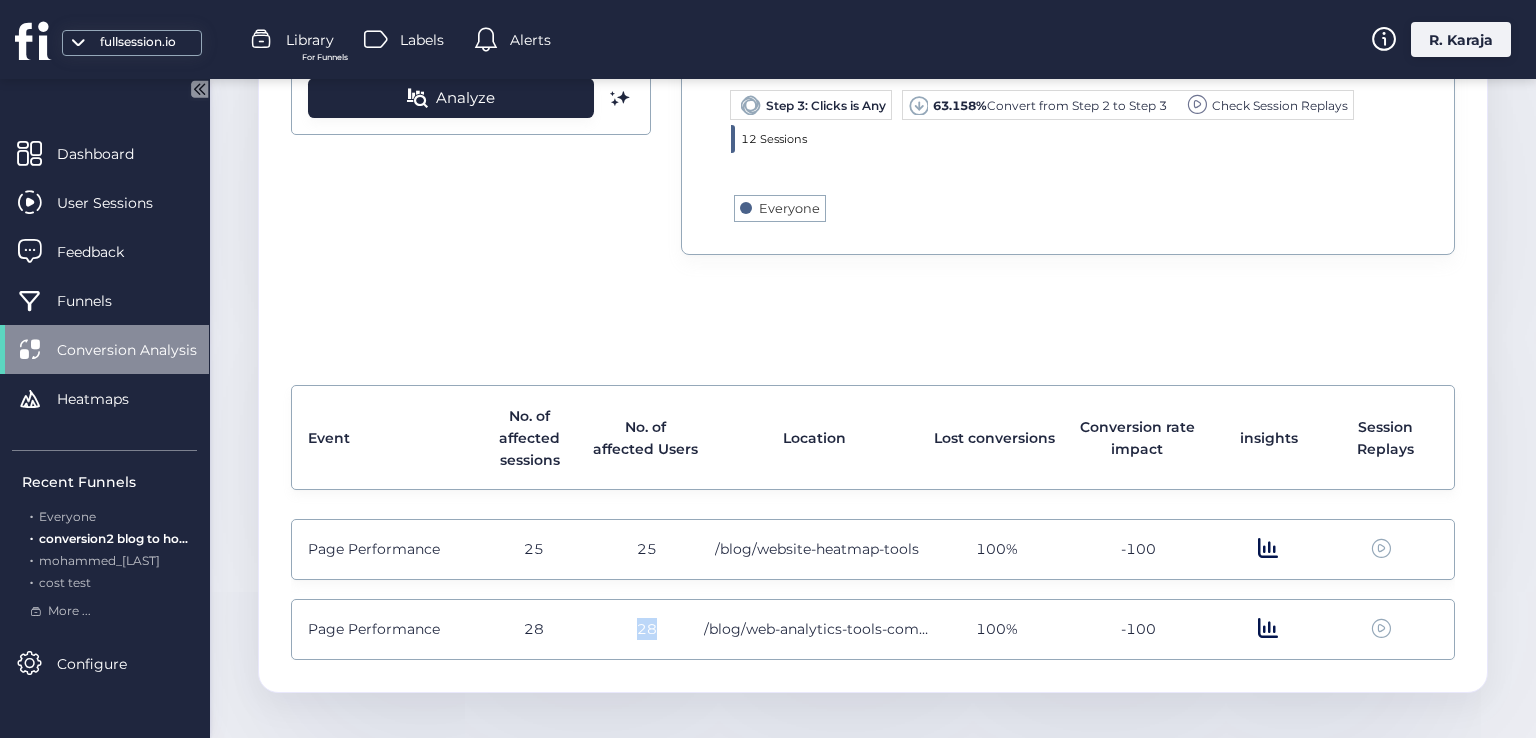 click on "28" 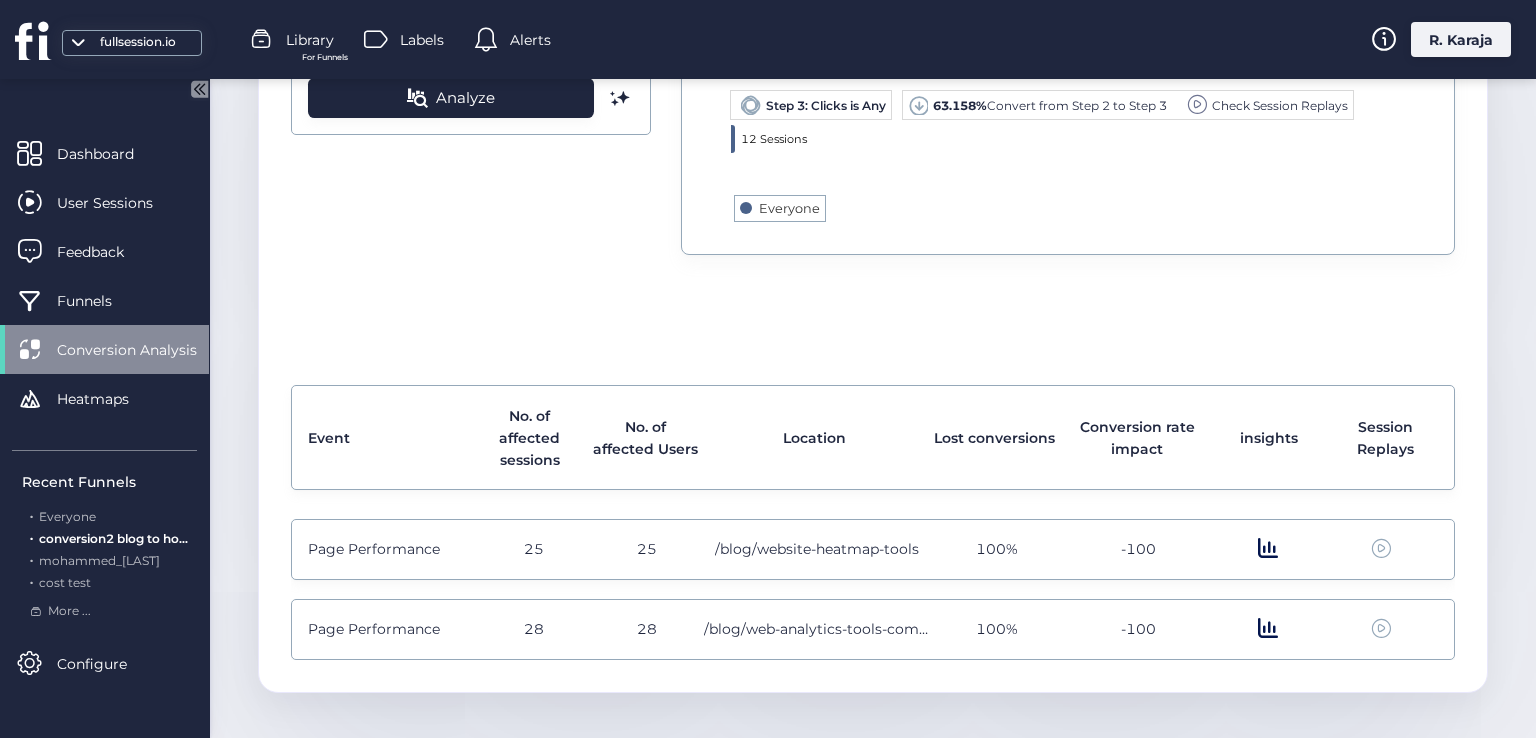 click 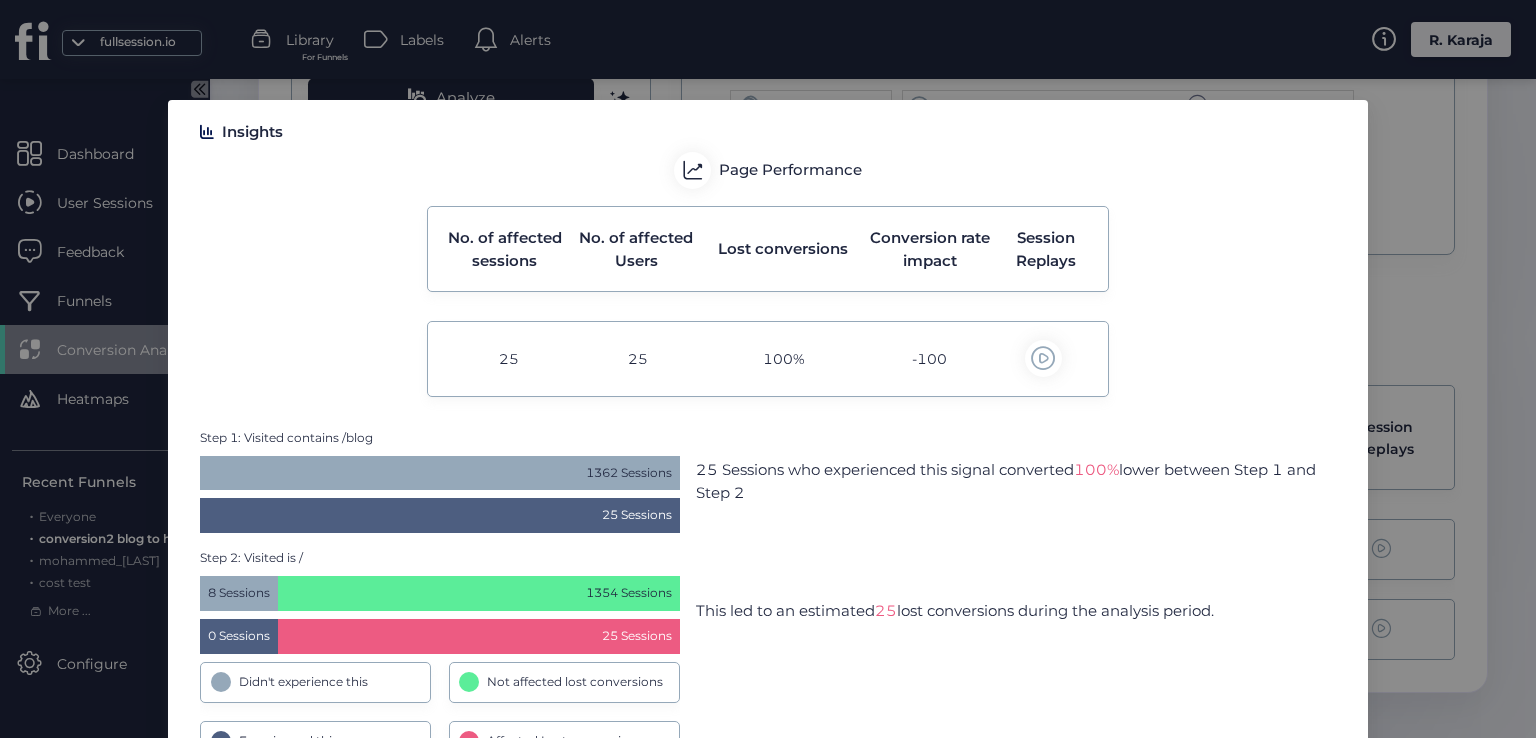 click on "1354 Sessions" at bounding box center [479, 593] 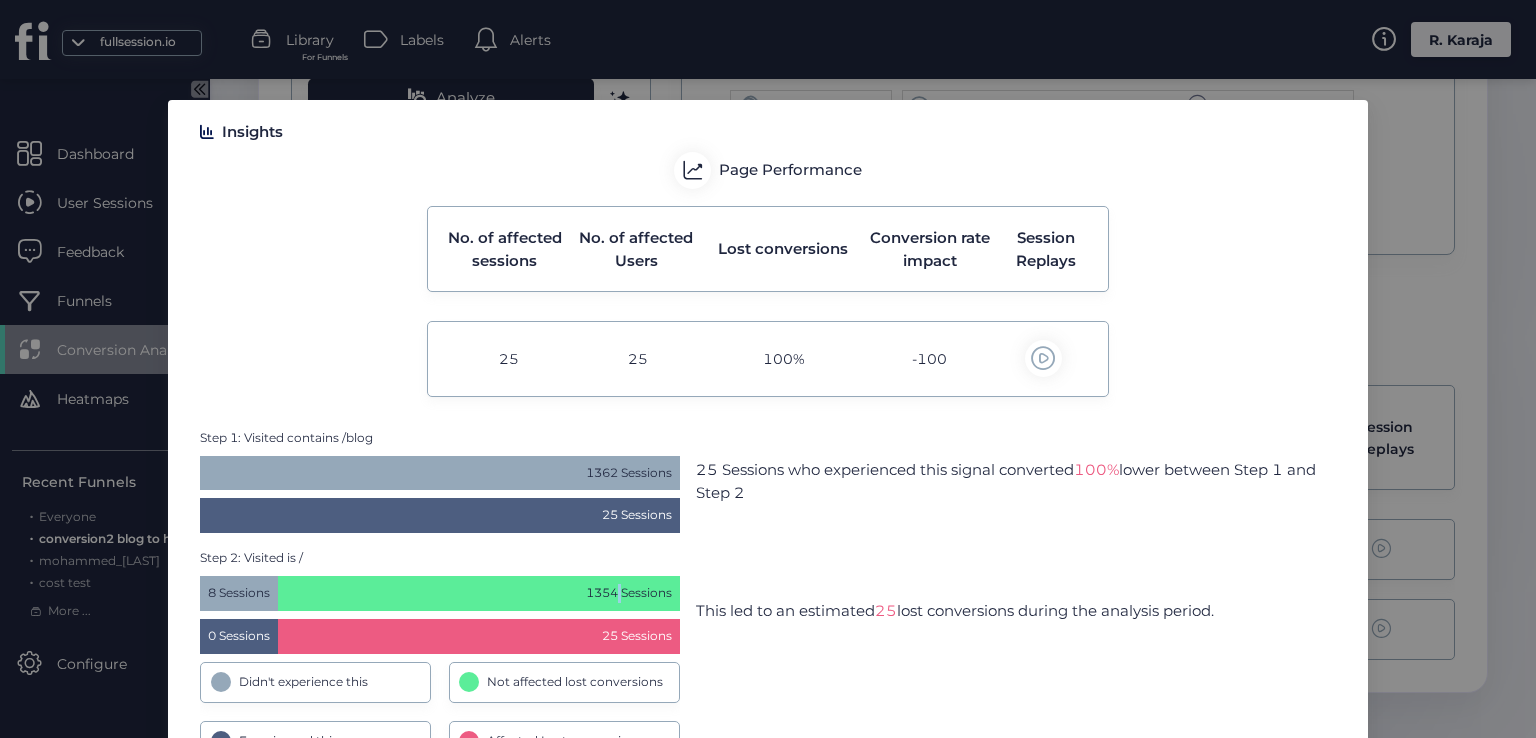click on "1354 Sessions" at bounding box center (479, 593) 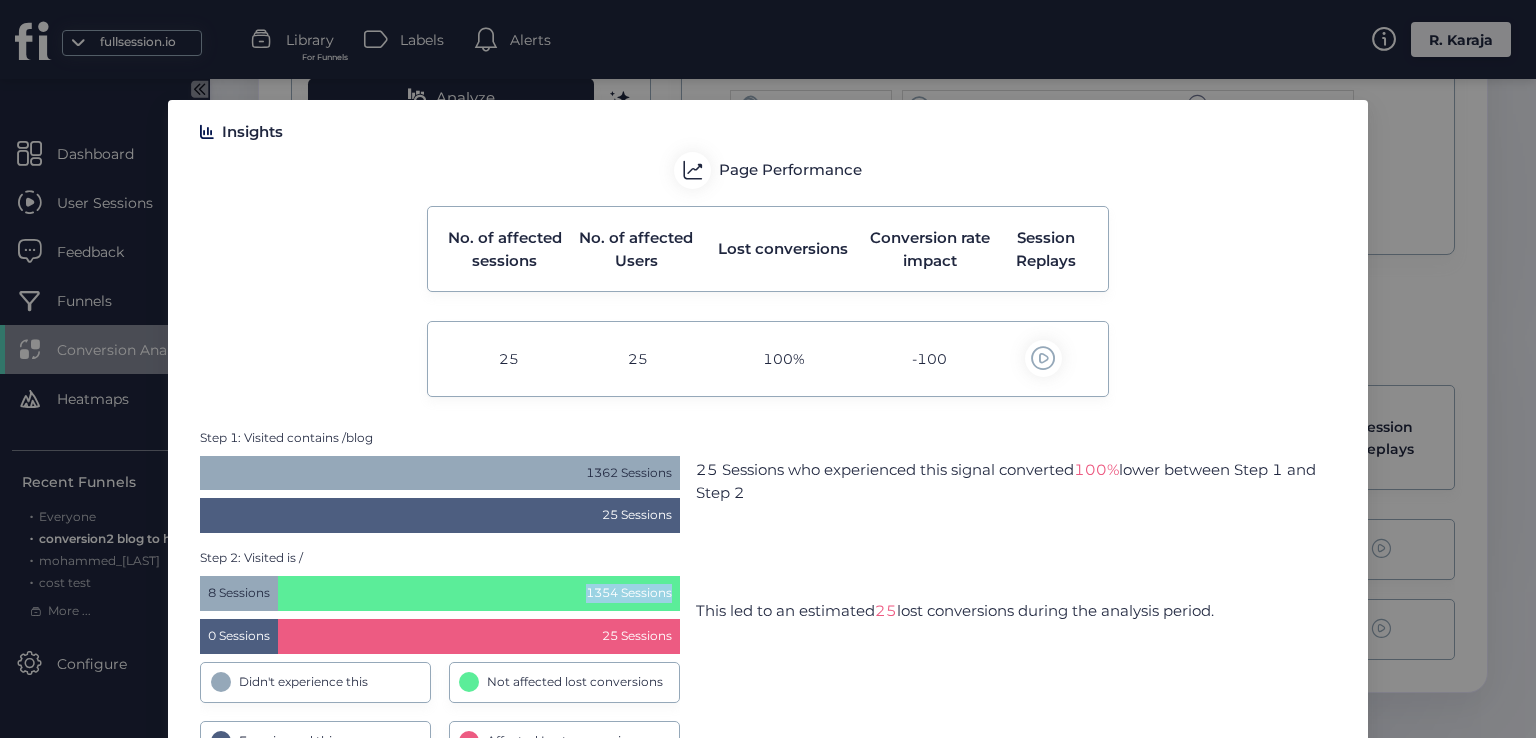click on "1354 Sessions" at bounding box center [479, 593] 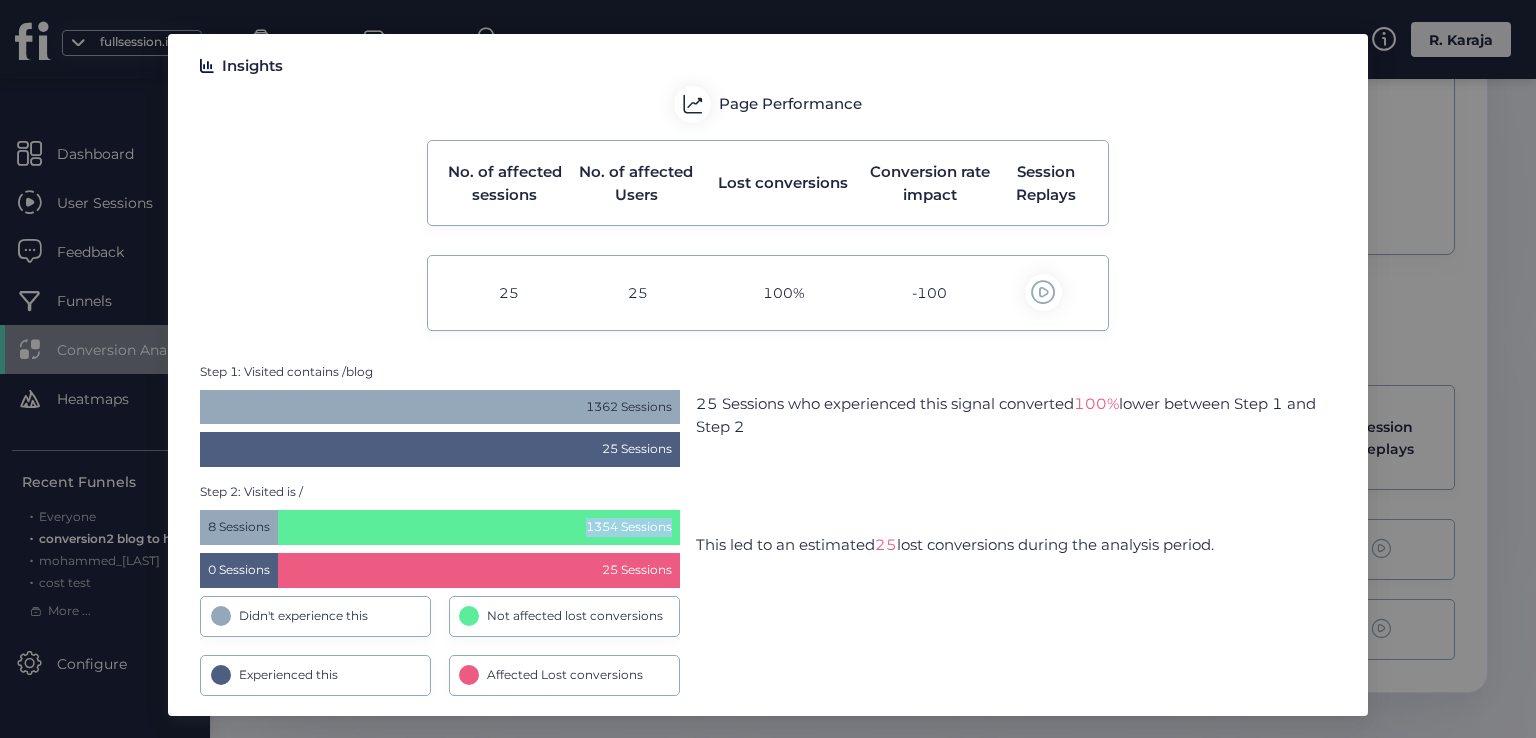 scroll, scrollTop: 67, scrollLeft: 0, axis: vertical 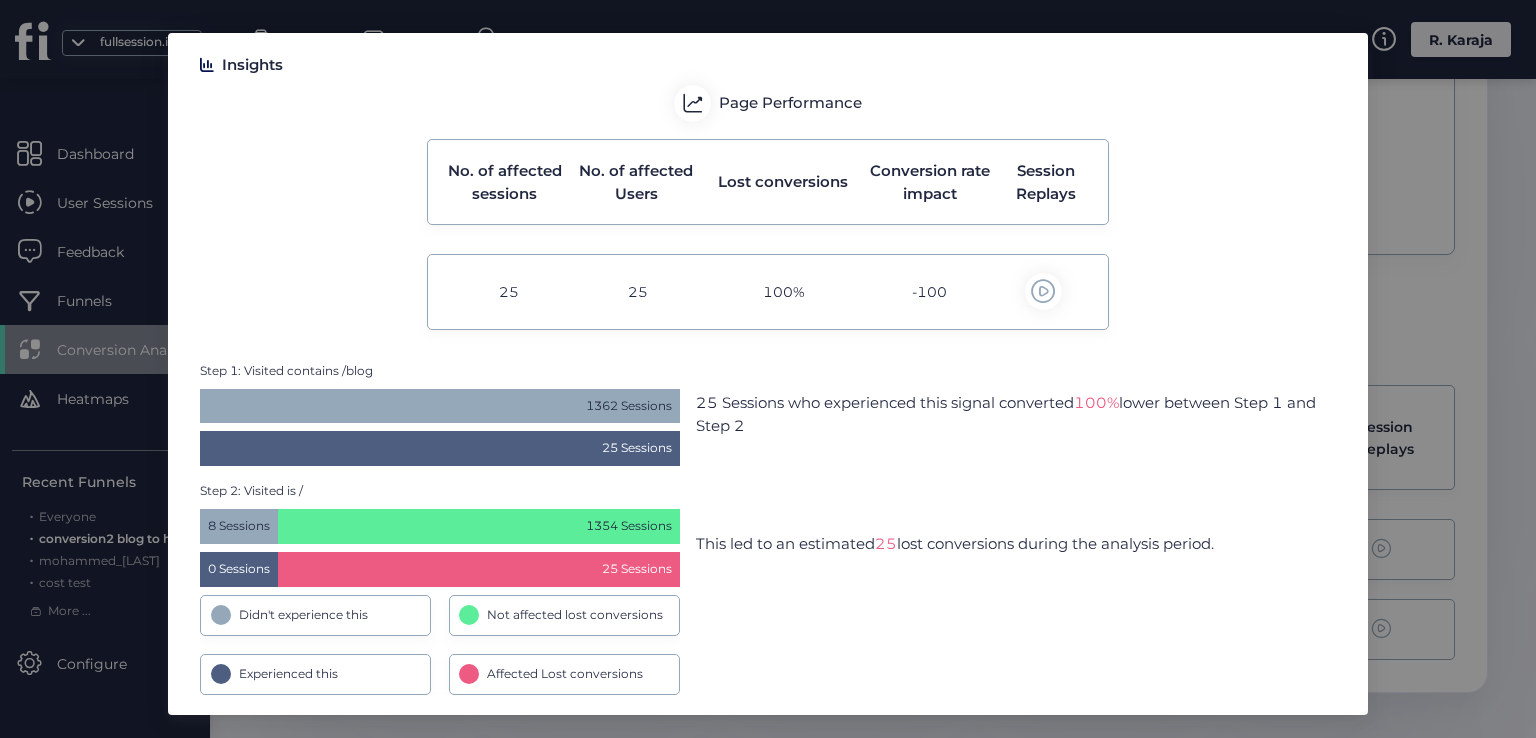 click on "Affected Lost conversions" at bounding box center (565, 674) 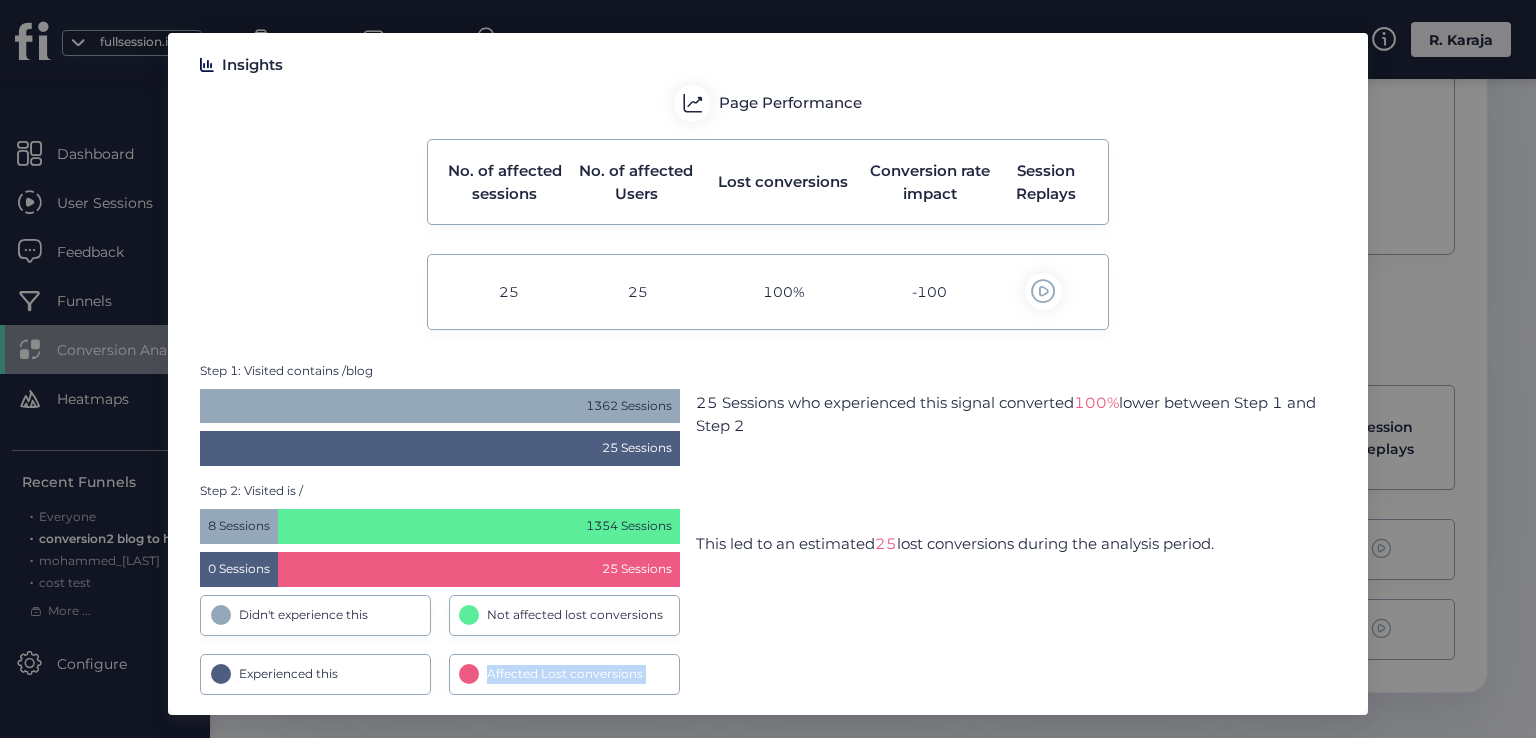 click on "Affected Lost conversions" at bounding box center (565, 674) 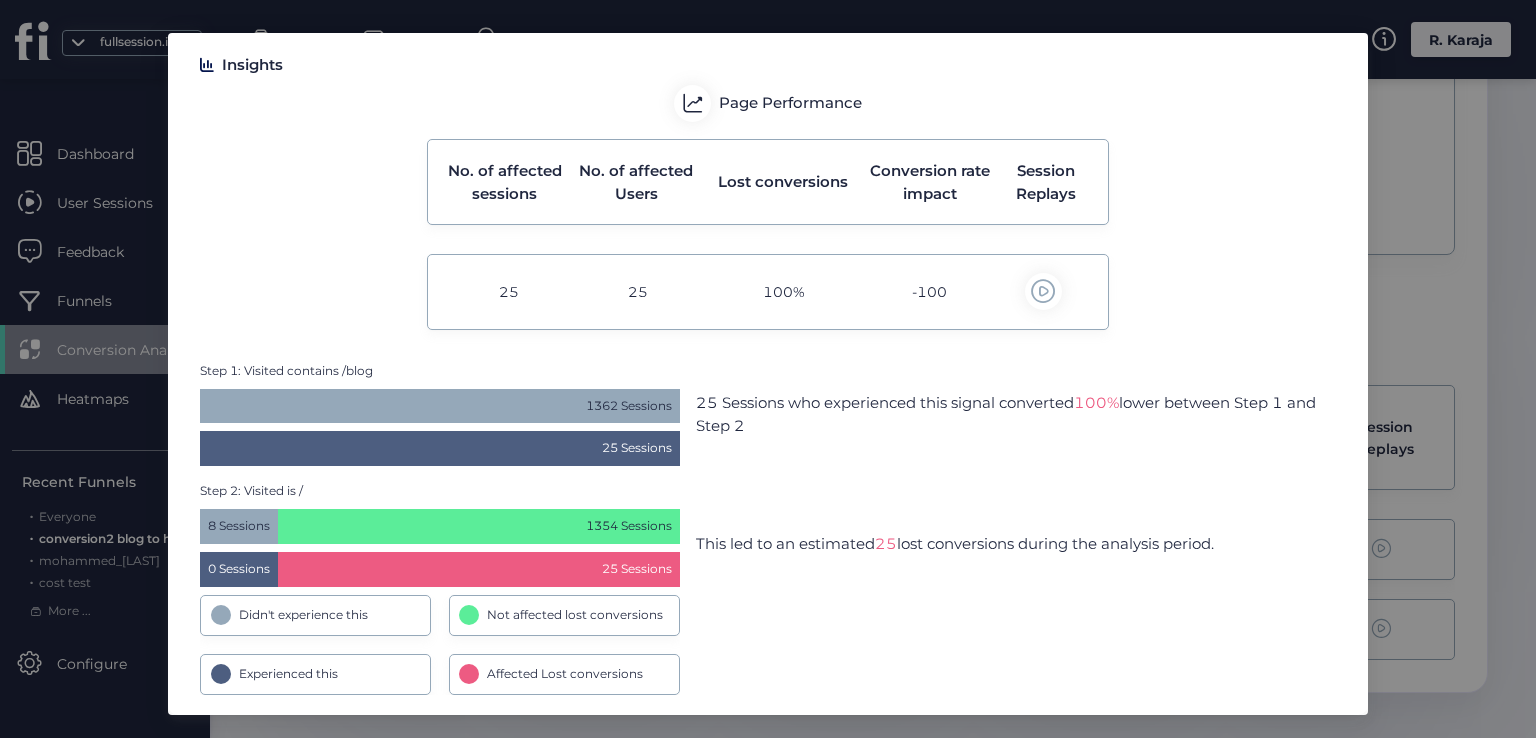 click on "25 Sessions" at bounding box center (479, 569) 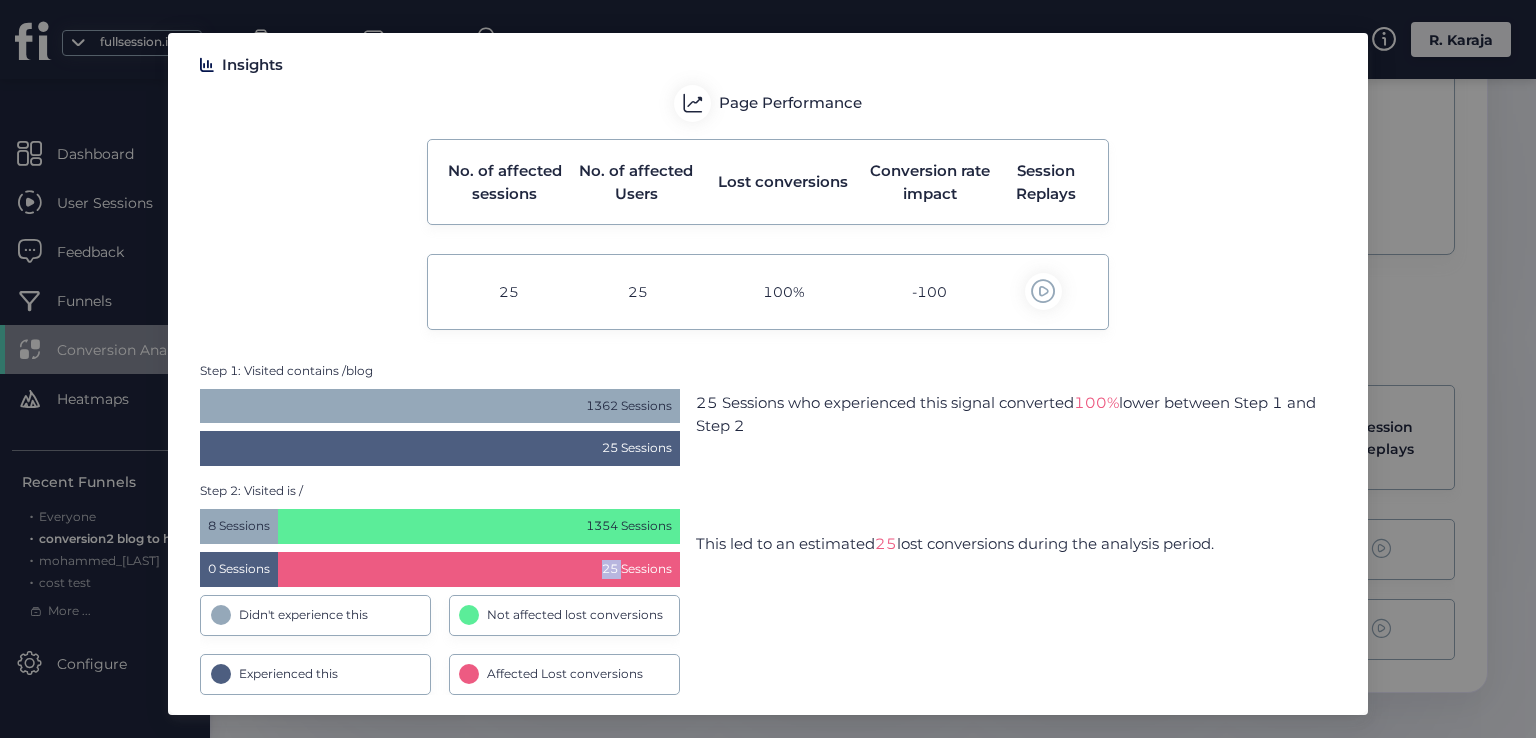 click on "25 Sessions" at bounding box center (479, 569) 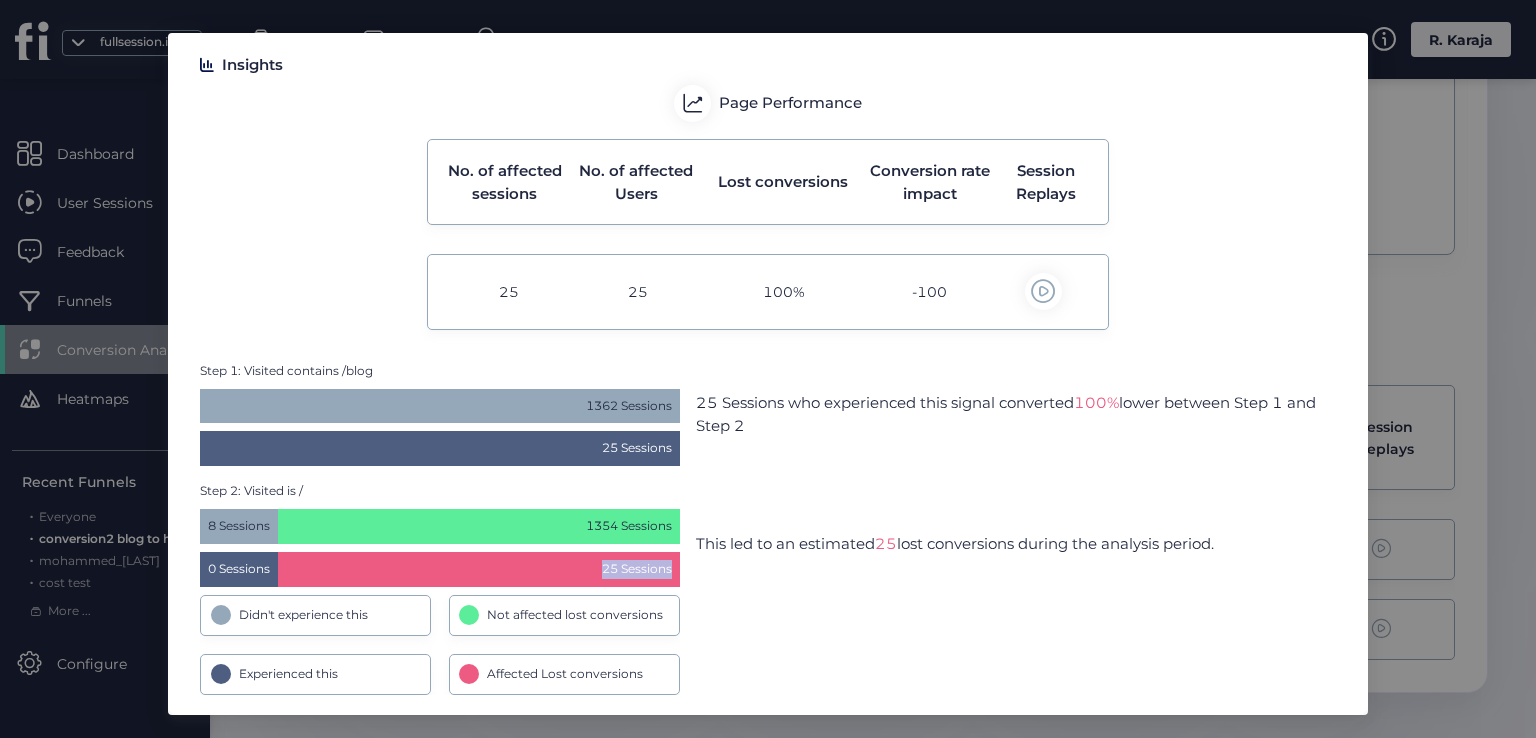click on "25 Sessions" at bounding box center [479, 569] 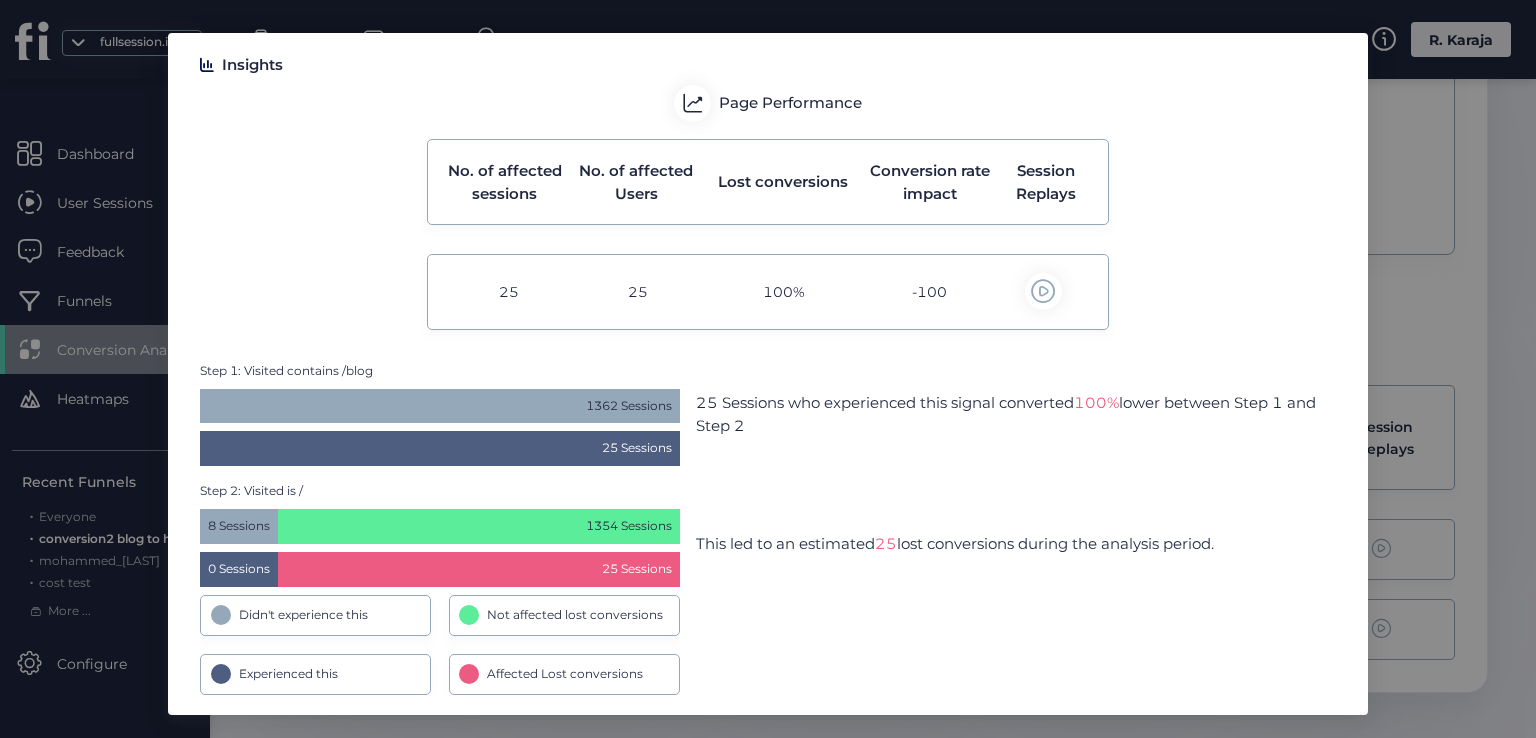 click on "Insights Page Performance No. of affected sessions No. of affected Users Lost conversions Conversion rate impact Session Replays [NUMBER] [NUMBER] [PERCENT] -[PERCENT] Step 1: Visited contains /blog  [NUMBER] Sessions  [NUMBER] Sessions  [NUMBER] Sessions who experienced this signal converted  [PERCENT]  lower between Step 1 and Step 2  Step 2: Visited is / [NUMBER] Sessions [NUMBER] Sessions [NUMBER] Sessions Didn't experience this  Not affected lost conversions Experienced this Affected Lost conversions  This led to an estimated  [NUMBER]  lost conversions during the analysis period." at bounding box center (768, 369) 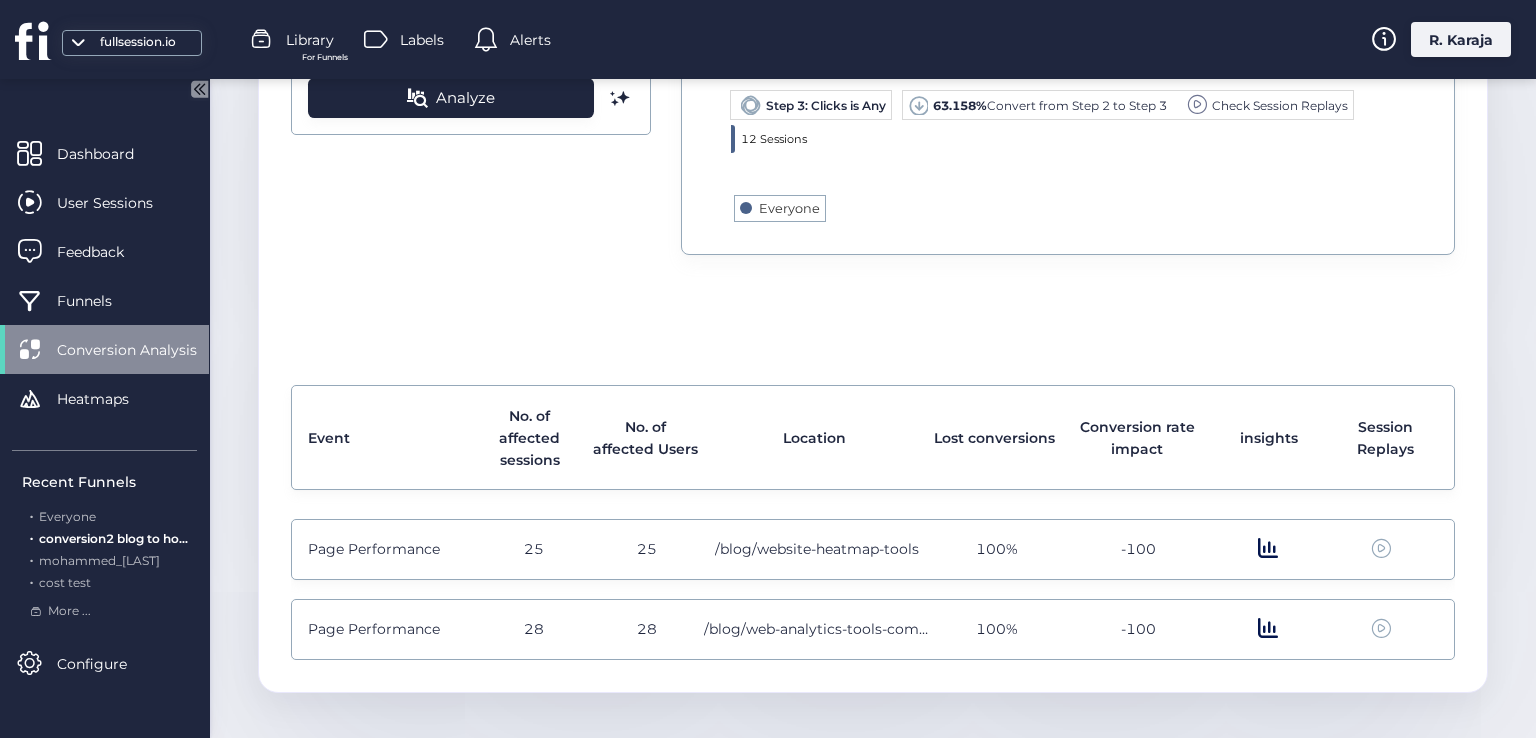 scroll, scrollTop: 0, scrollLeft: 0, axis: both 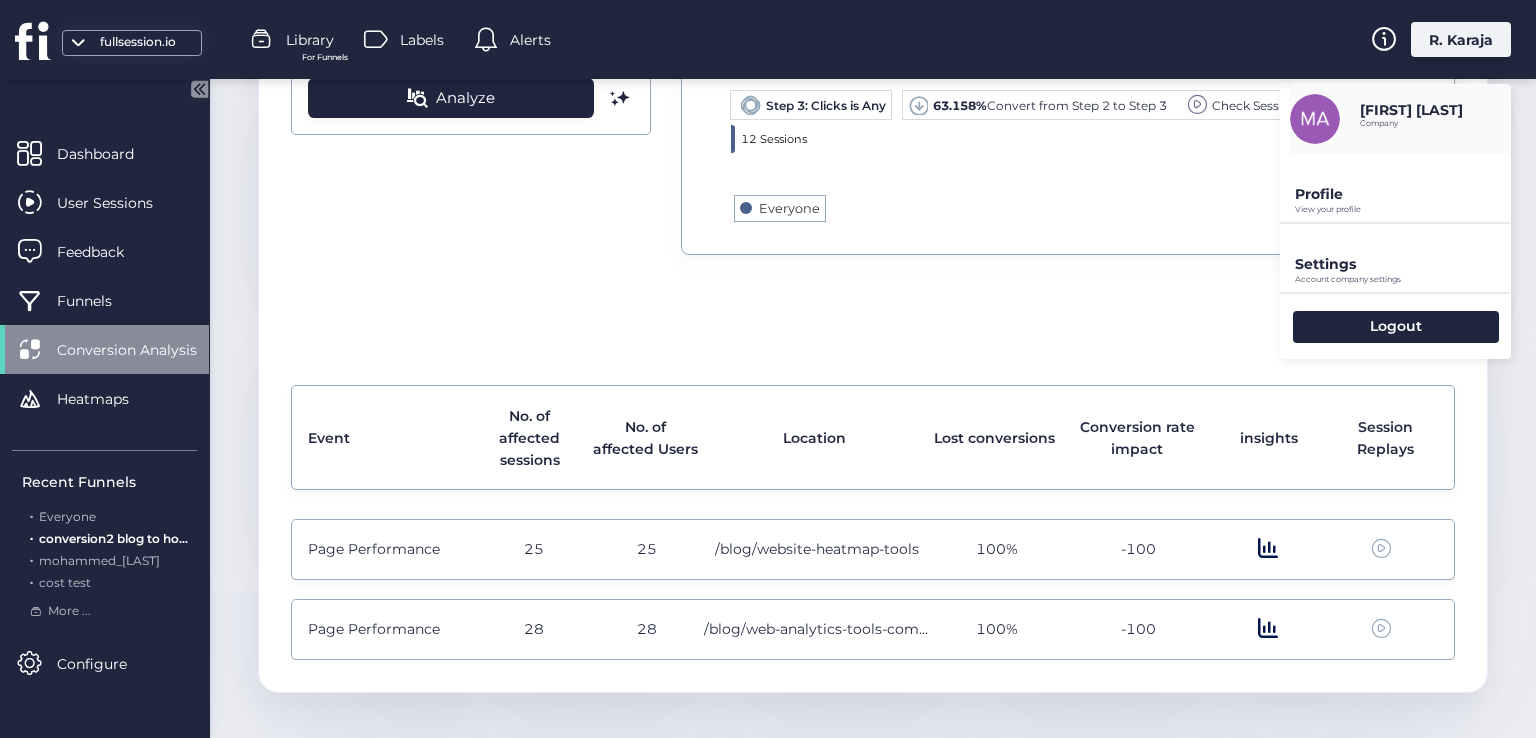 click on "Settings" at bounding box center (1403, 194) 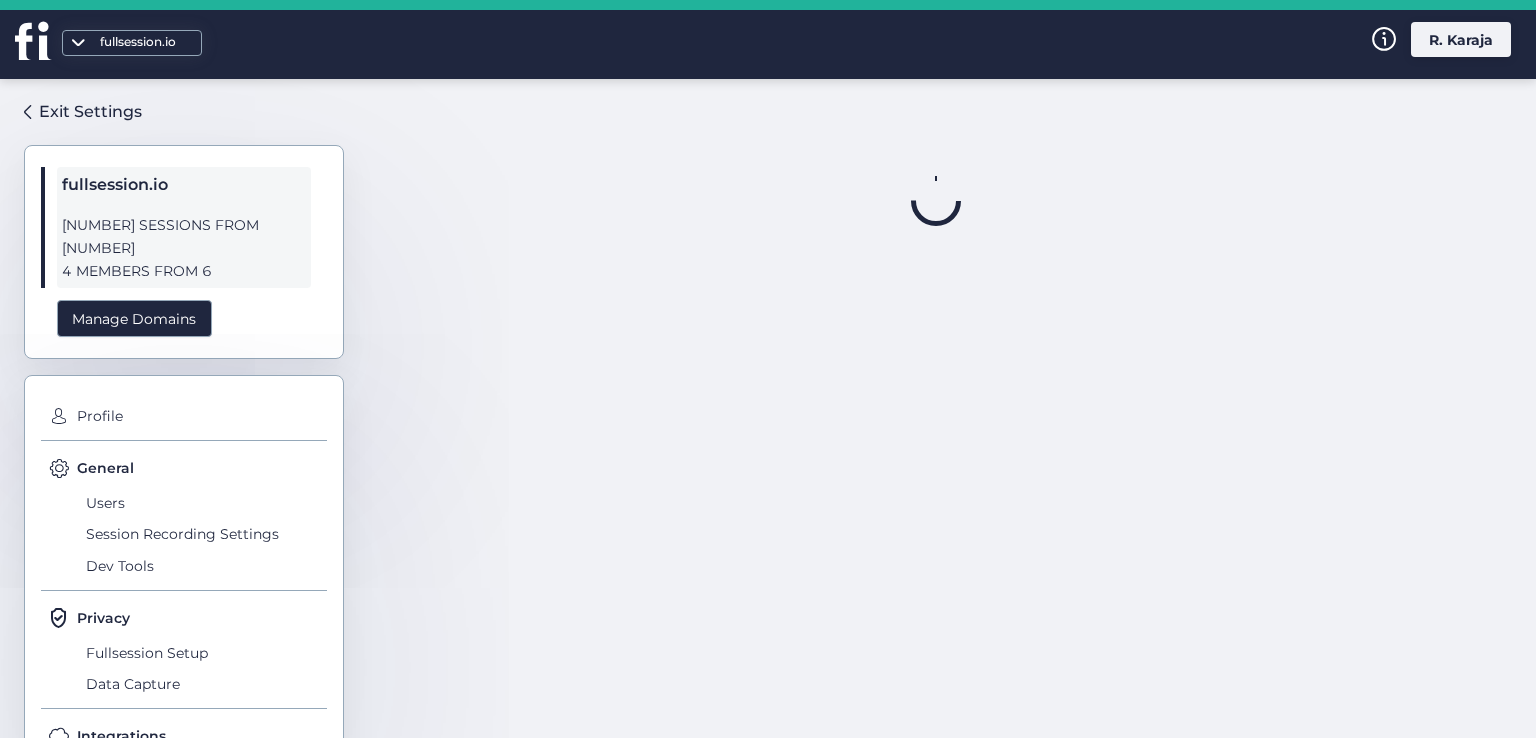 scroll, scrollTop: 0, scrollLeft: 0, axis: both 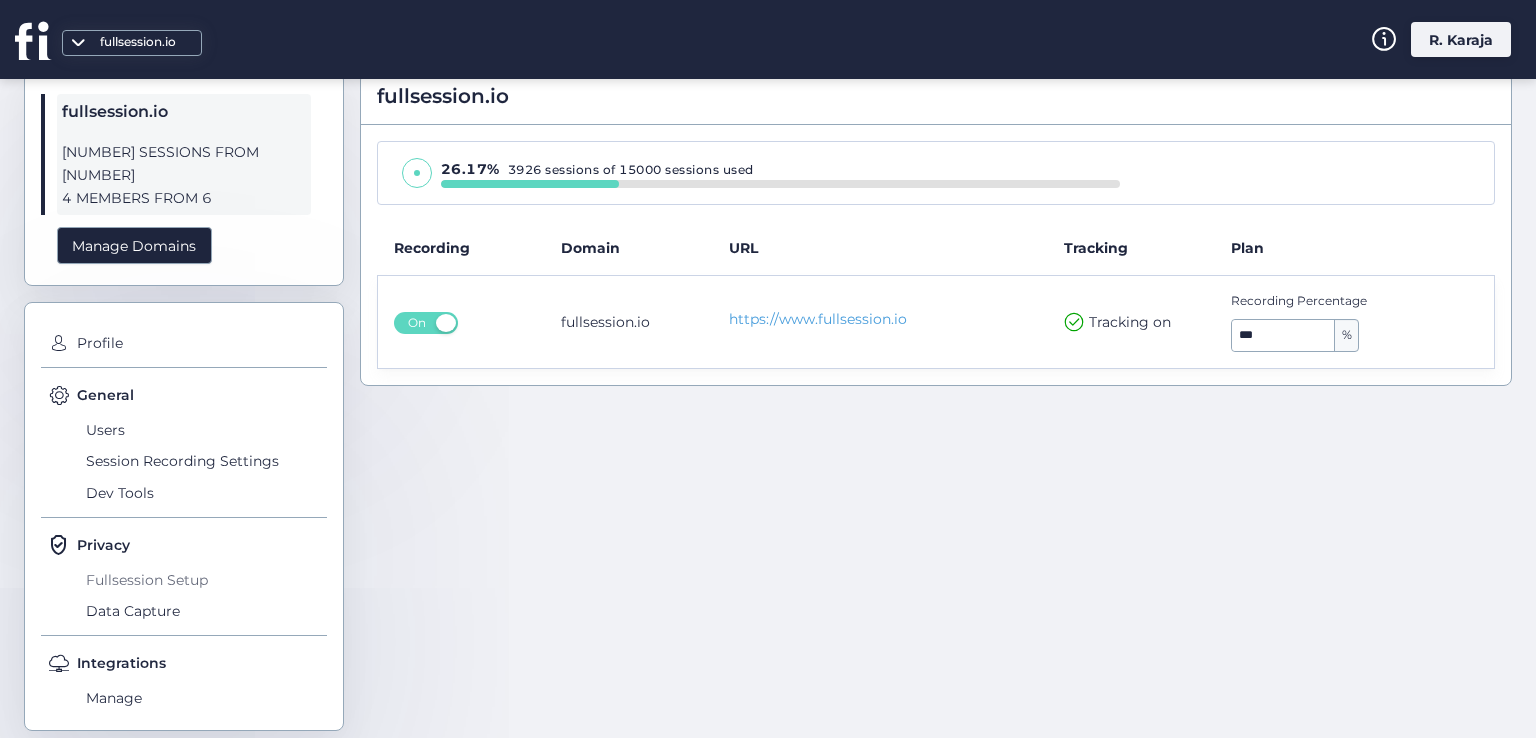 click on "Fullsession Setup" 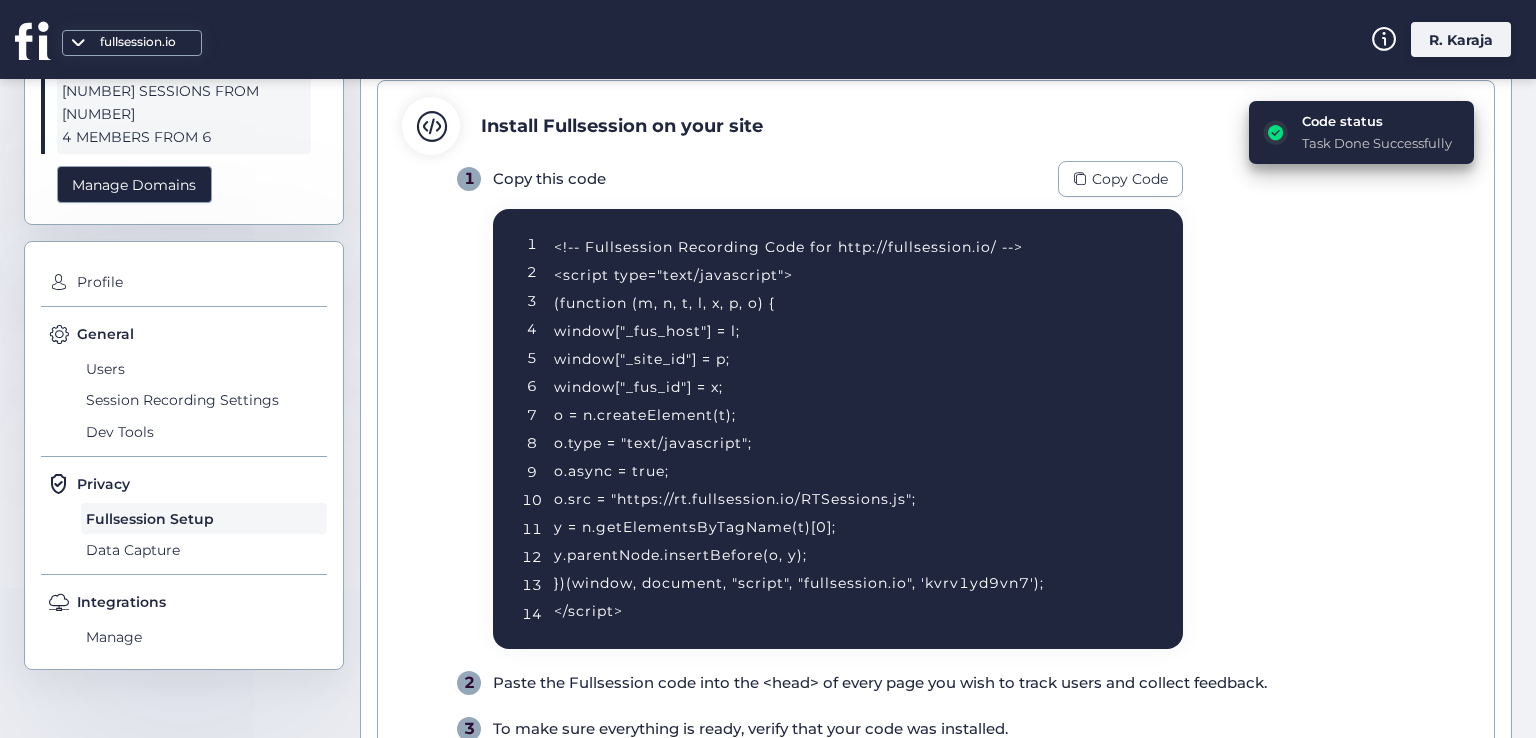 scroll, scrollTop: 123, scrollLeft: 0, axis: vertical 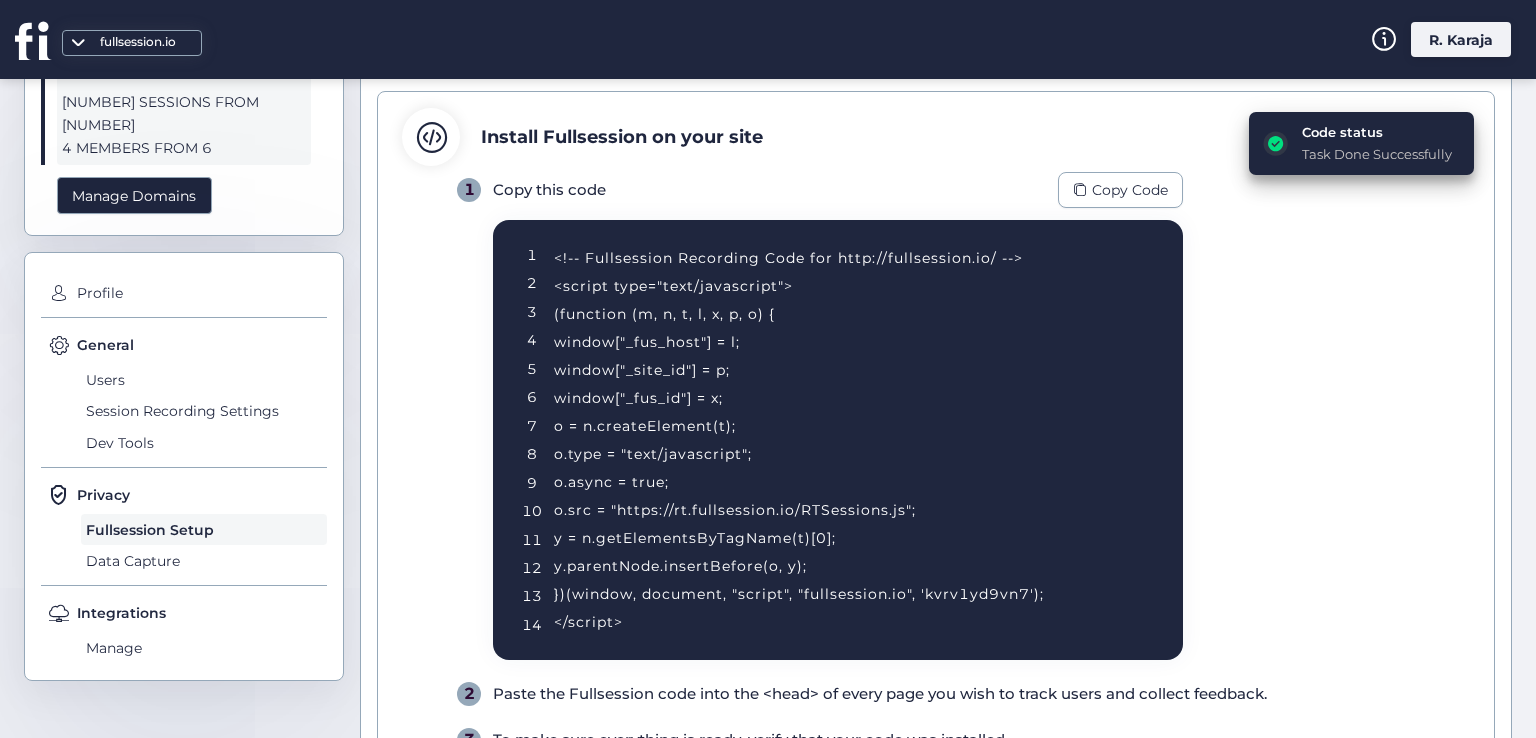 click on "<!-- Fullsession Recording Code for http://fullsession.io/ -->         <script type="text/javascript">             (function (m, n, t, l, x, p, o) {                 window["_fus_host"] = l;                 window["_site_id"] = p;                 window["_fus_id"] = x;                 o = n.createElement(t);                 o.type = "text/javascript";                 o.async = true;                 o.src = "https://rt.fullsession.io/RTSessions.js";                 y = n.getElementsByTagName(t)[0];                 y.parentNode.insertBefore(o, y);             })(window, document, "script", "fullsession.io", 'kvrv1yd9vn7');         </script>" 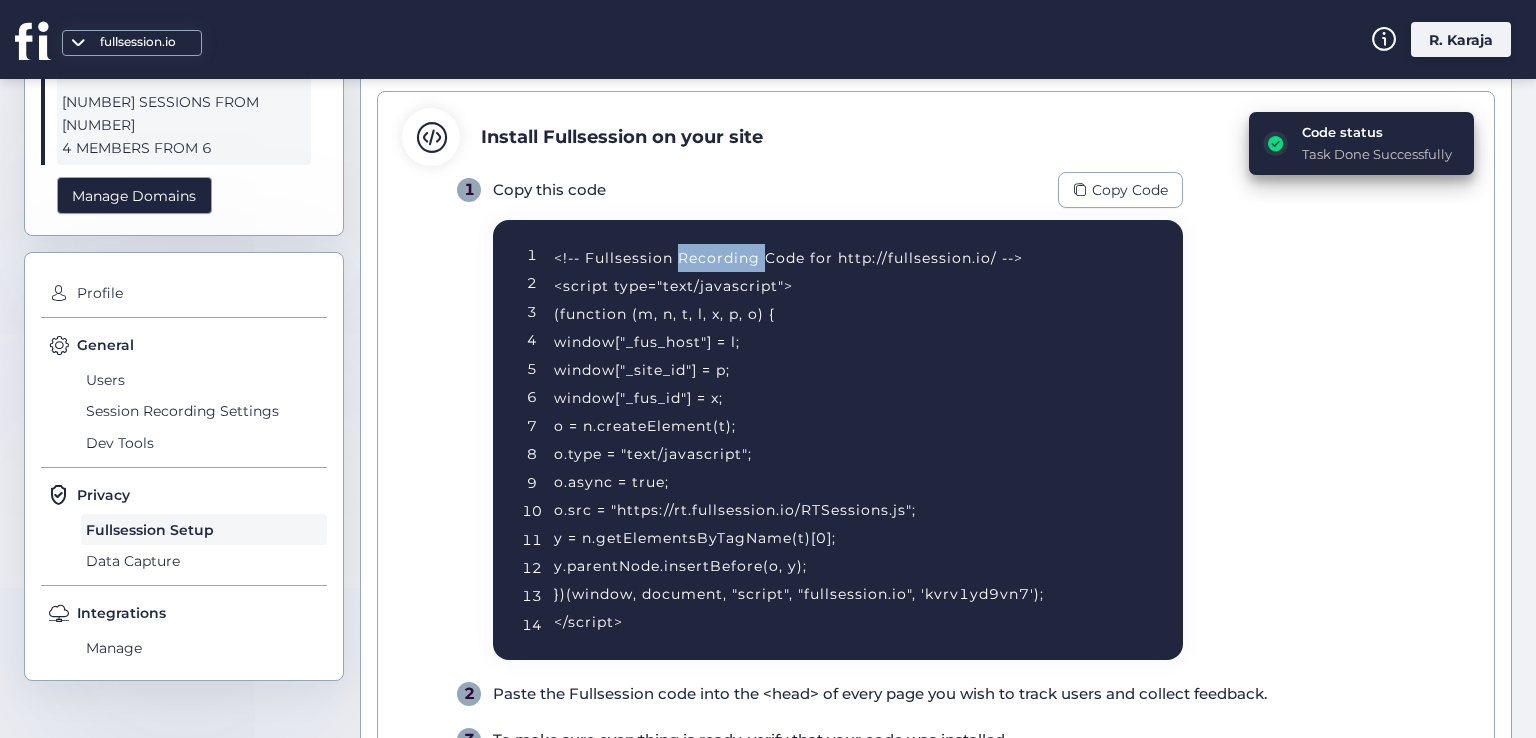 click on "<!-- Fullsession Recording Code for http://fullsession.io/ -->         <script type="text/javascript">             (function (m, n, t, l, x, p, o) {                 window["_fus_host"] = l;                 window["_site_id"] = p;                 window["_fus_id"] = x;                 o = n.createElement(t);                 o.type = "text/javascript";                 o.async = true;                 o.src = "https://rt.fullsession.io/RTSessions.js";                 y = n.getElementsByTagName(t)[0];                 y.parentNode.insertBefore(o, y);             })(window, document, "script", "fullsession.io", 'kvrv1yd9vn7');         </script>" 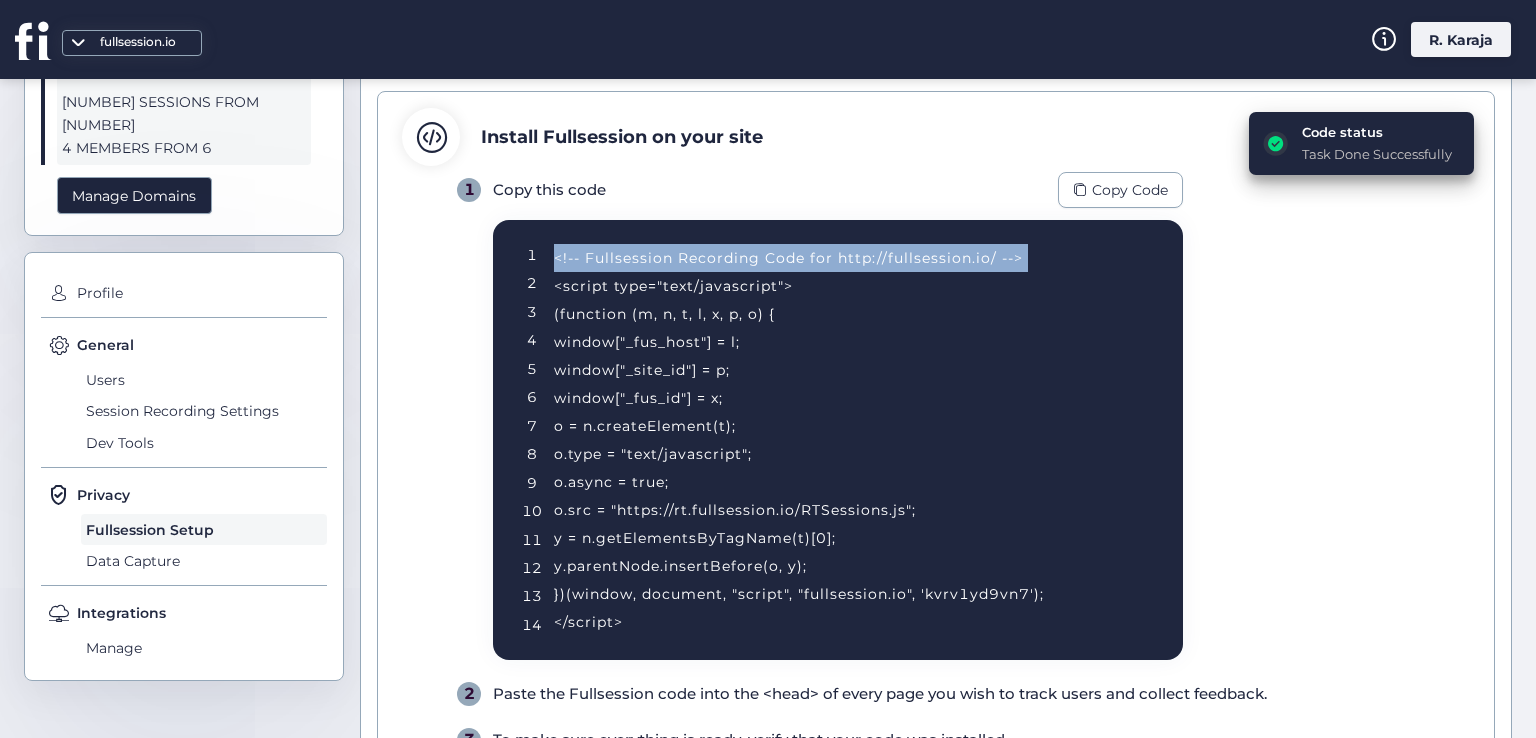 click on "<!-- Fullsession Recording Code for http://fullsession.io/ -->         <script type="text/javascript">             (function (m, n, t, l, x, p, o) {                 window["_fus_host"] = l;                 window["_site_id"] = p;                 window["_fus_id"] = x;                 o = n.createElement(t);                 o.type = "text/javascript";                 o.async = true;                 o.src = "https://rt.fullsession.io/RTSessions.js";                 y = n.getElementsByTagName(t)[0];                 y.parentNode.insertBefore(o, y);             })(window, document, "script", "fullsession.io", 'kvrv1yd9vn7');         </script>" 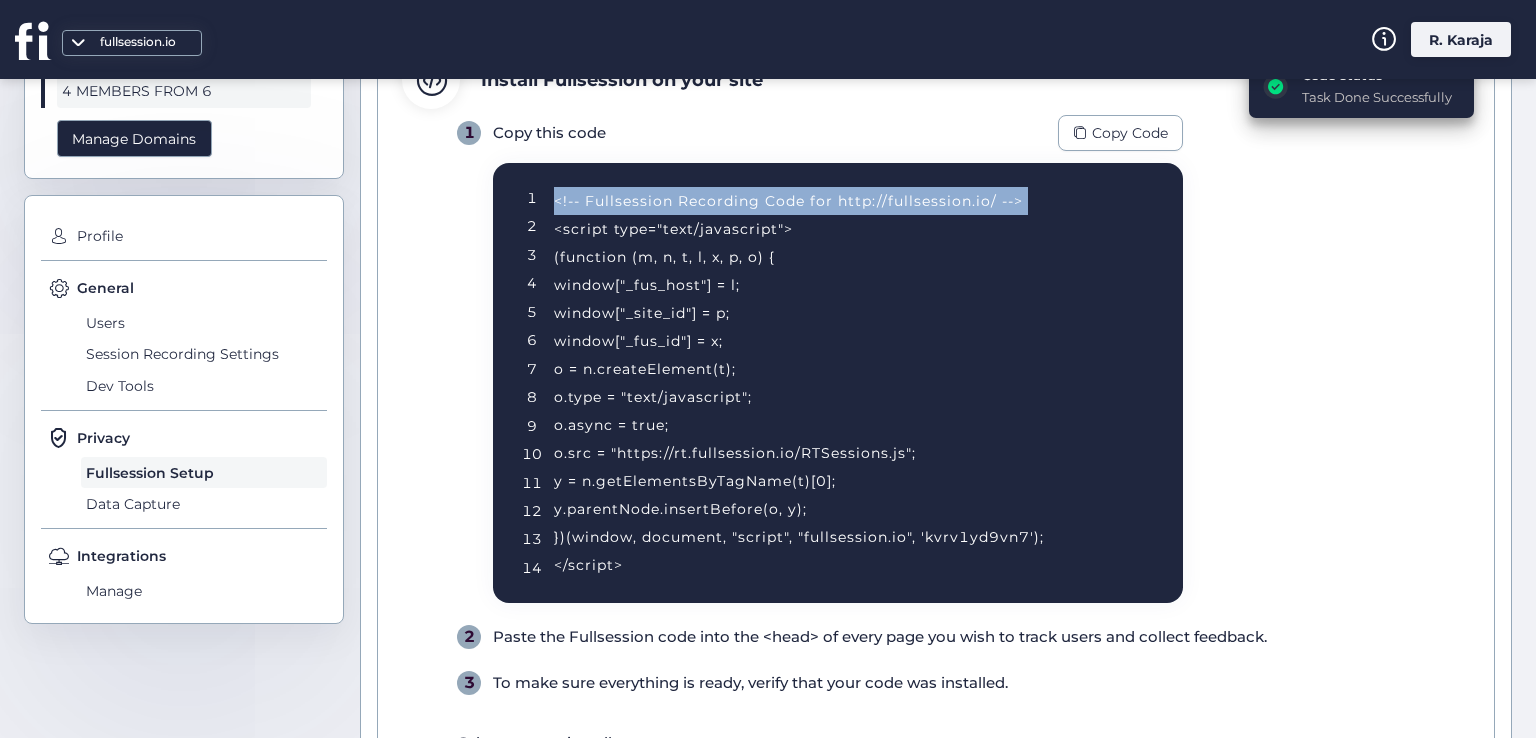 scroll, scrollTop: 0, scrollLeft: 0, axis: both 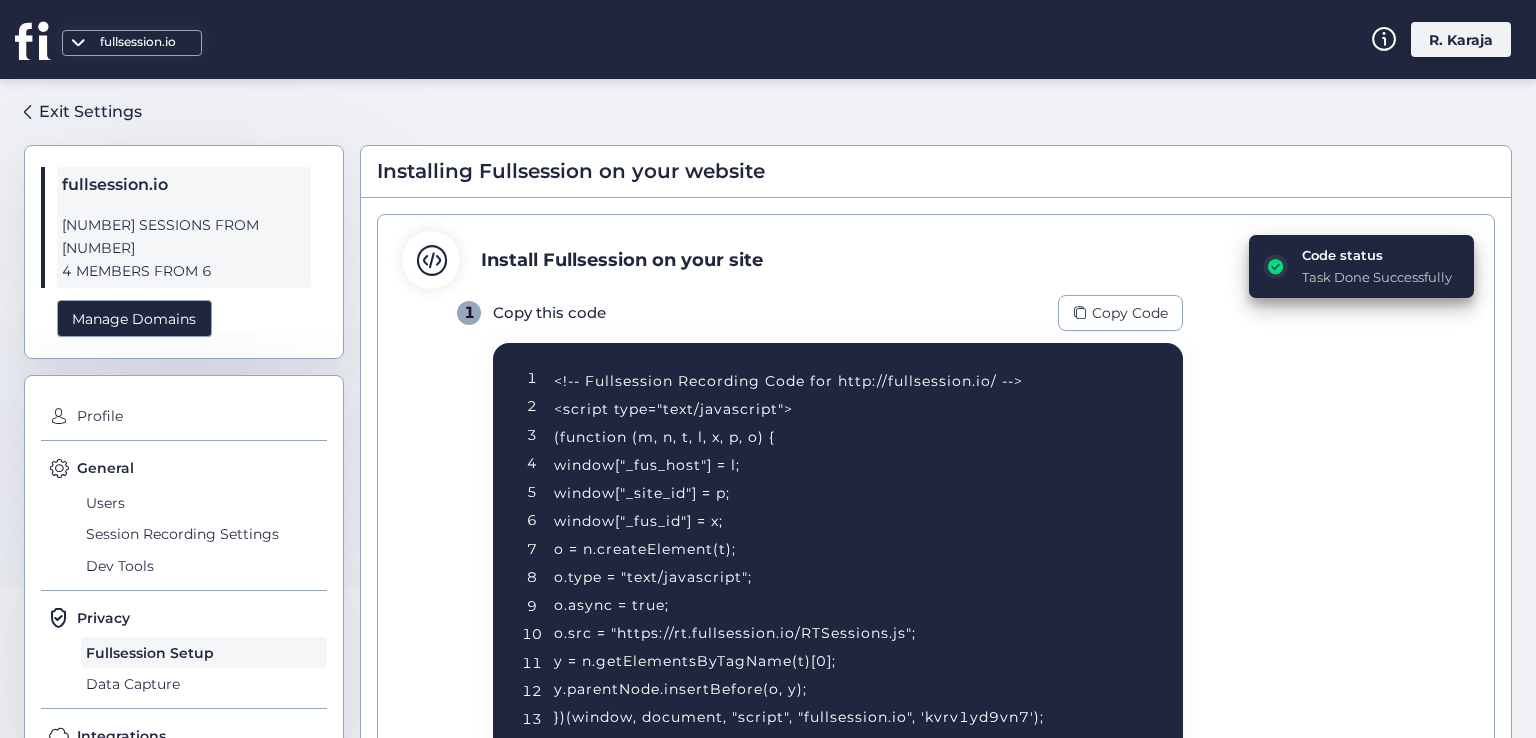 click 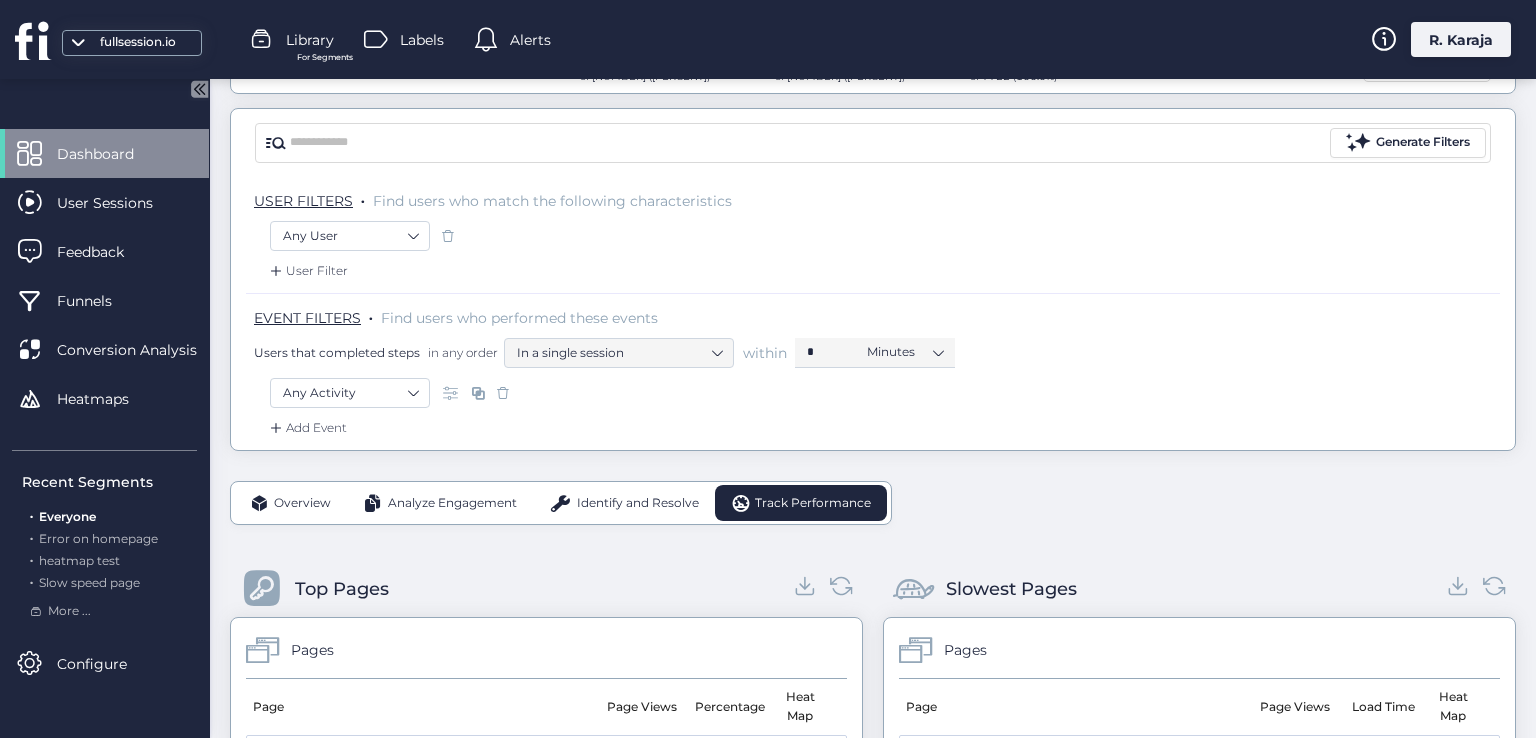 scroll, scrollTop: 240, scrollLeft: 0, axis: vertical 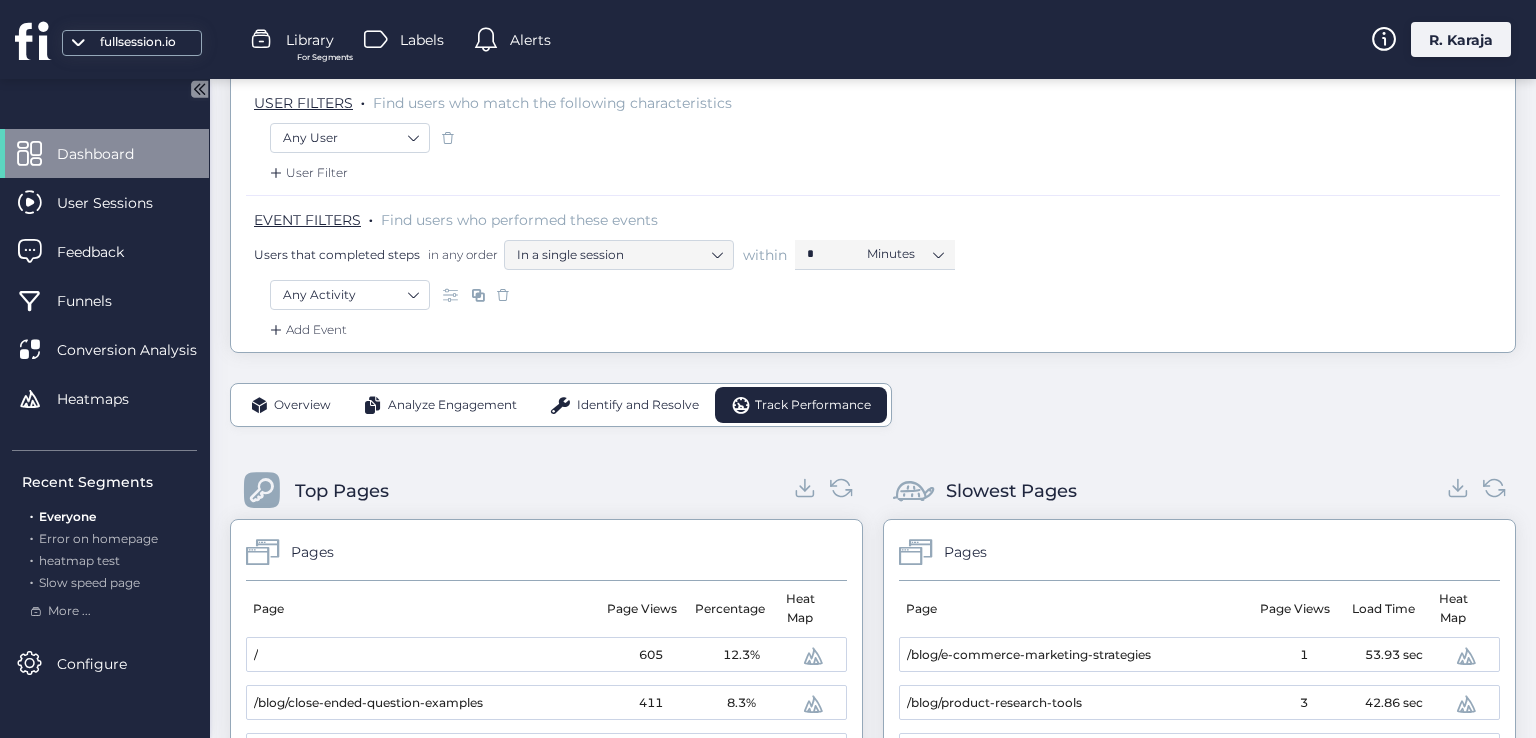 click on "Add Event" 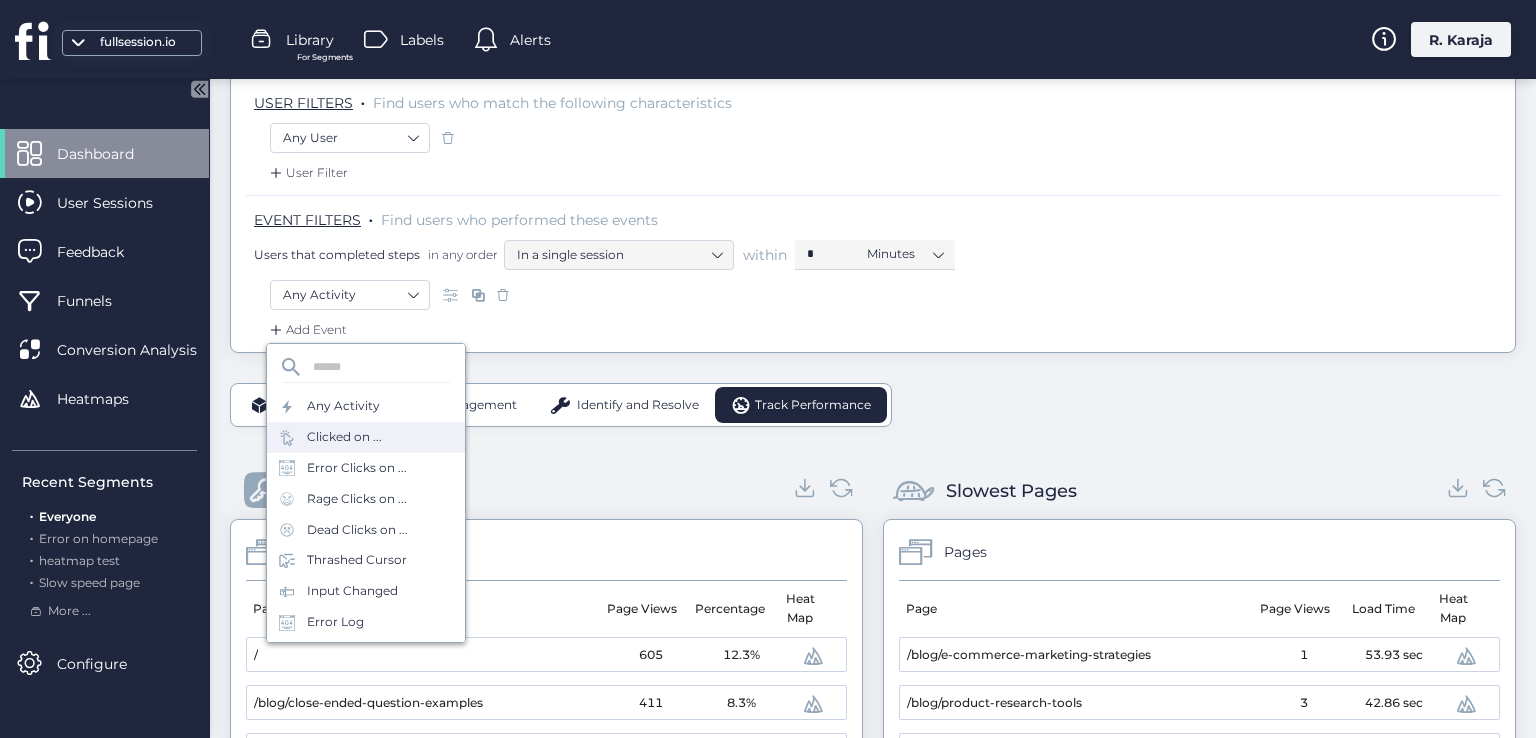 click on "Clicked on ..." at bounding box center [344, 437] 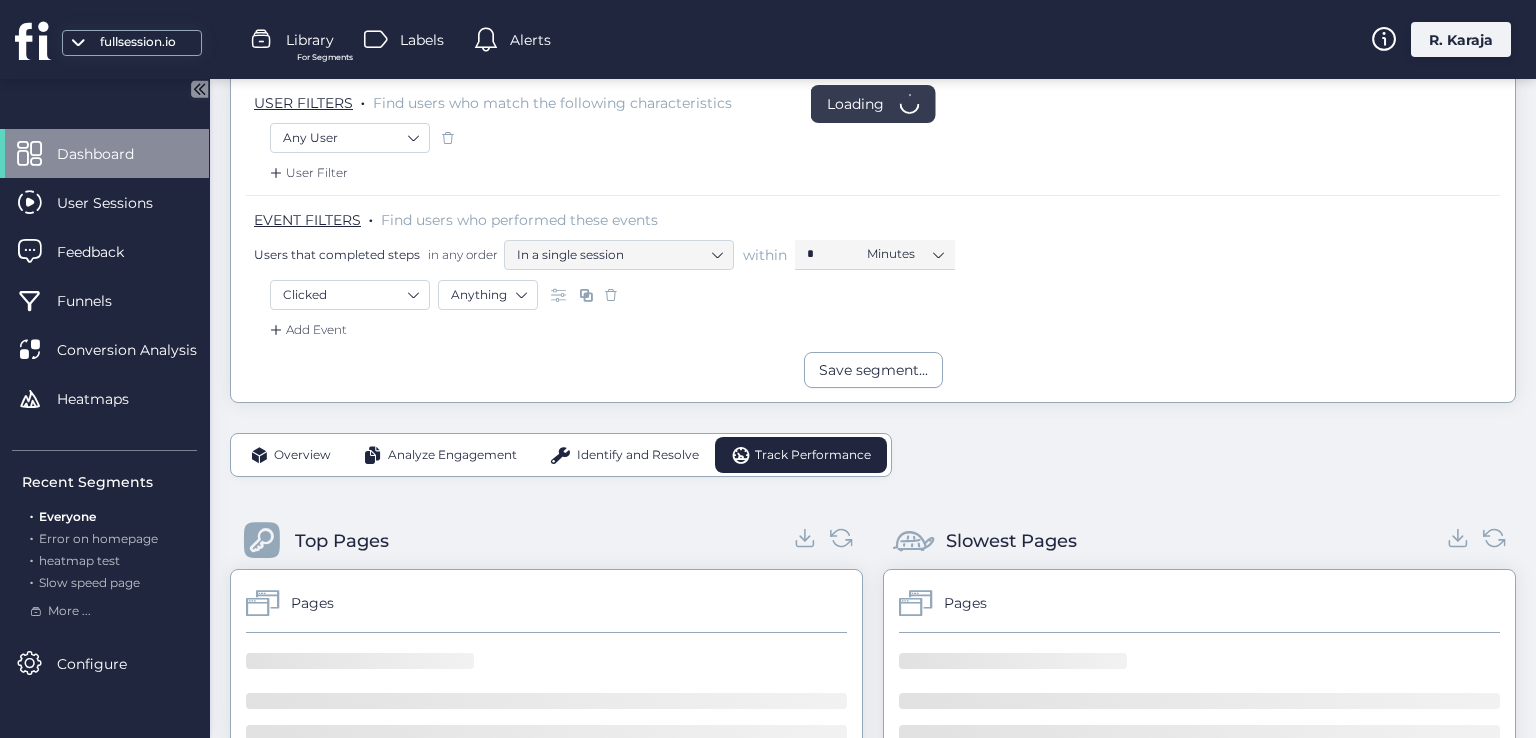 click on "Add Event" 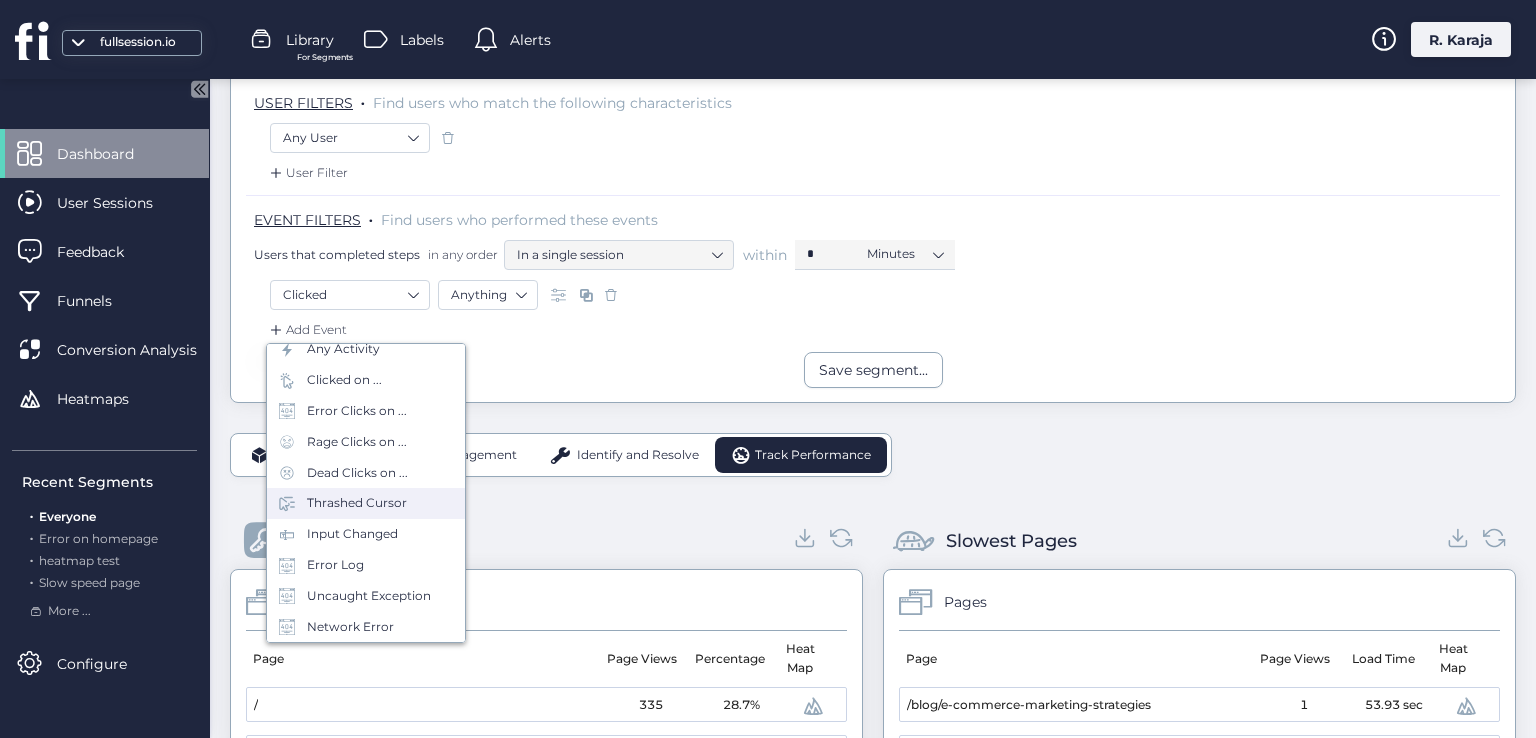 scroll, scrollTop: 82, scrollLeft: 0, axis: vertical 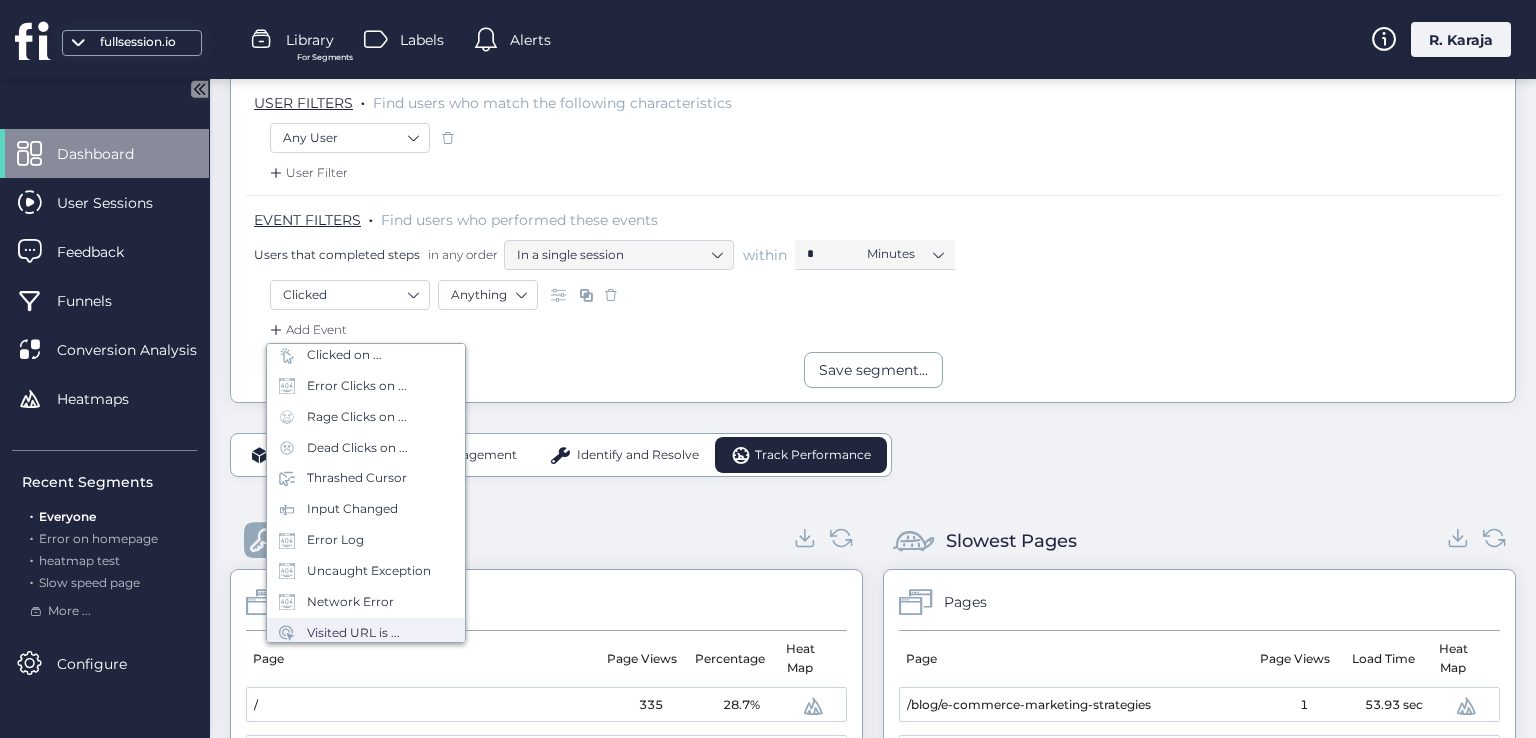 click on "Visited URL is ..." at bounding box center (353, 633) 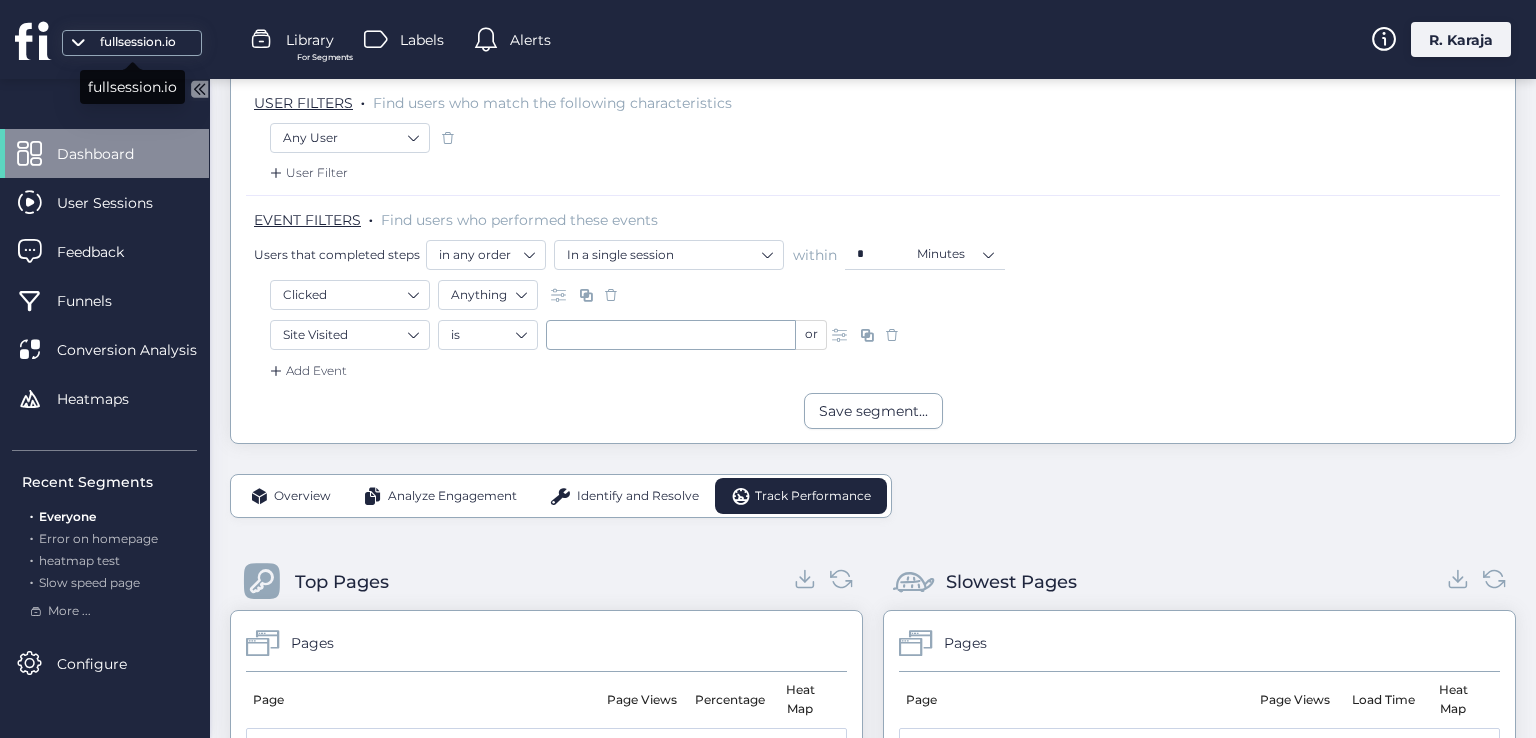 click at bounding box center [78, 49] 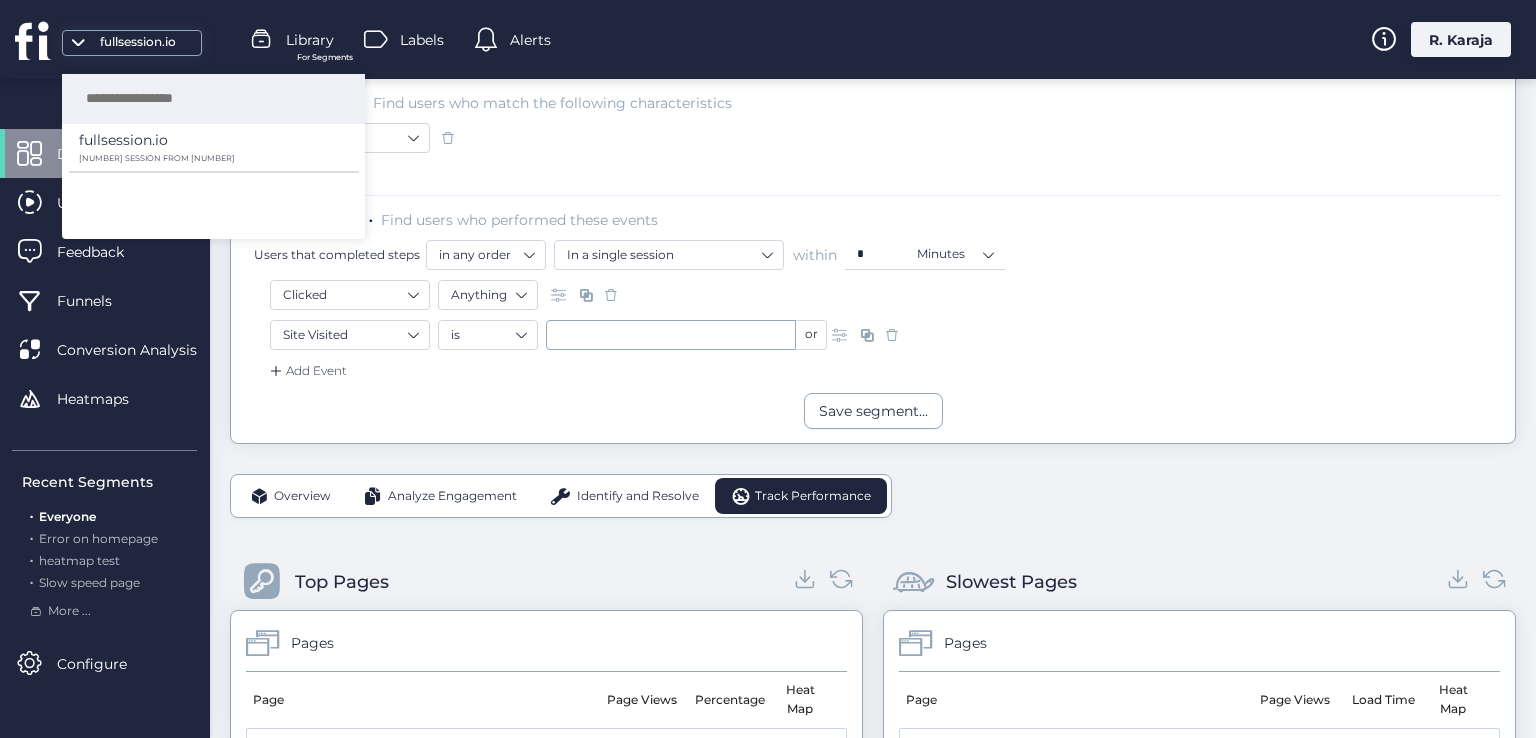 click on "User Filter" 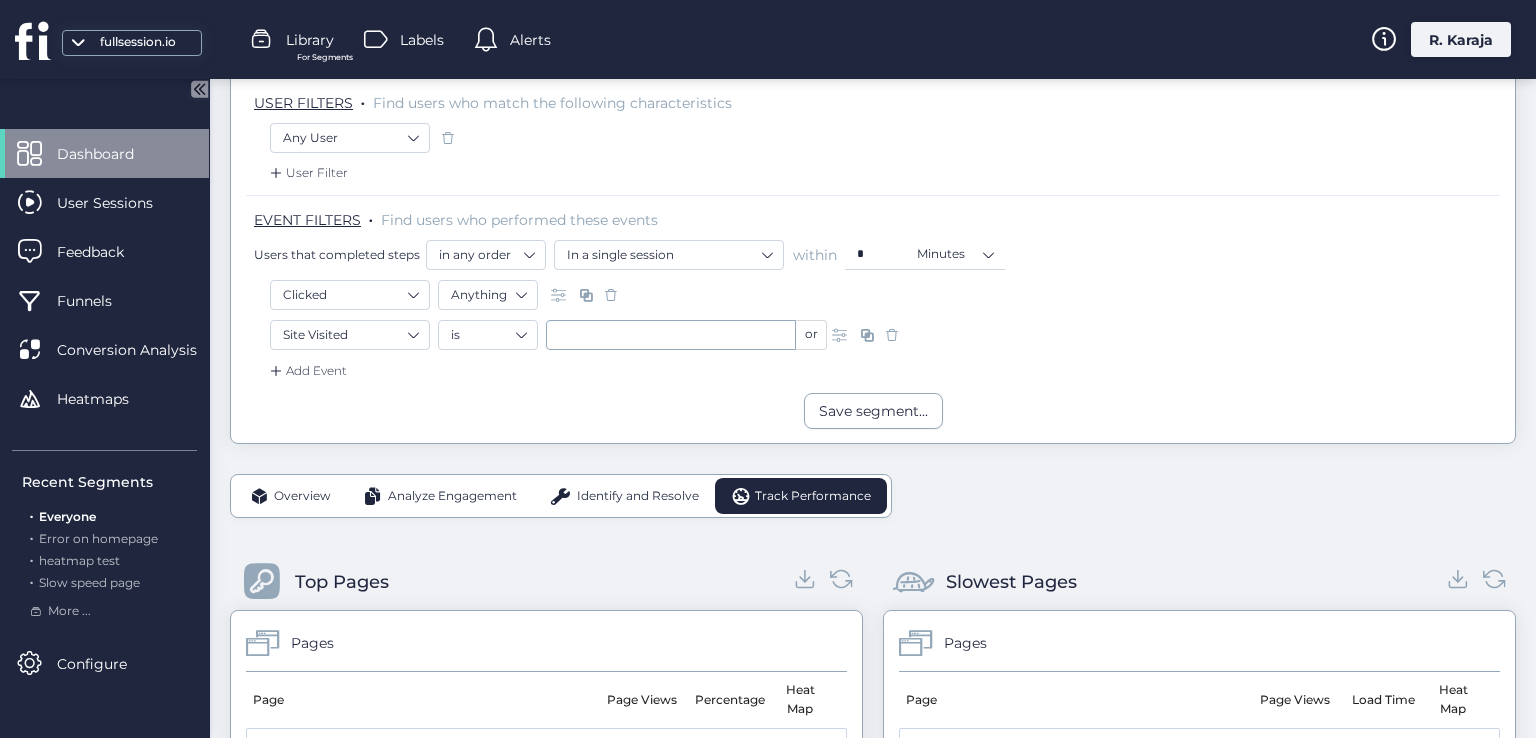 click on "R. Karaja" 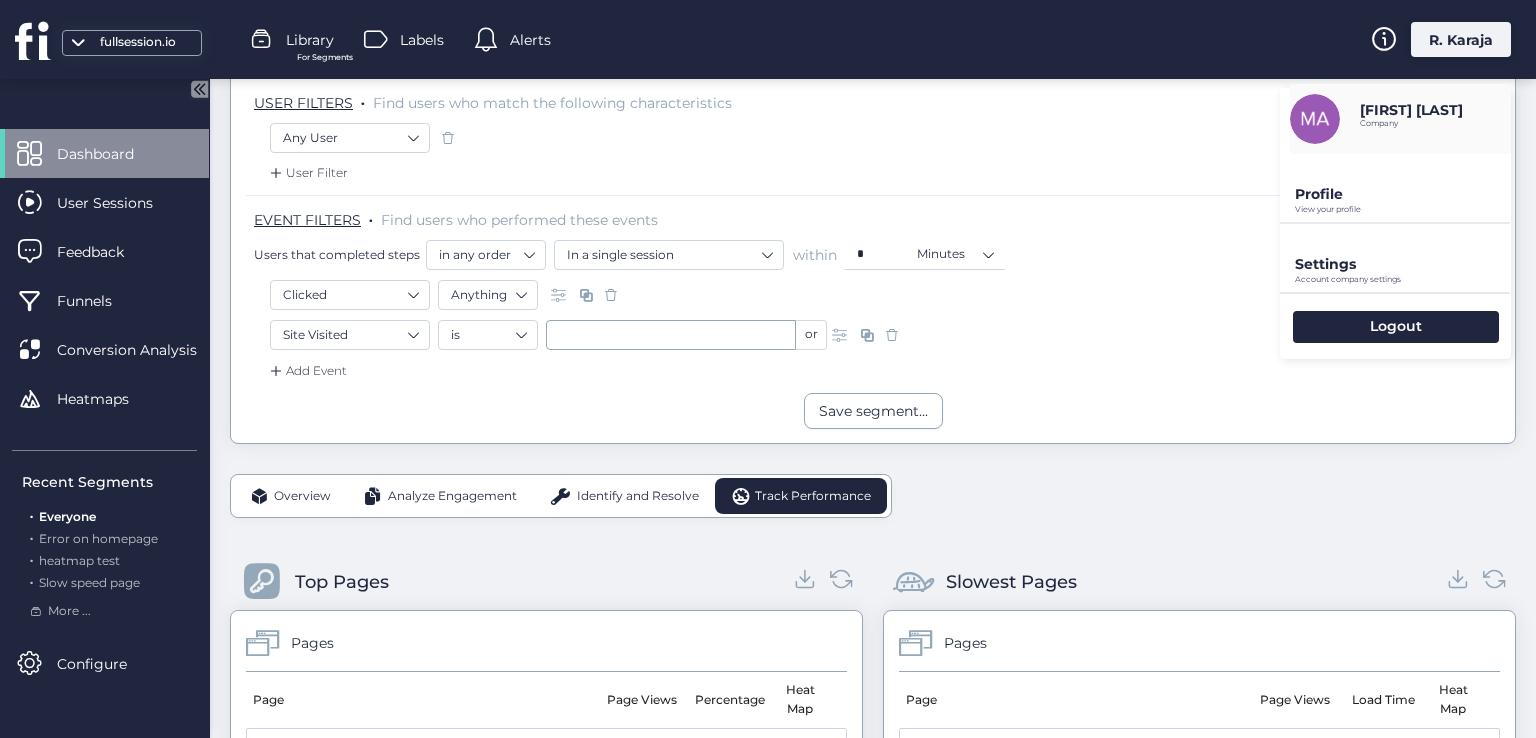 click on "Account company settings" at bounding box center [1403, 209] 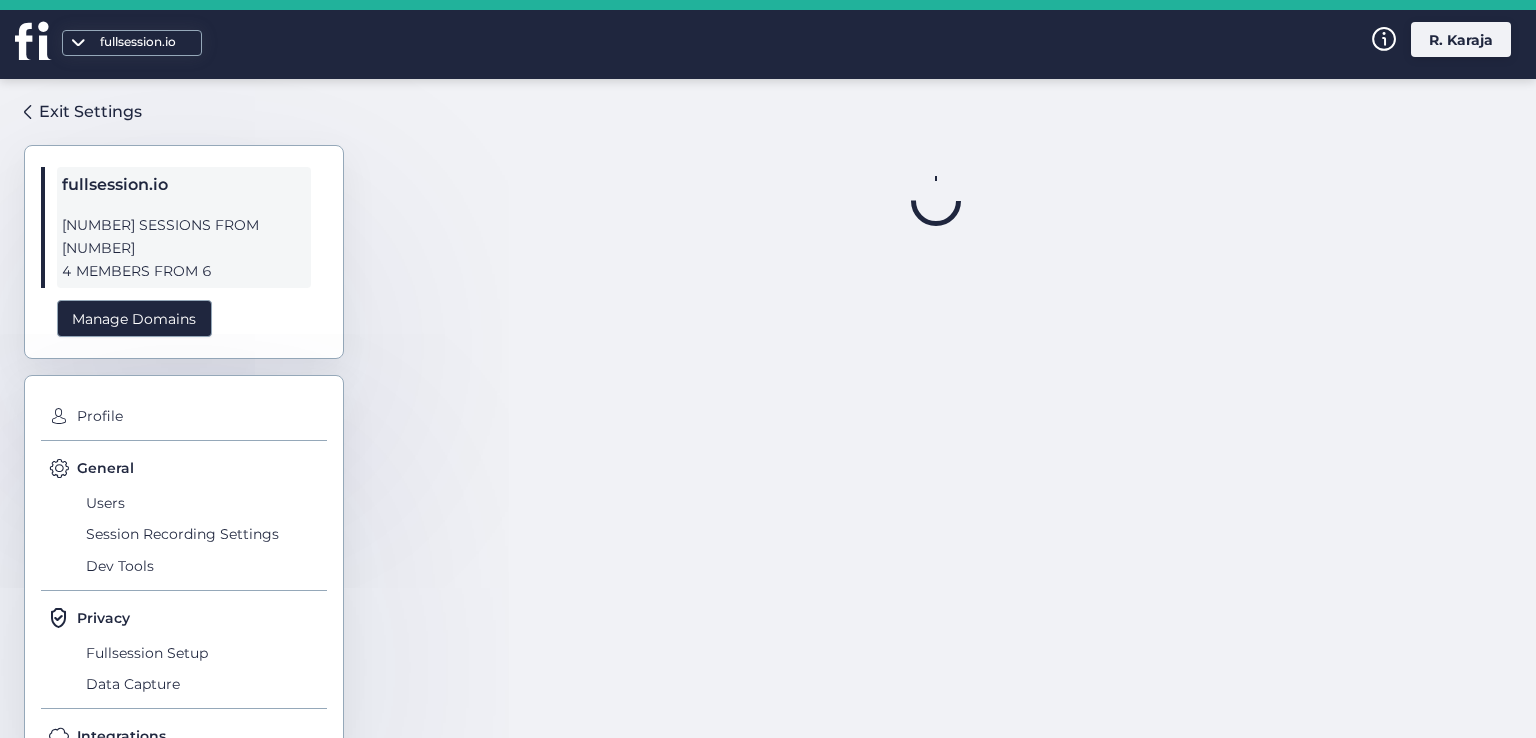 scroll, scrollTop: 0, scrollLeft: 0, axis: both 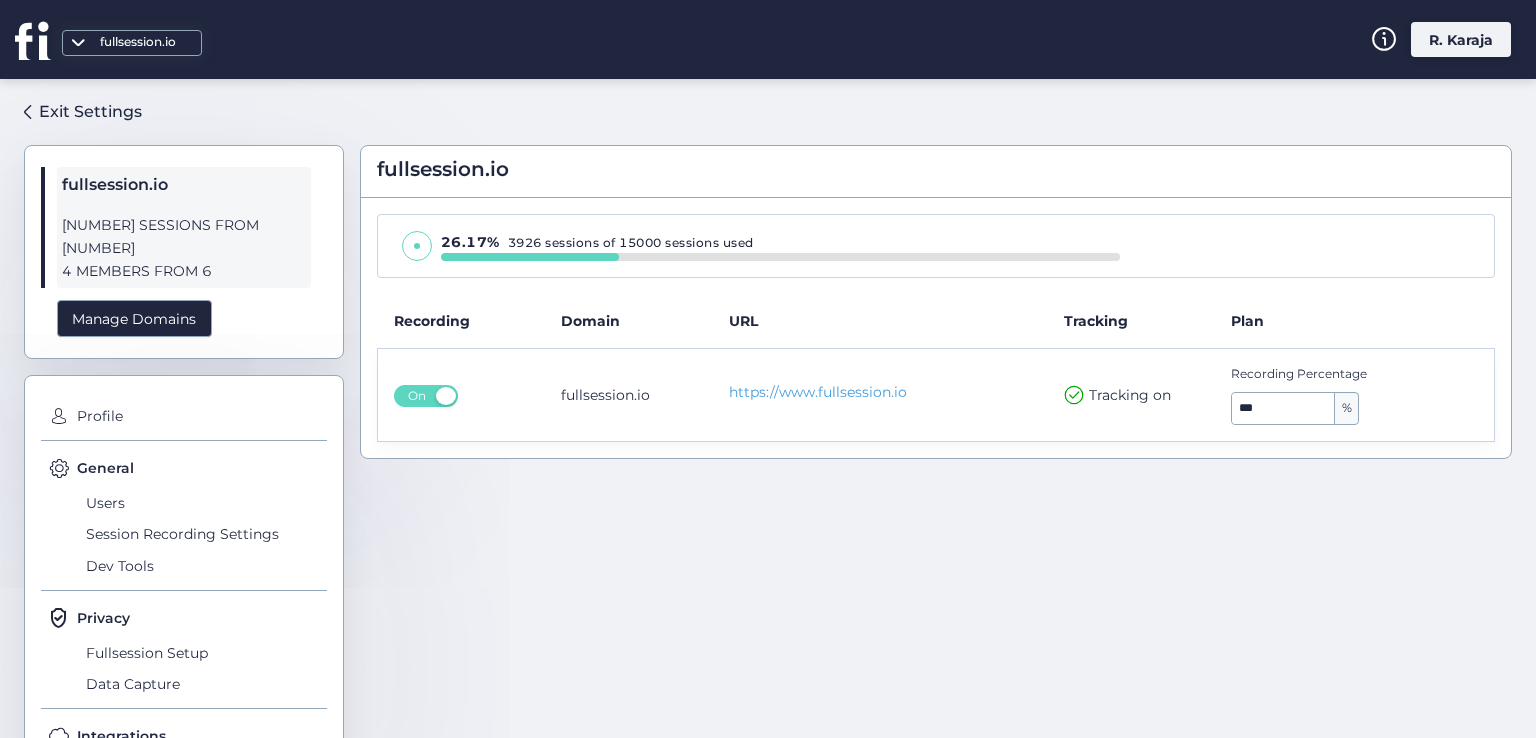 click on "***" 